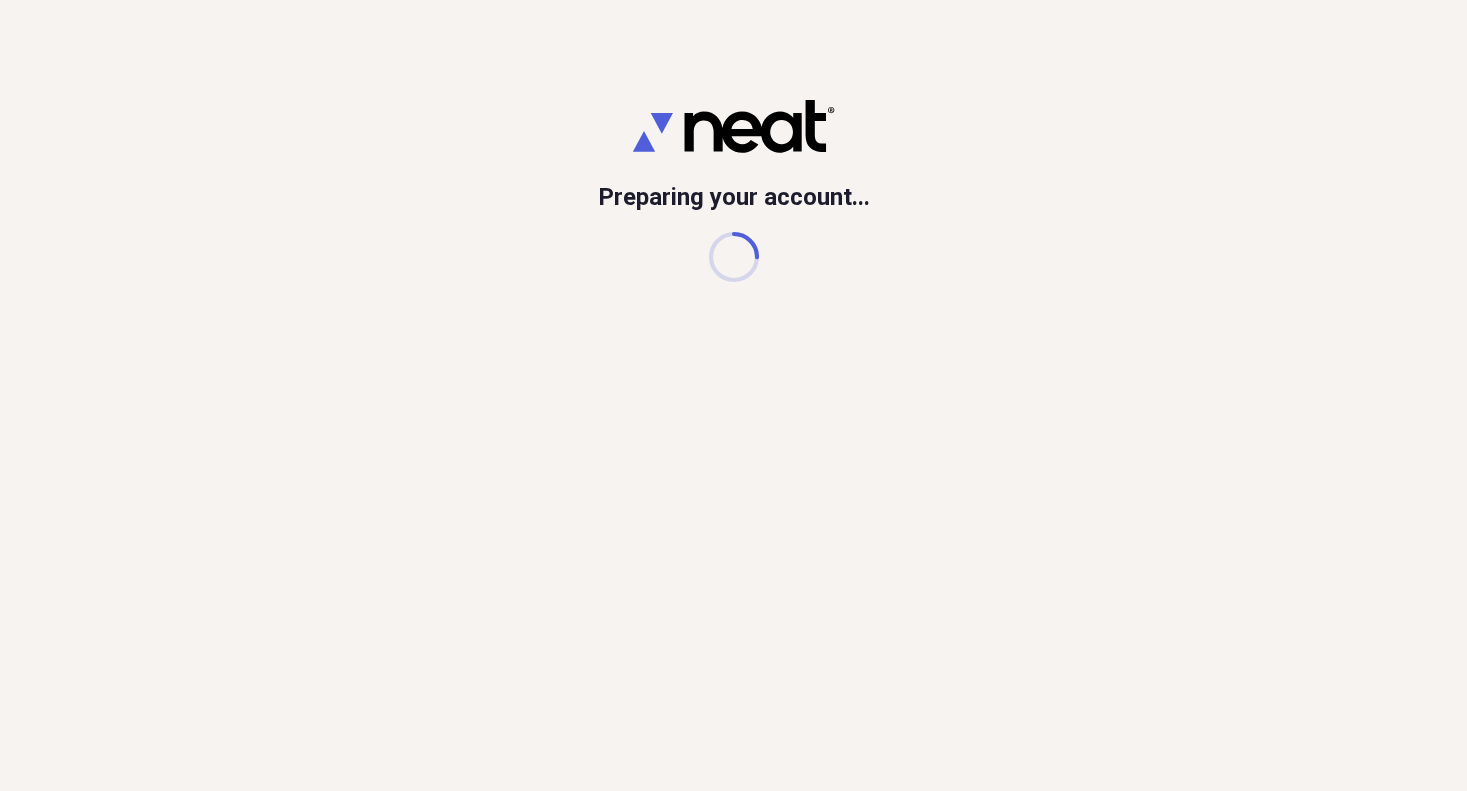 scroll, scrollTop: 0, scrollLeft: 0, axis: both 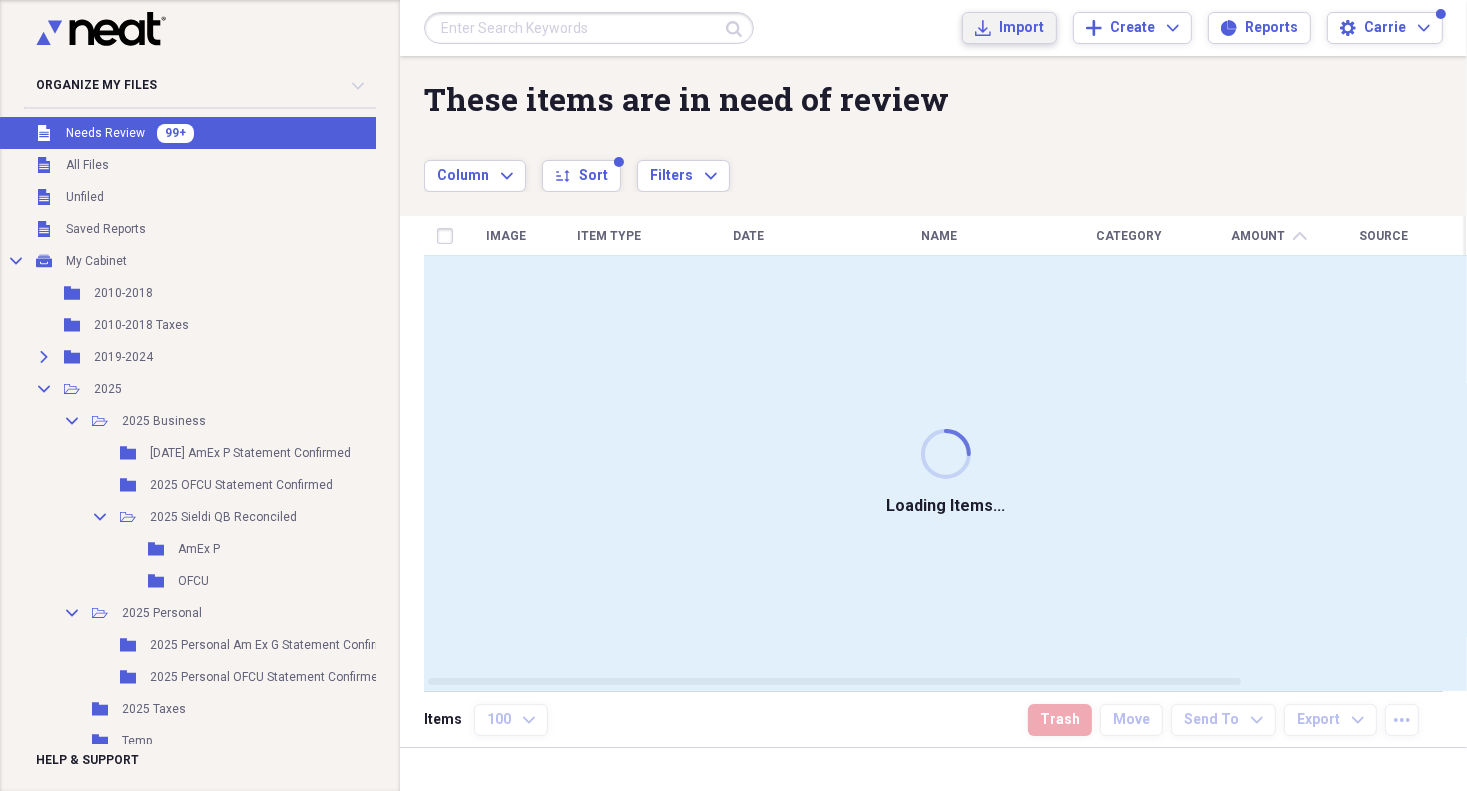 click on "Import" at bounding box center [1021, 28] 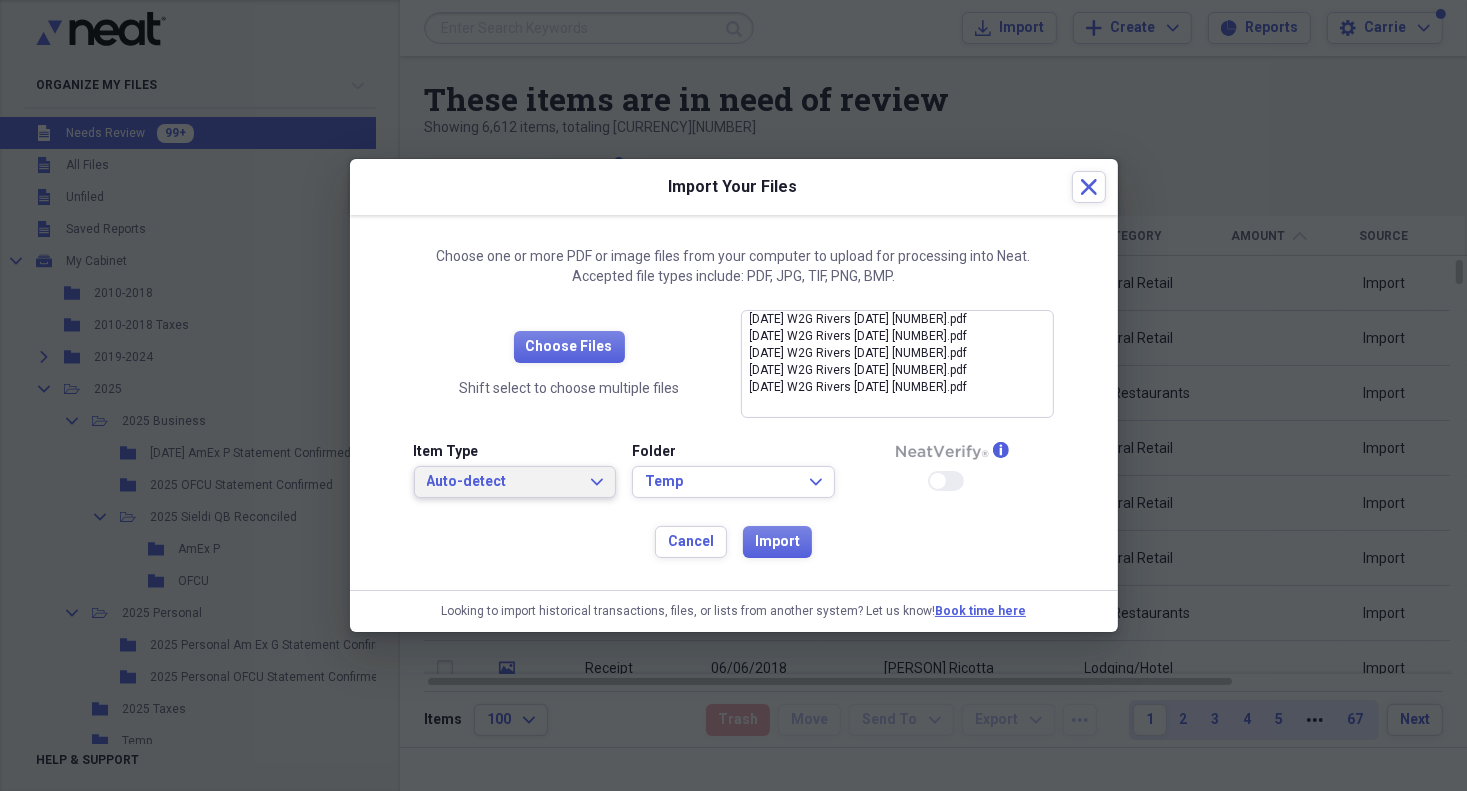 click on "Auto-detect" at bounding box center [503, 482] 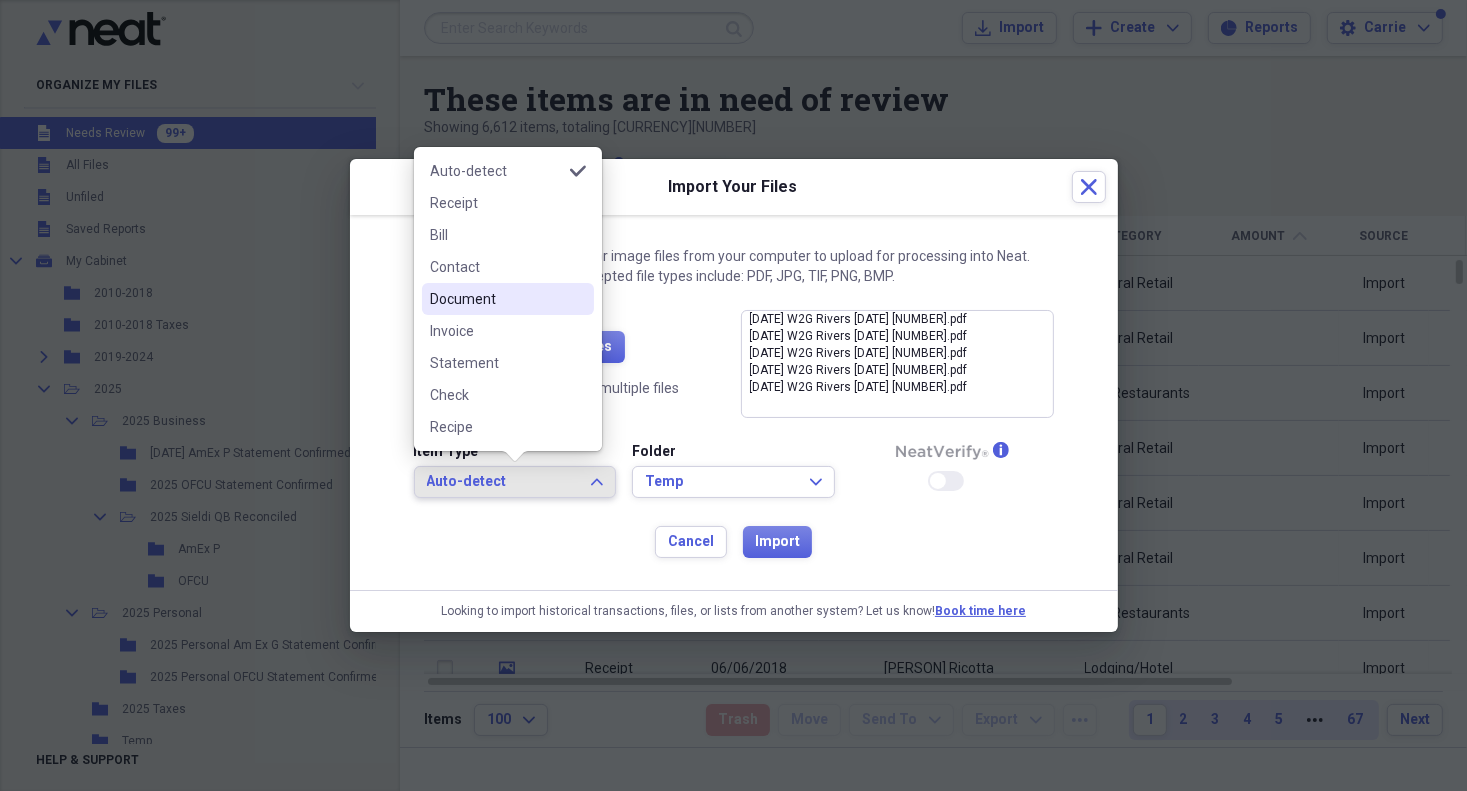 click on "Document" at bounding box center (496, 299) 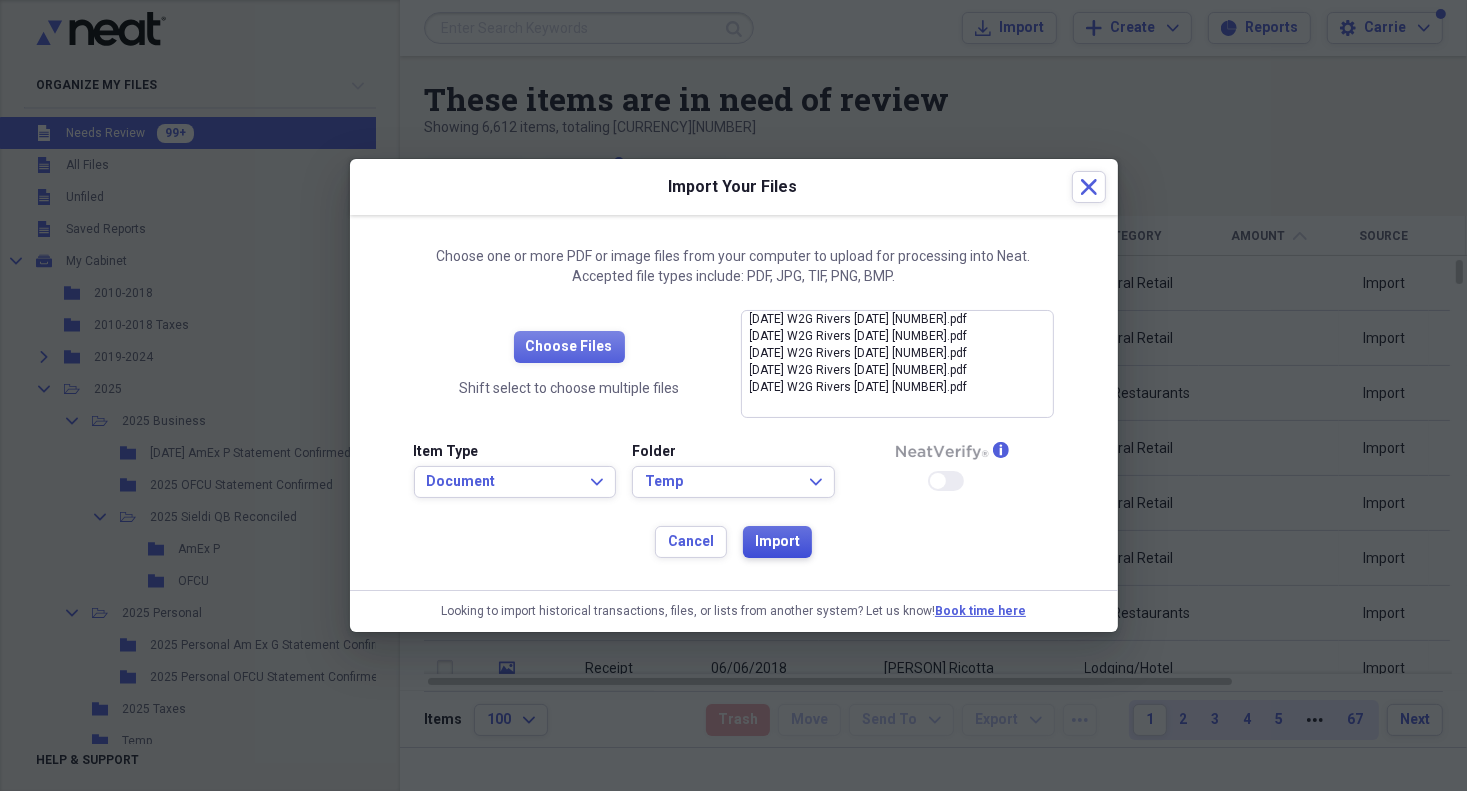 click on "Import" at bounding box center (777, 542) 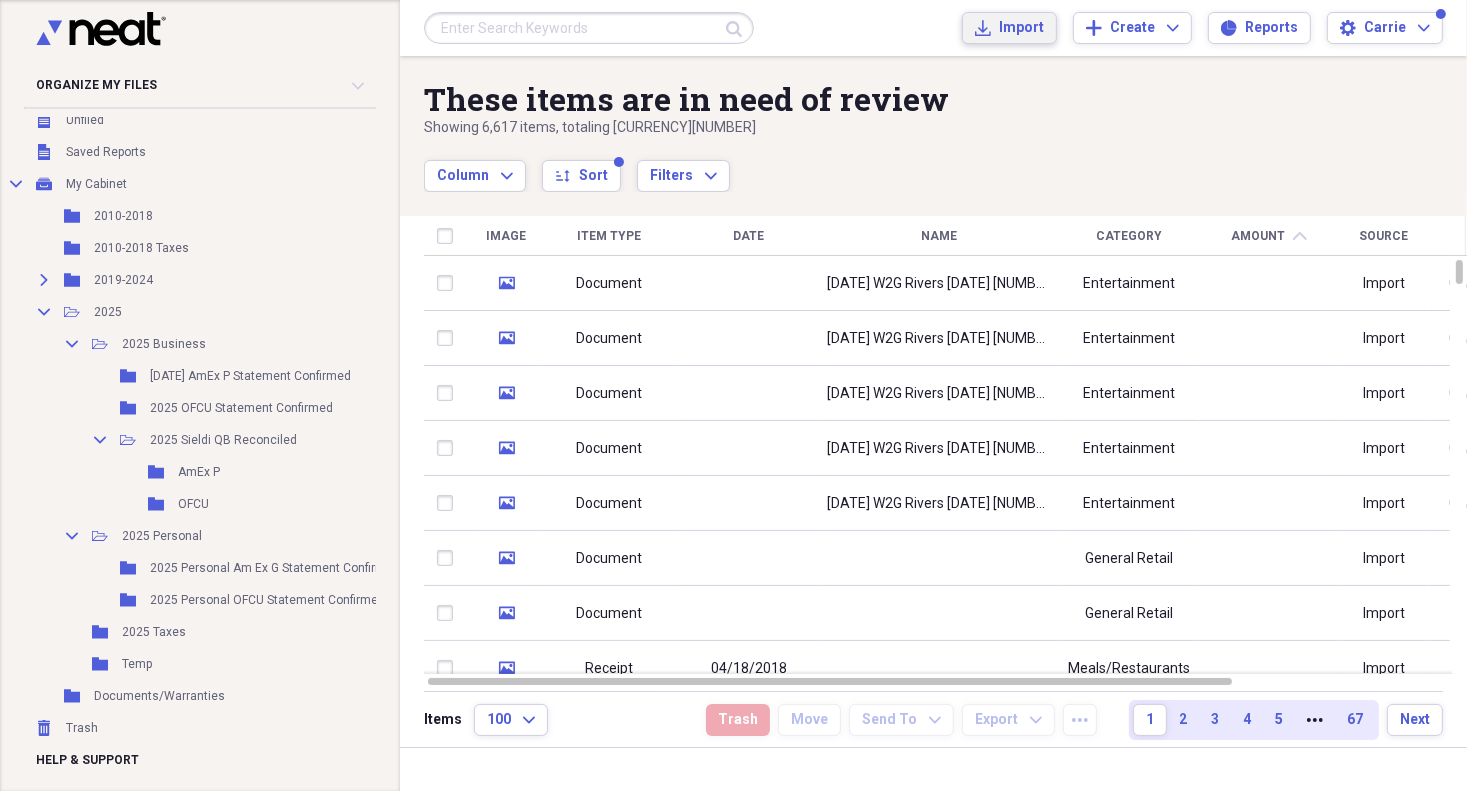 scroll, scrollTop: 84, scrollLeft: 0, axis: vertical 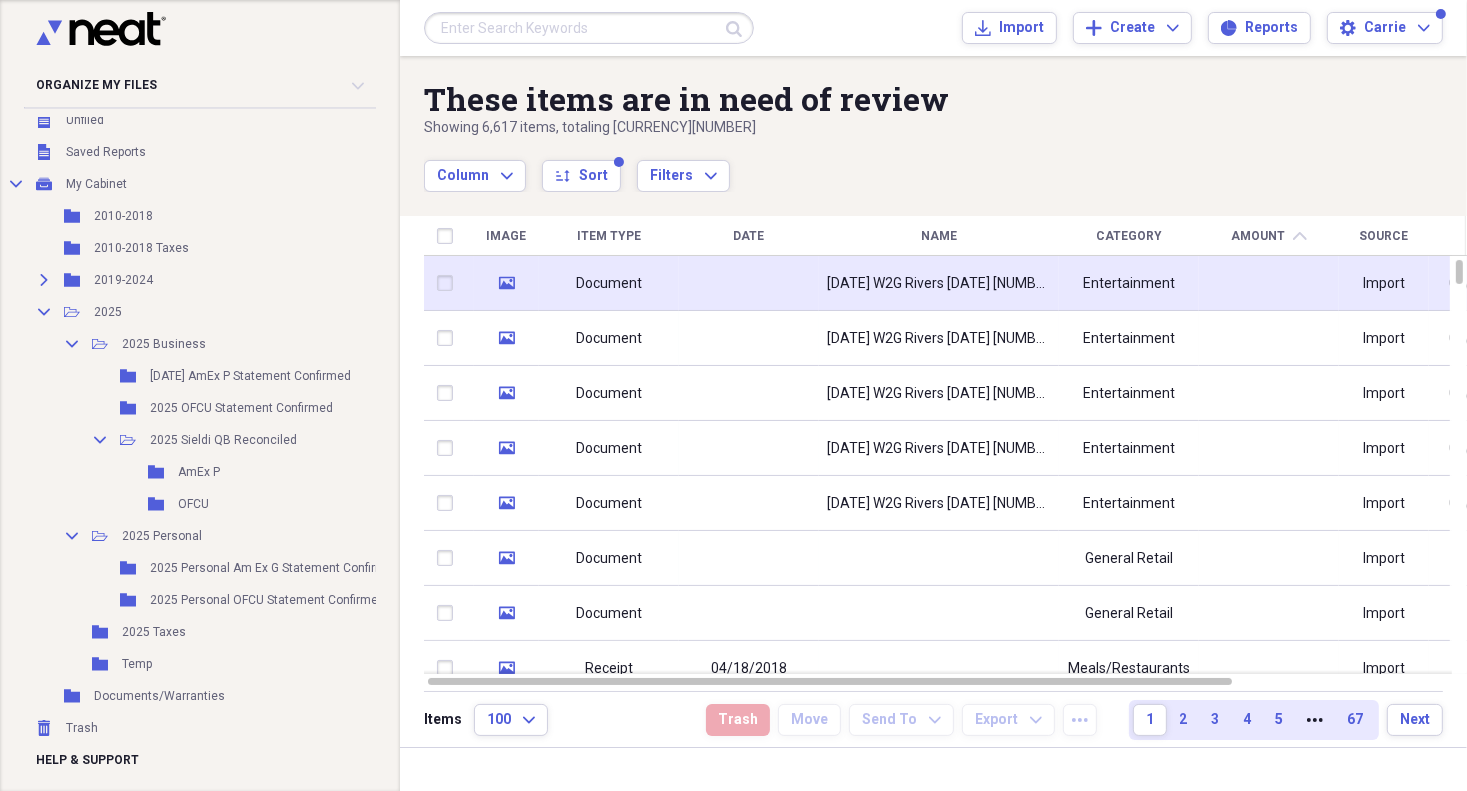 click on "Document" at bounding box center [609, 284] 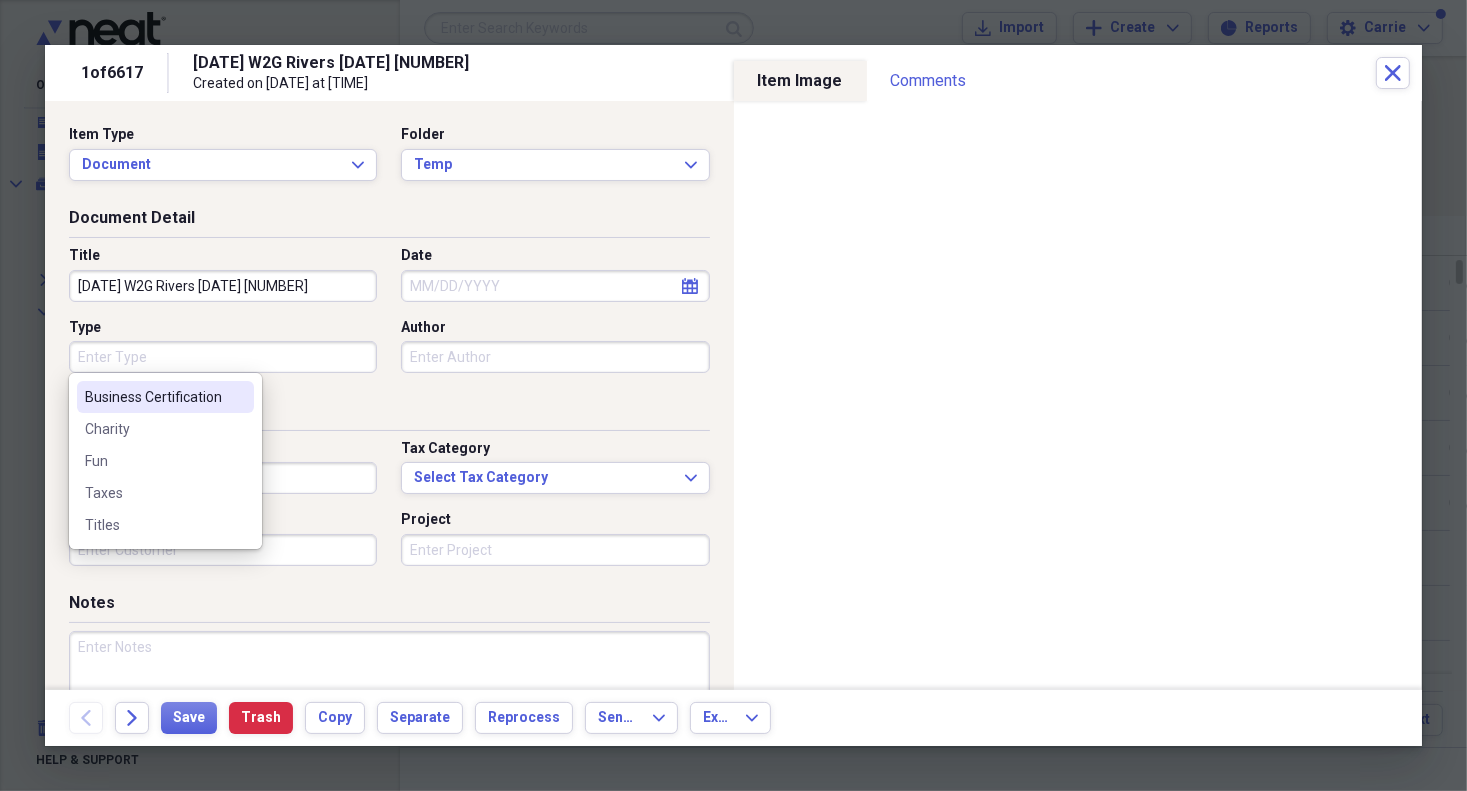 click on "Type" at bounding box center [223, 357] 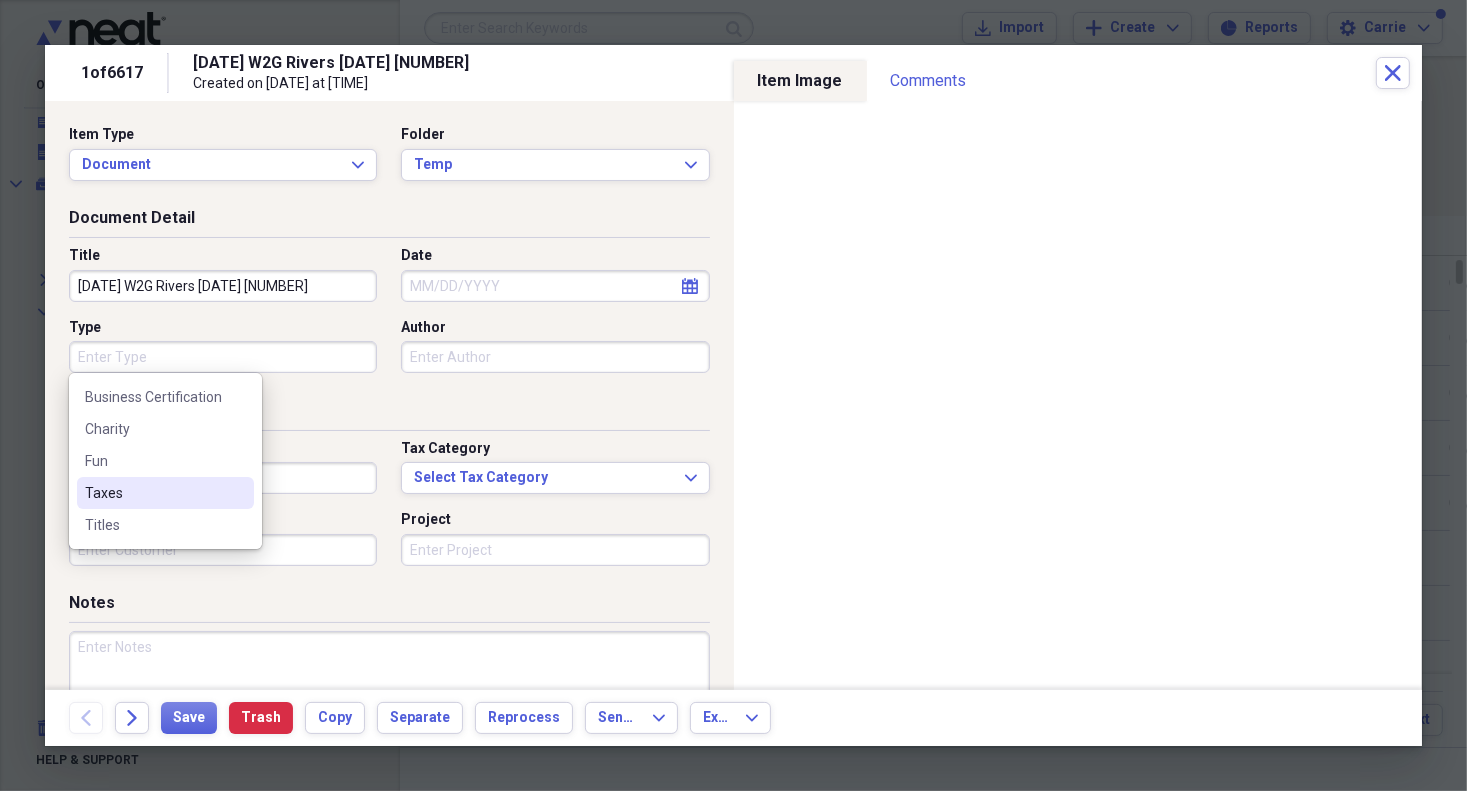 click on "Taxes" at bounding box center (165, 493) 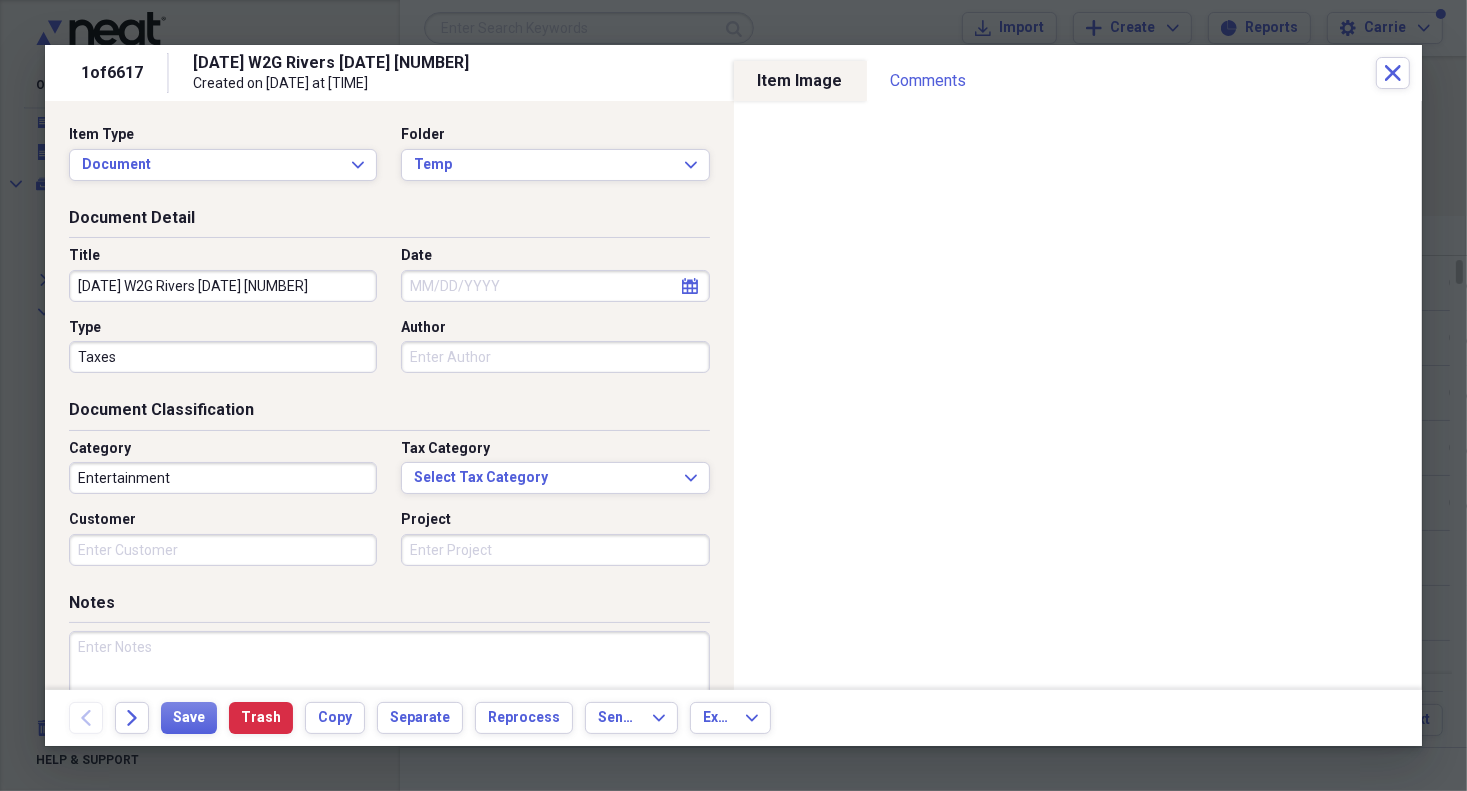 click 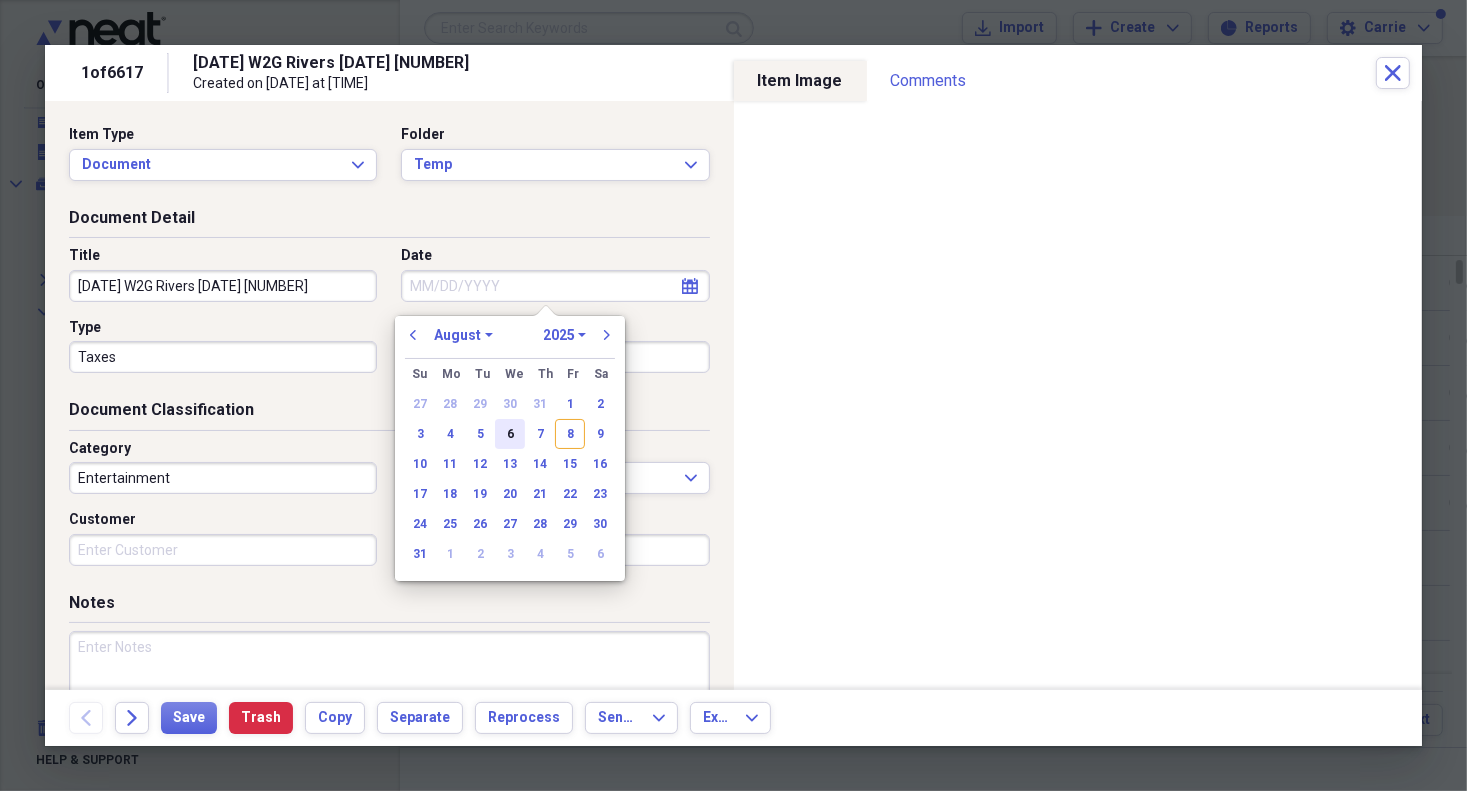 click on "6" at bounding box center (510, 434) 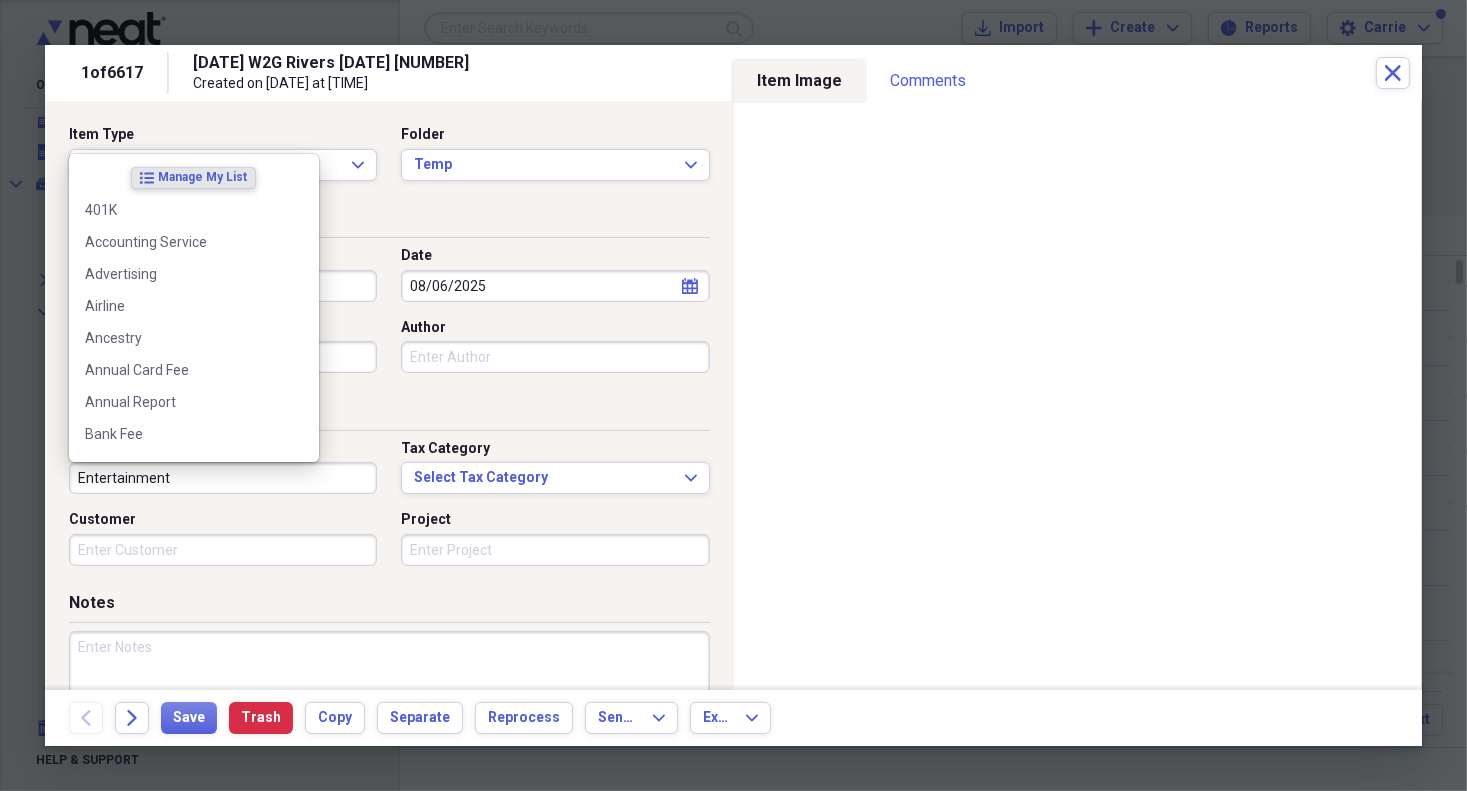 drag, startPoint x: 176, startPoint y: 475, endPoint x: 97, endPoint y: 473, distance: 79.025314 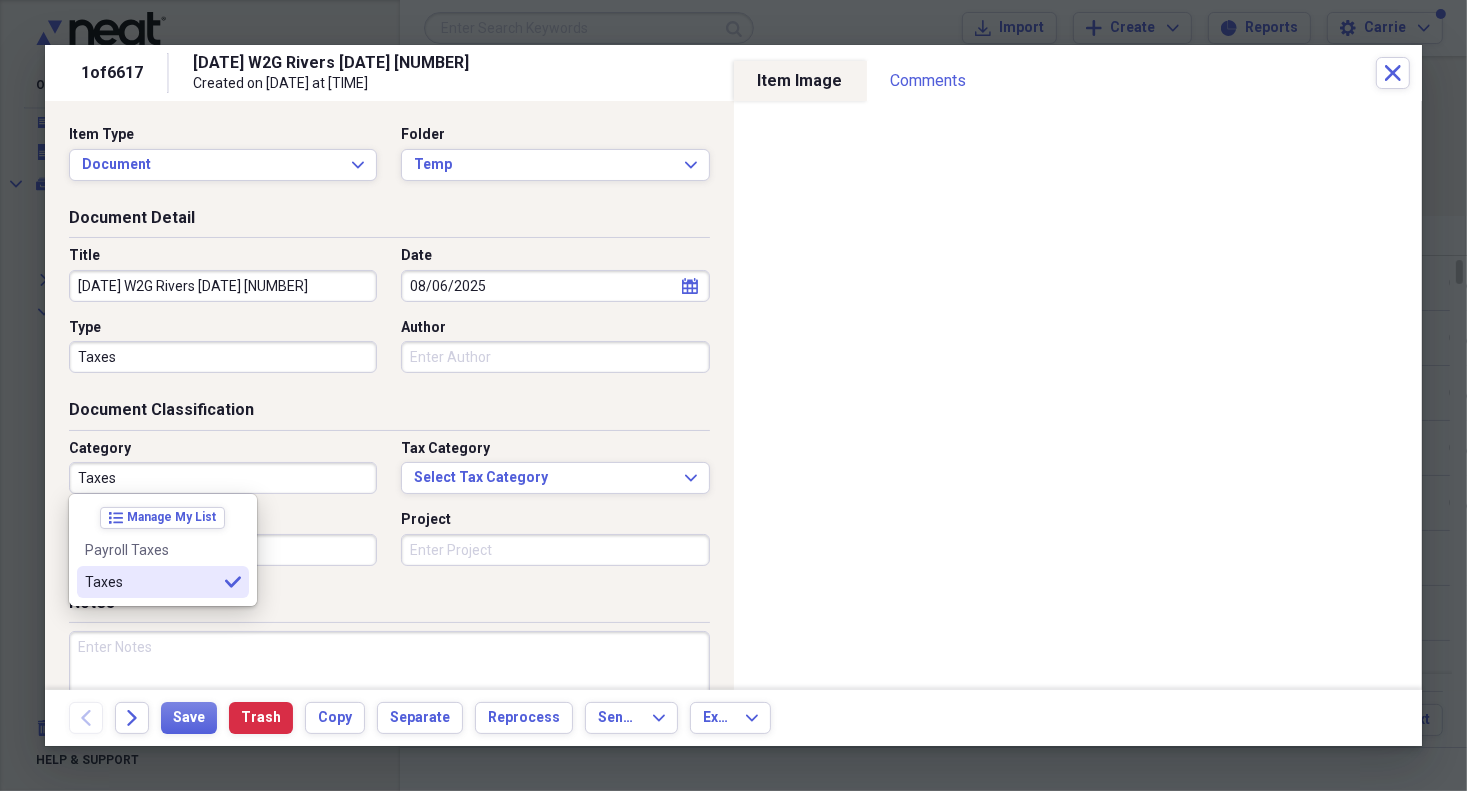 type on "Taxes" 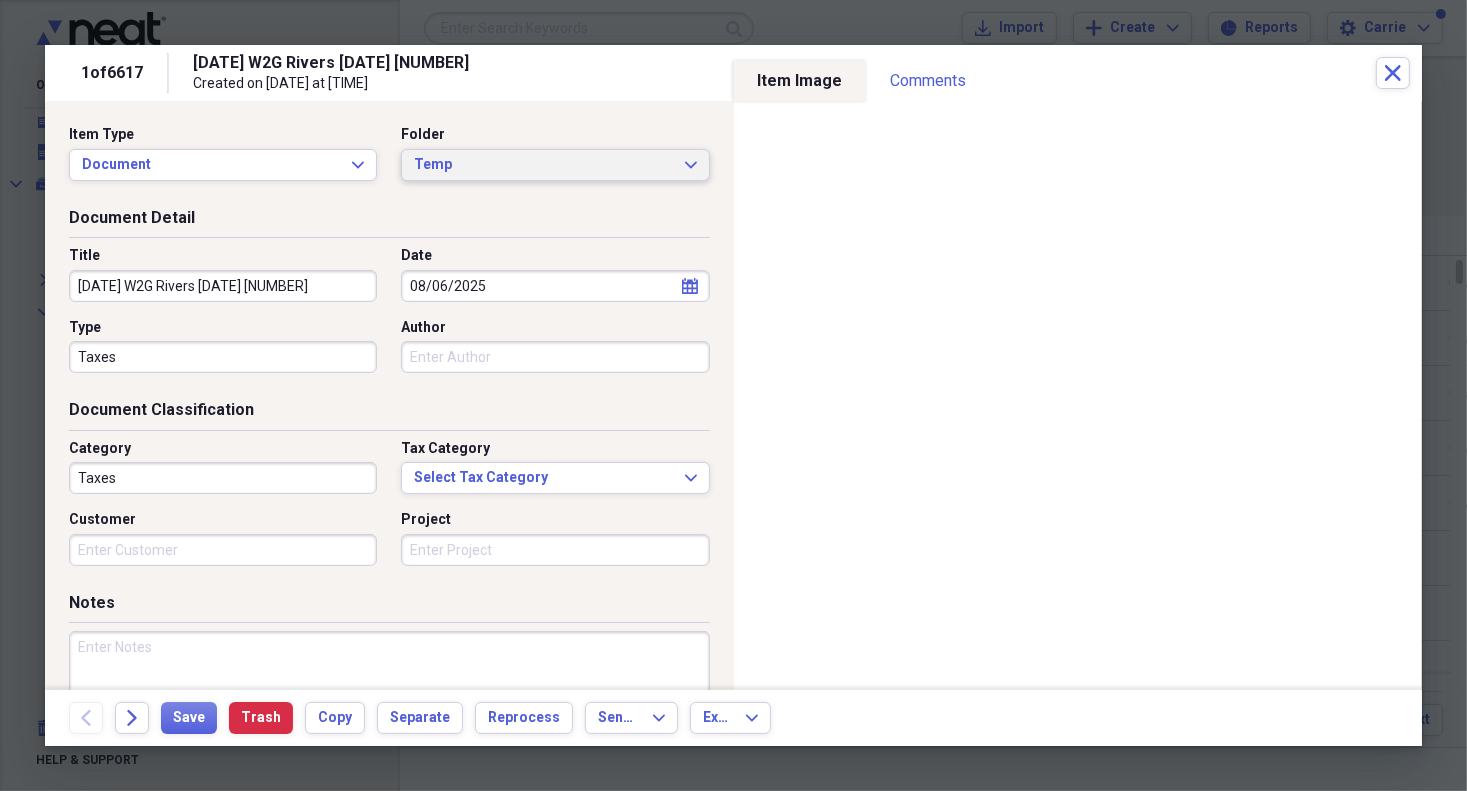 click on "Temp" at bounding box center [543, 165] 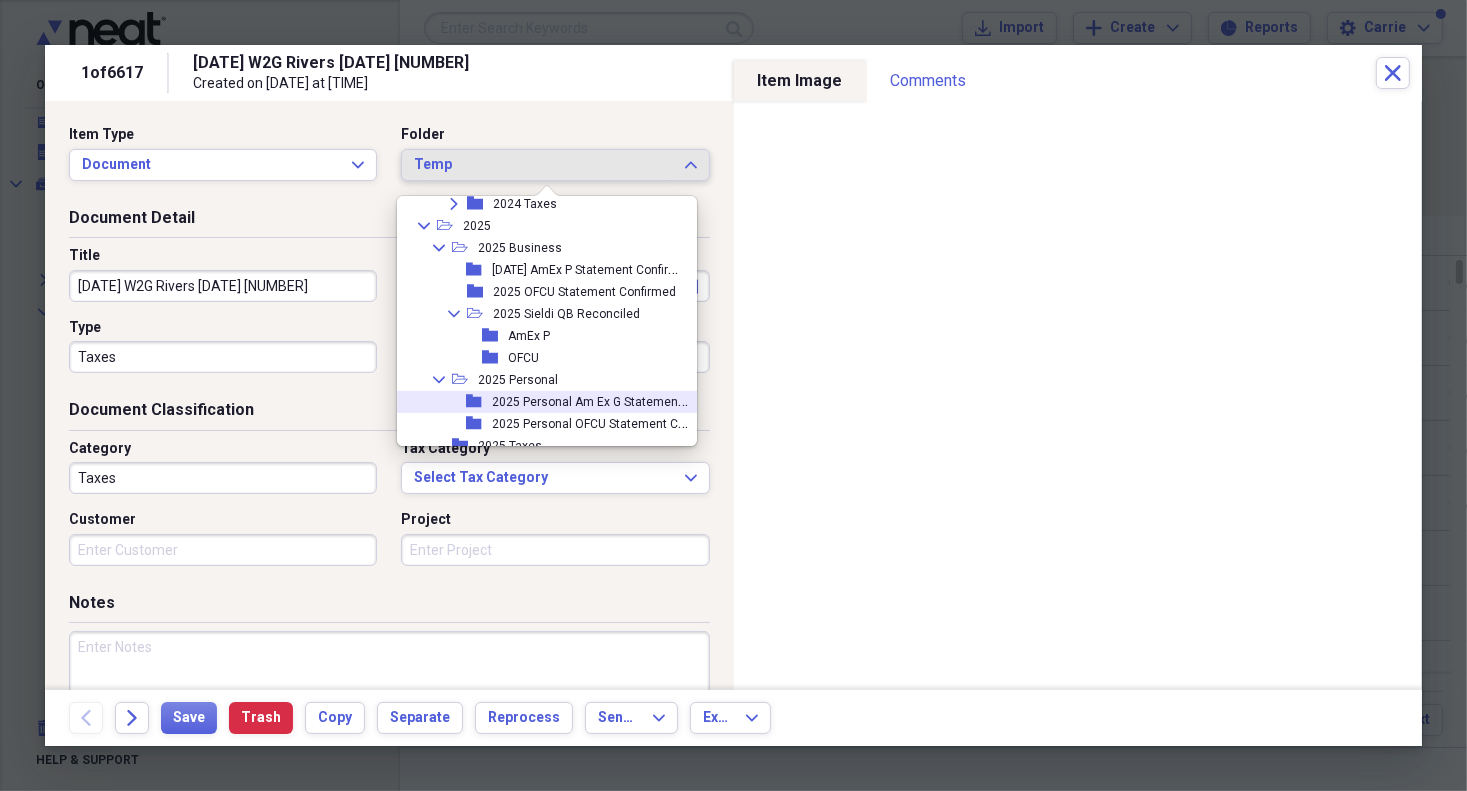 scroll, scrollTop: 876, scrollLeft: 0, axis: vertical 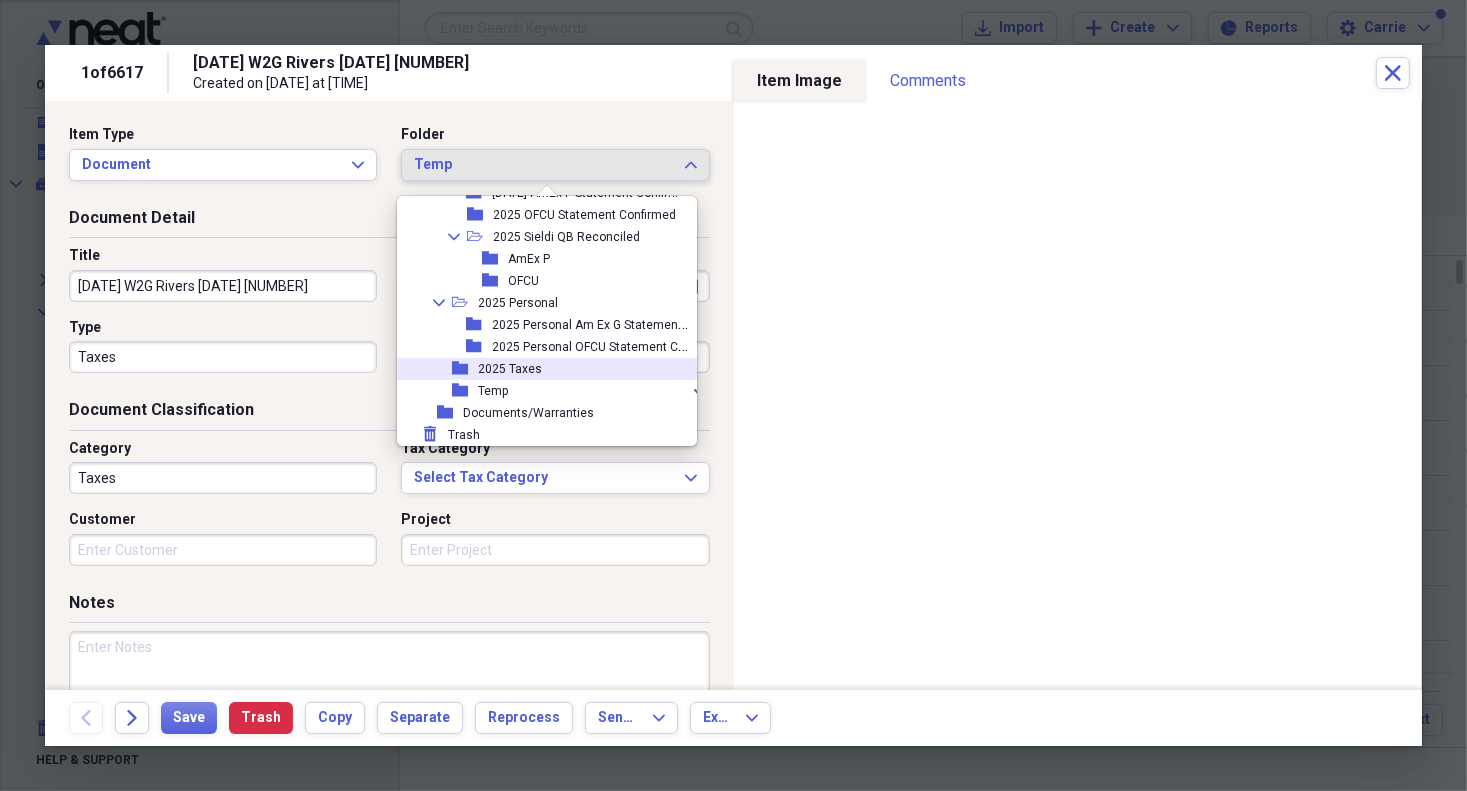 click on "2025 Taxes" at bounding box center (510, 369) 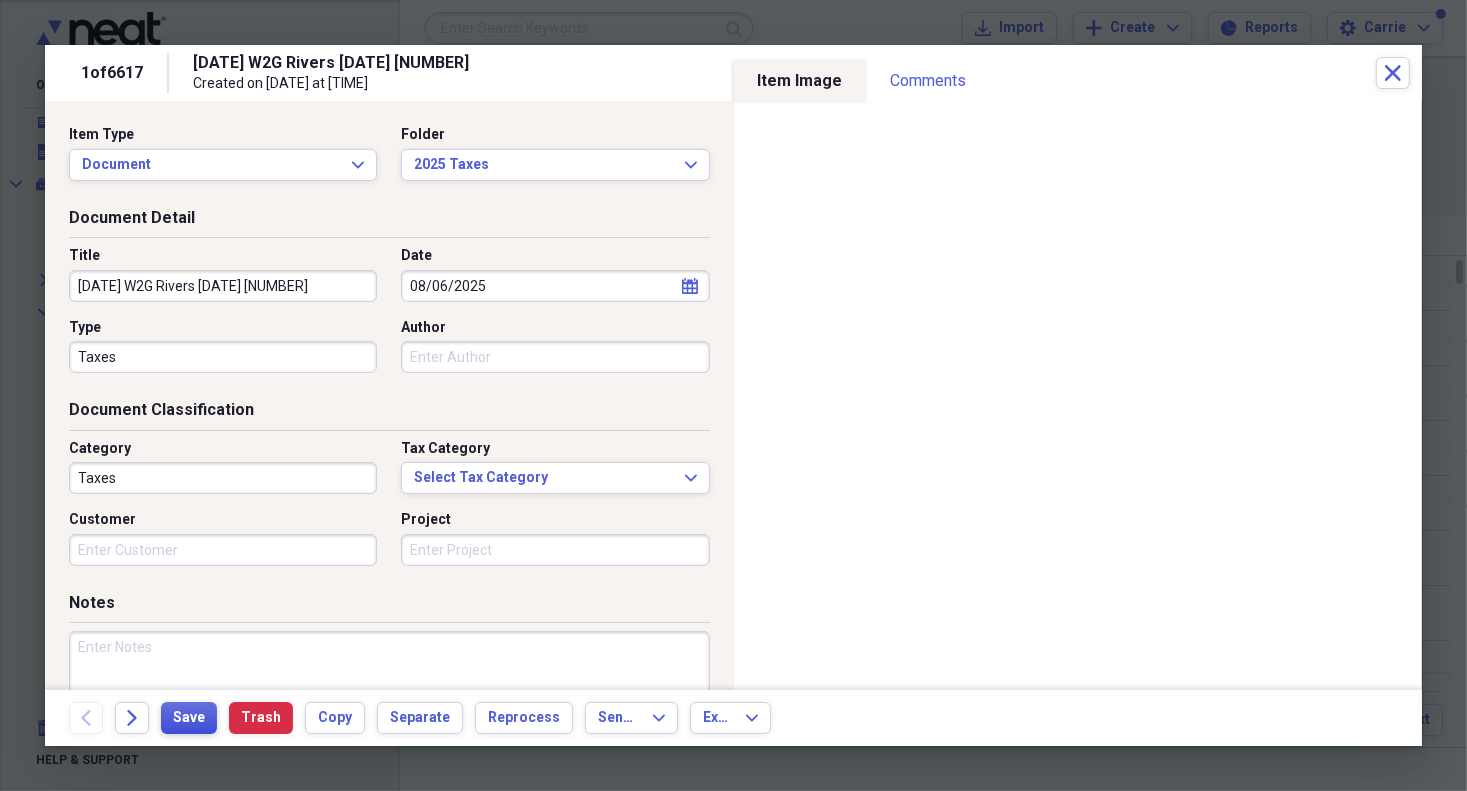 click on "Save" at bounding box center [189, 718] 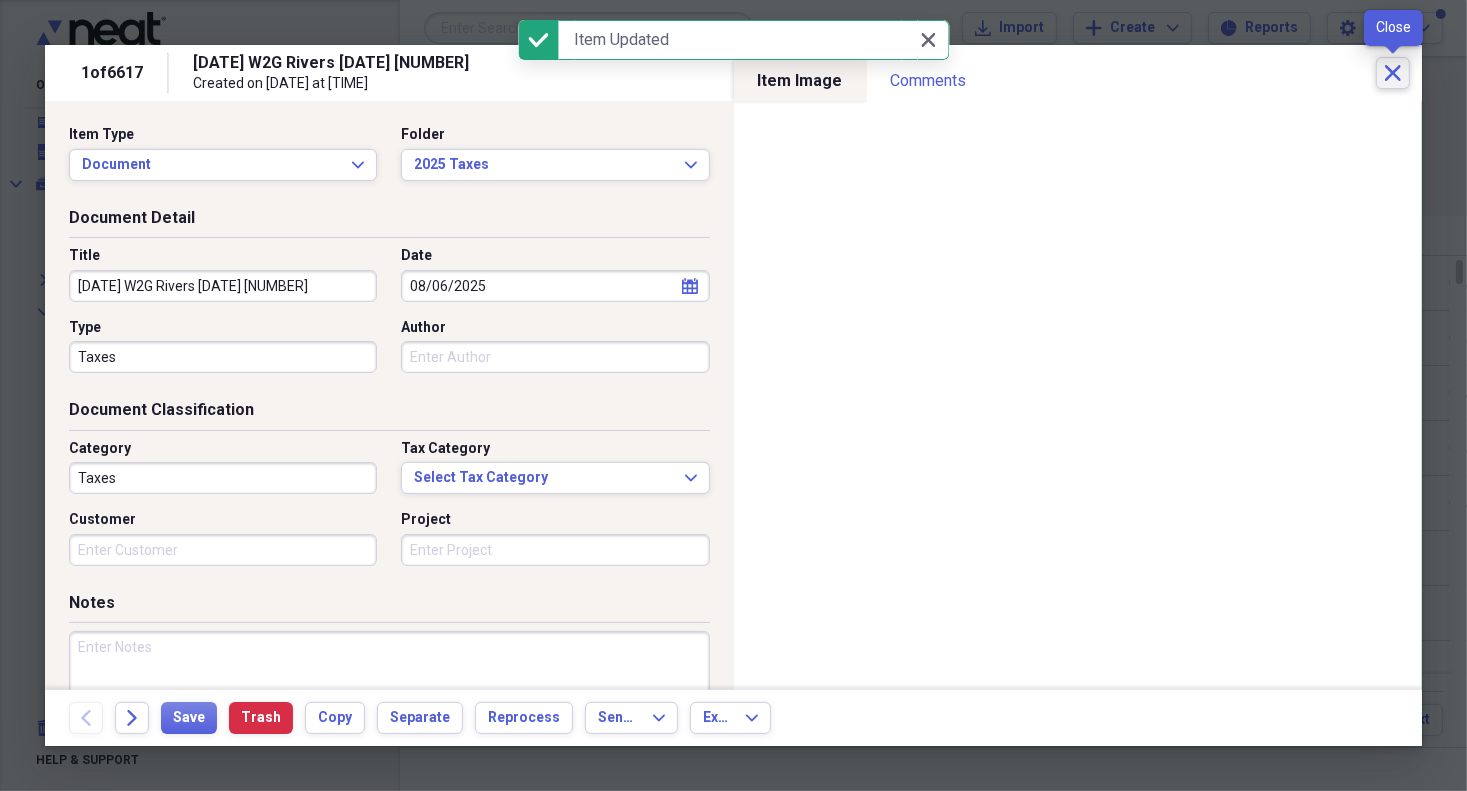 click 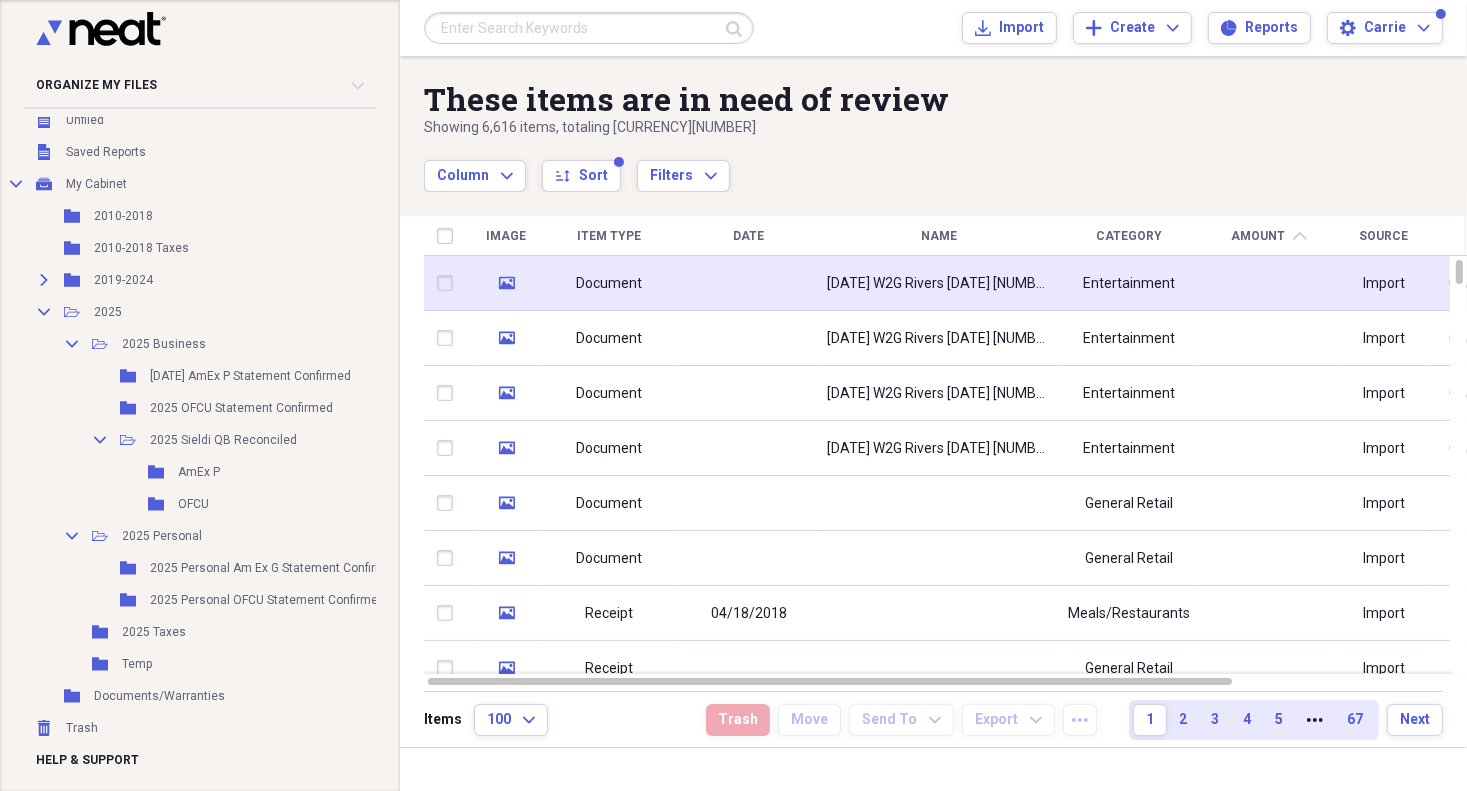 click on "[DATE] W2G Rivers [DATE] [NUMBER]" at bounding box center [939, 284] 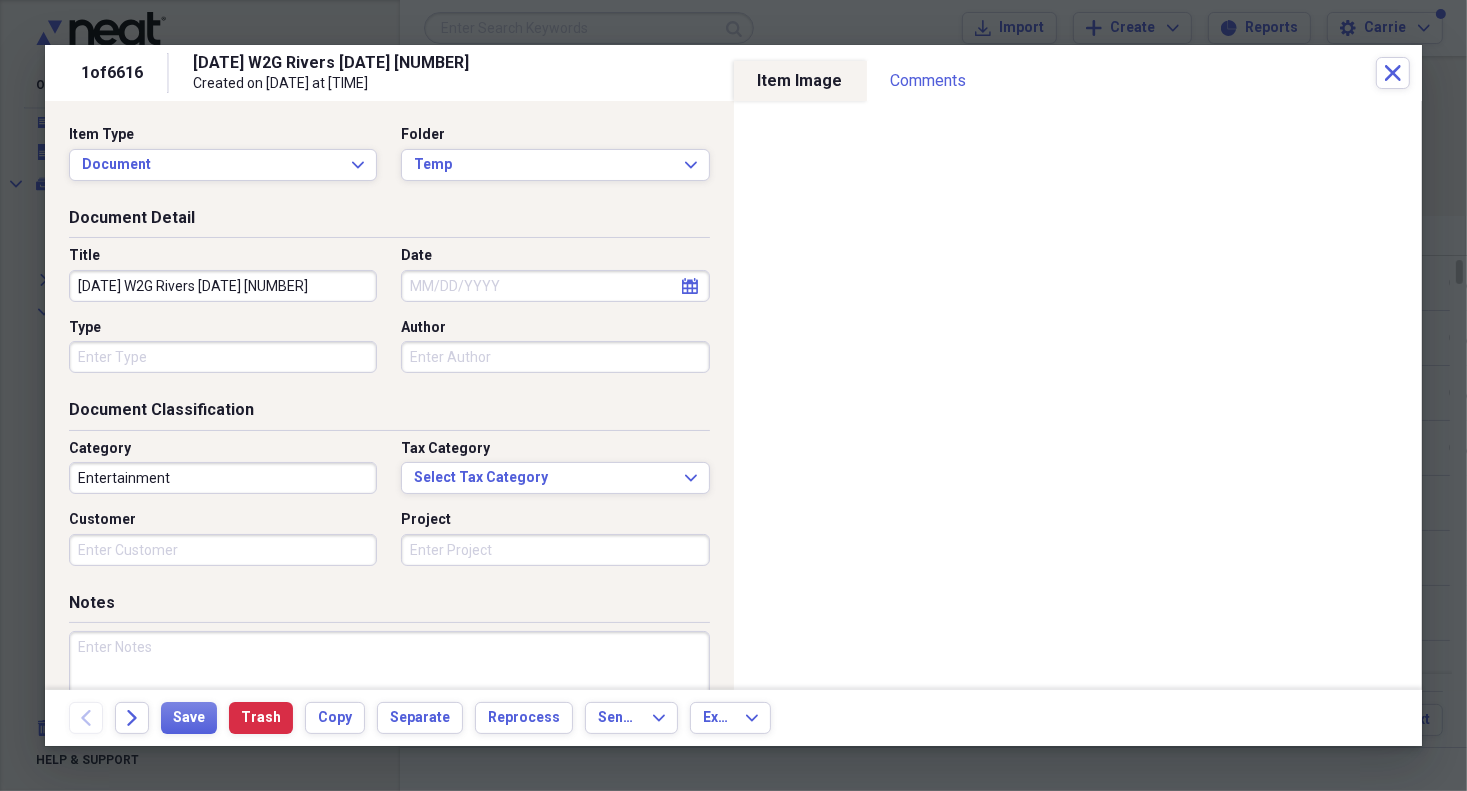 click on "Date" at bounding box center (555, 286) 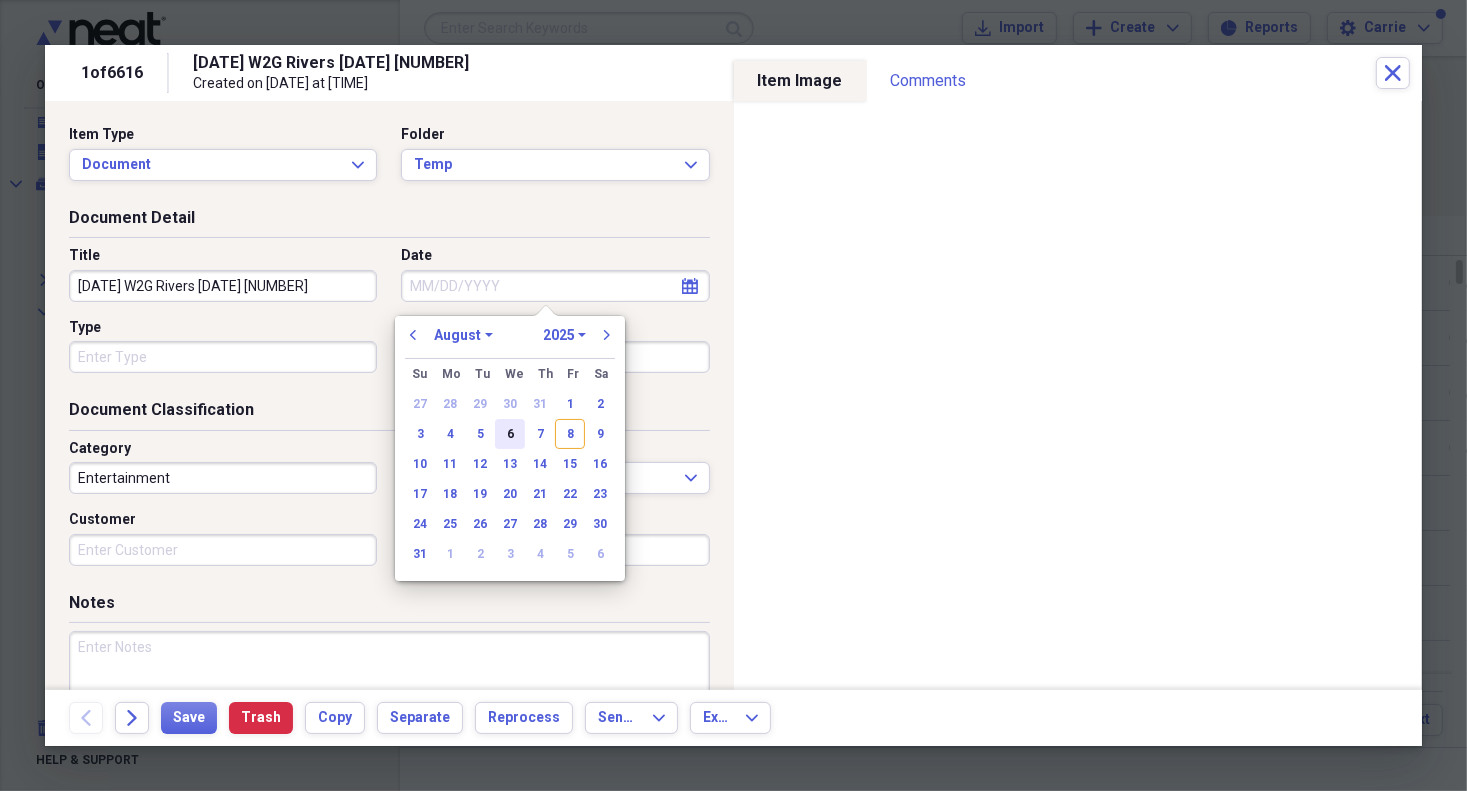 click on "6" at bounding box center [510, 434] 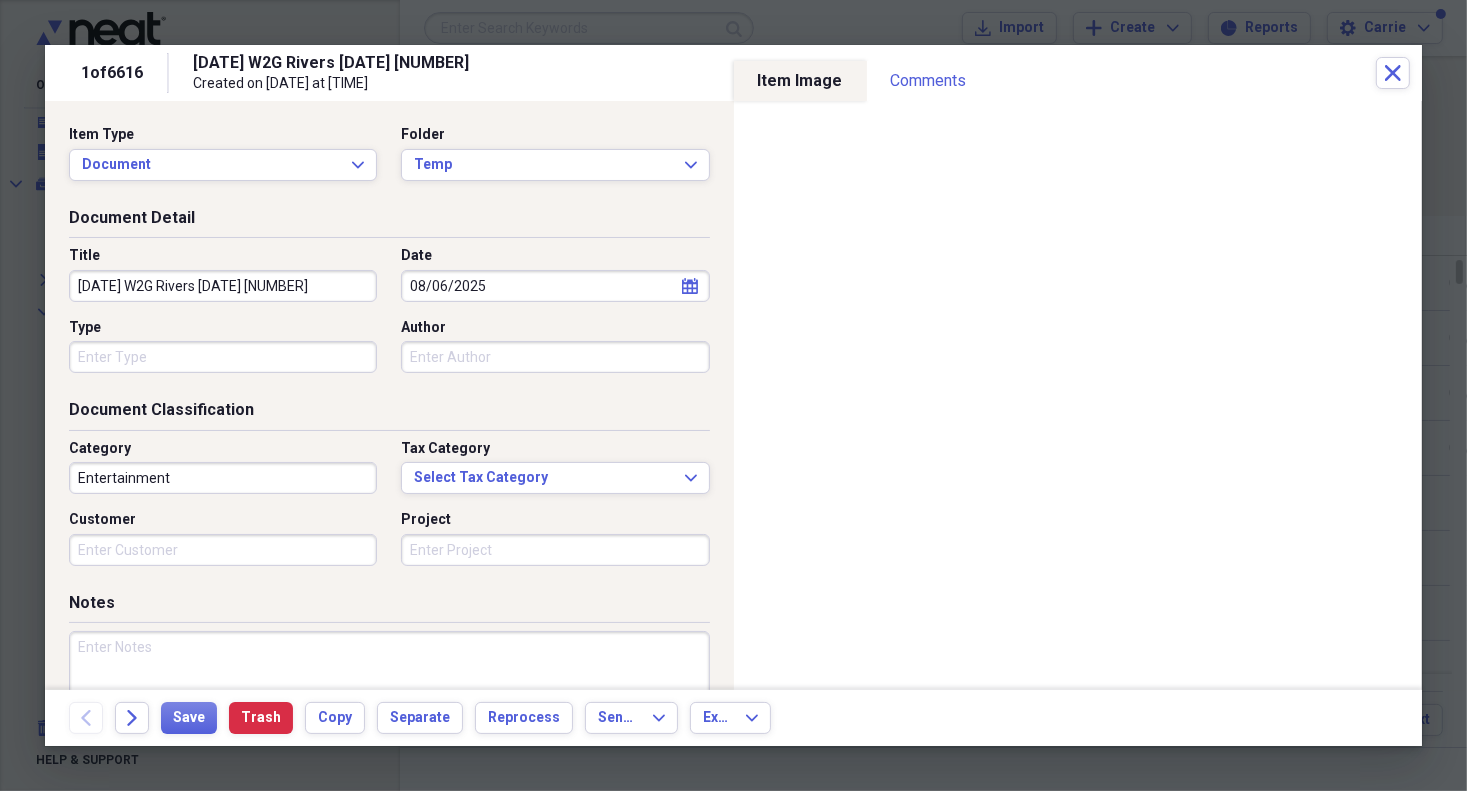 click on "Type" at bounding box center (223, 357) 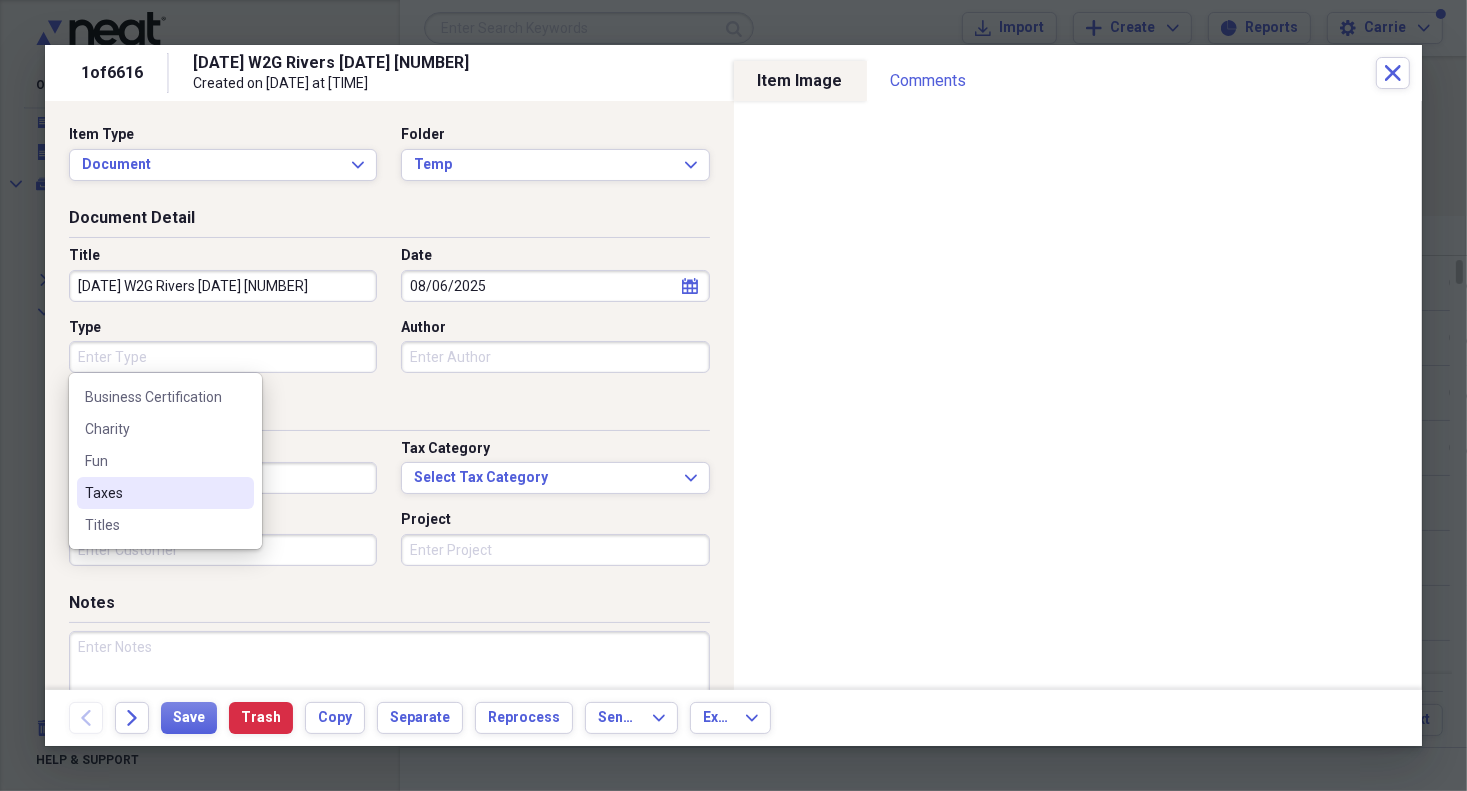 click on "Taxes" at bounding box center (153, 493) 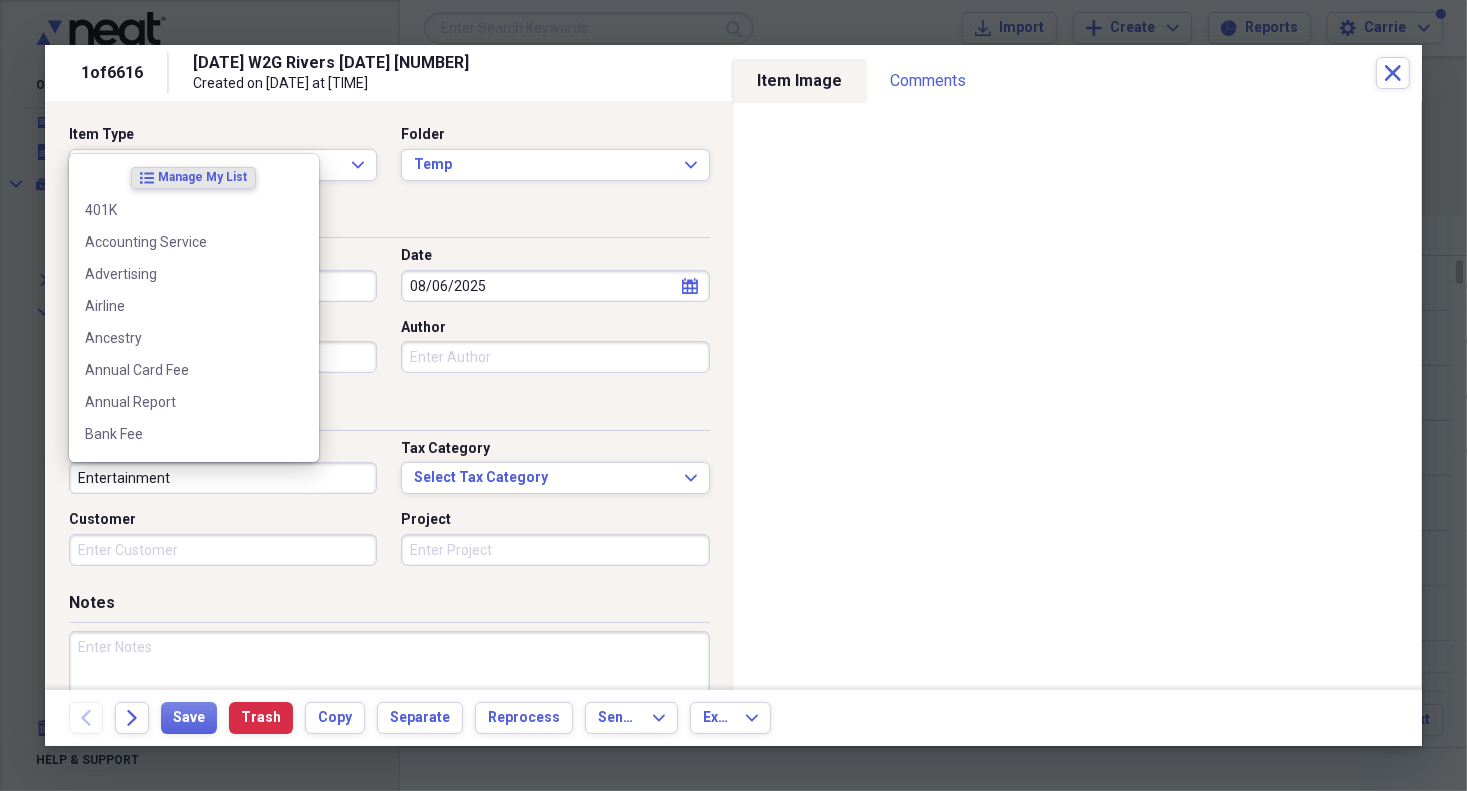 click on "Entertainment" at bounding box center (223, 478) 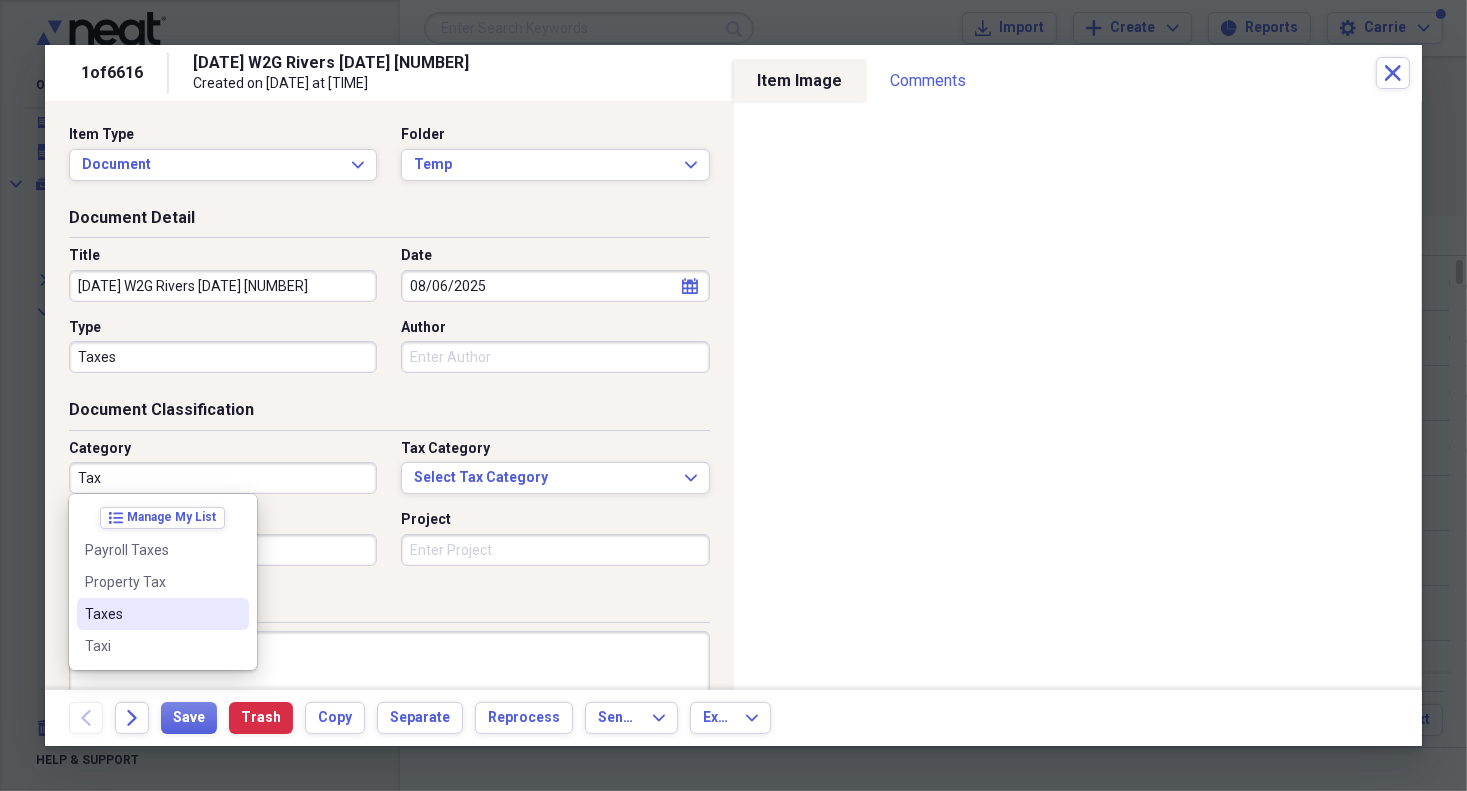 click on "Taxes" at bounding box center [163, 614] 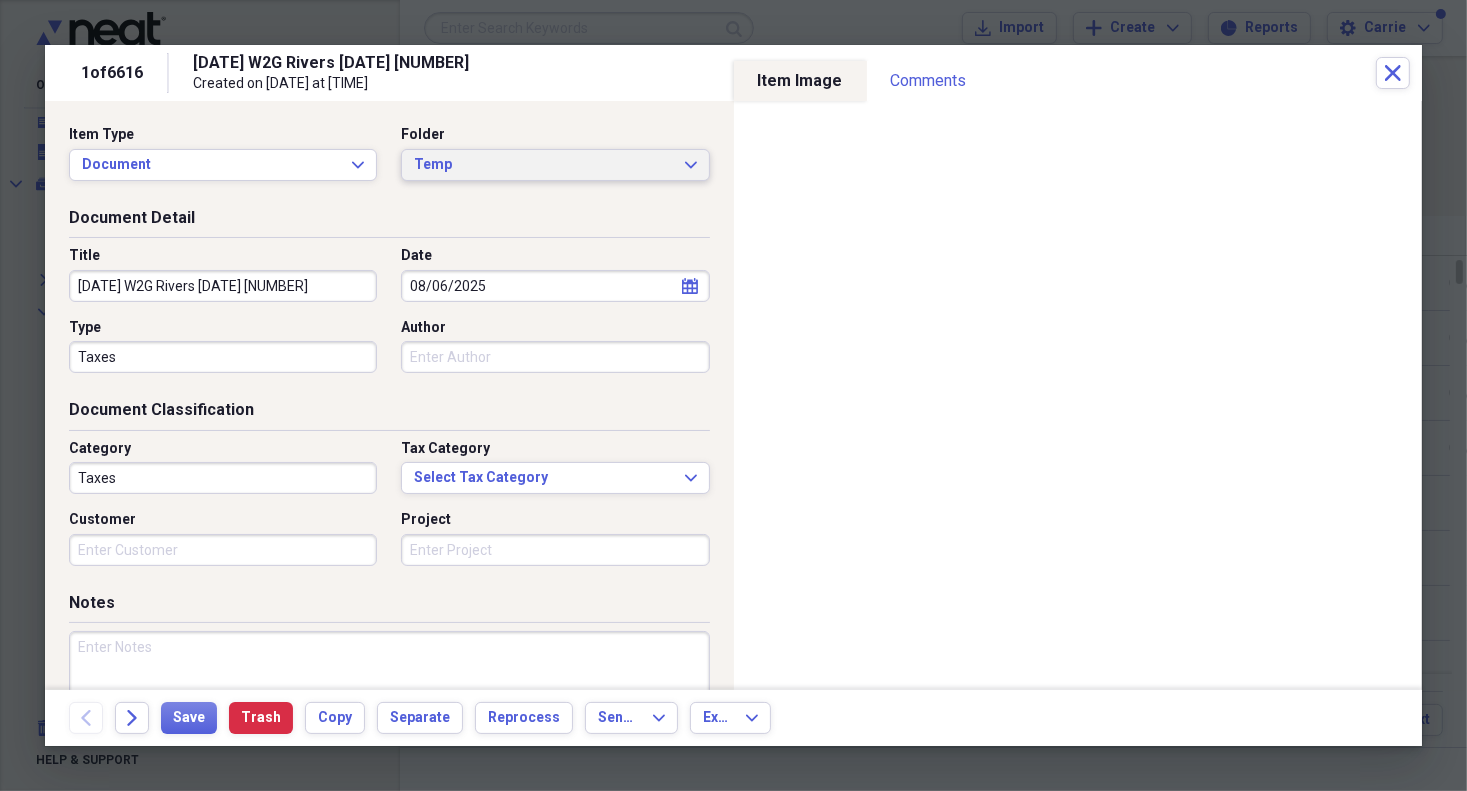 click on "Temp" at bounding box center [543, 165] 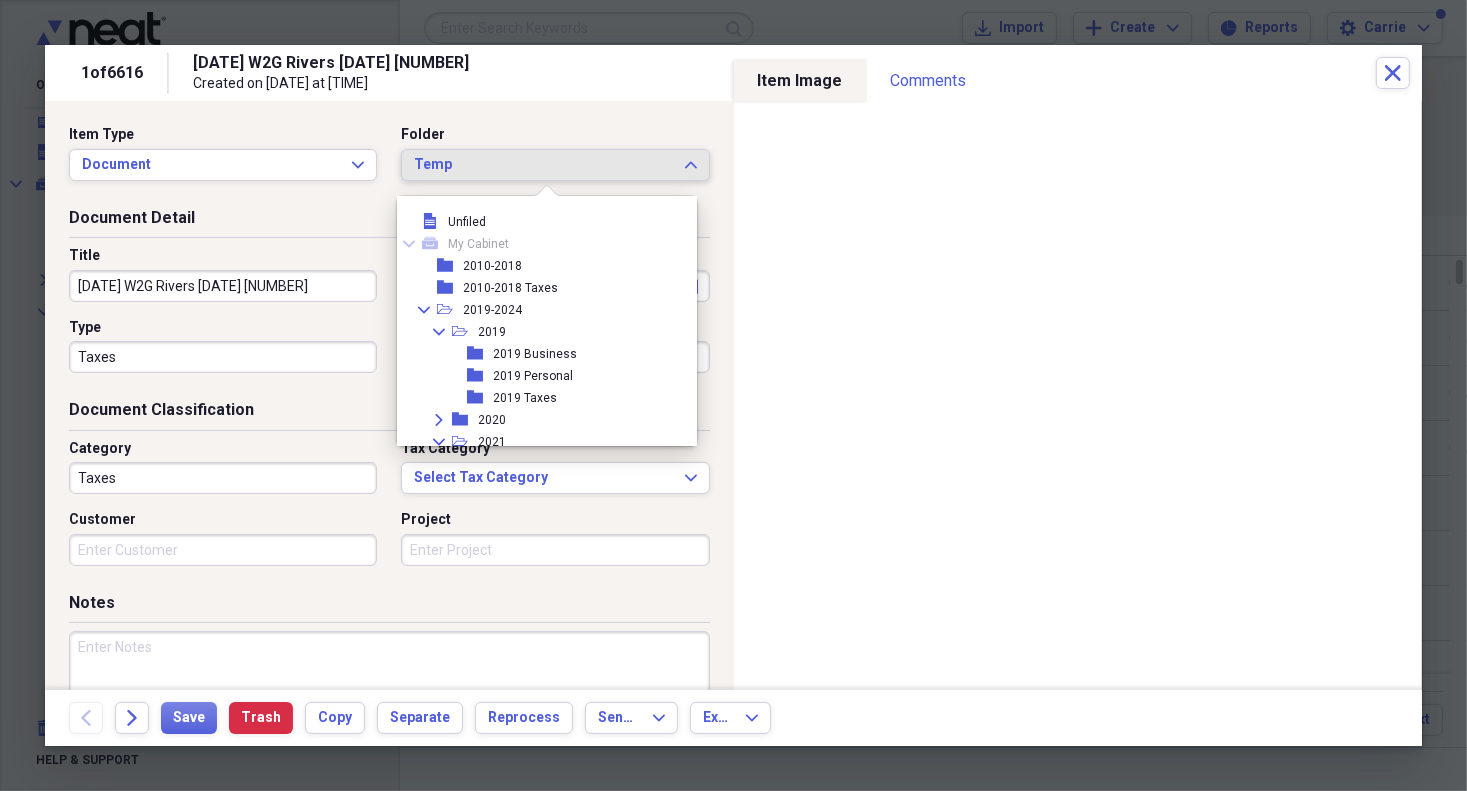 scroll, scrollTop: 876, scrollLeft: 0, axis: vertical 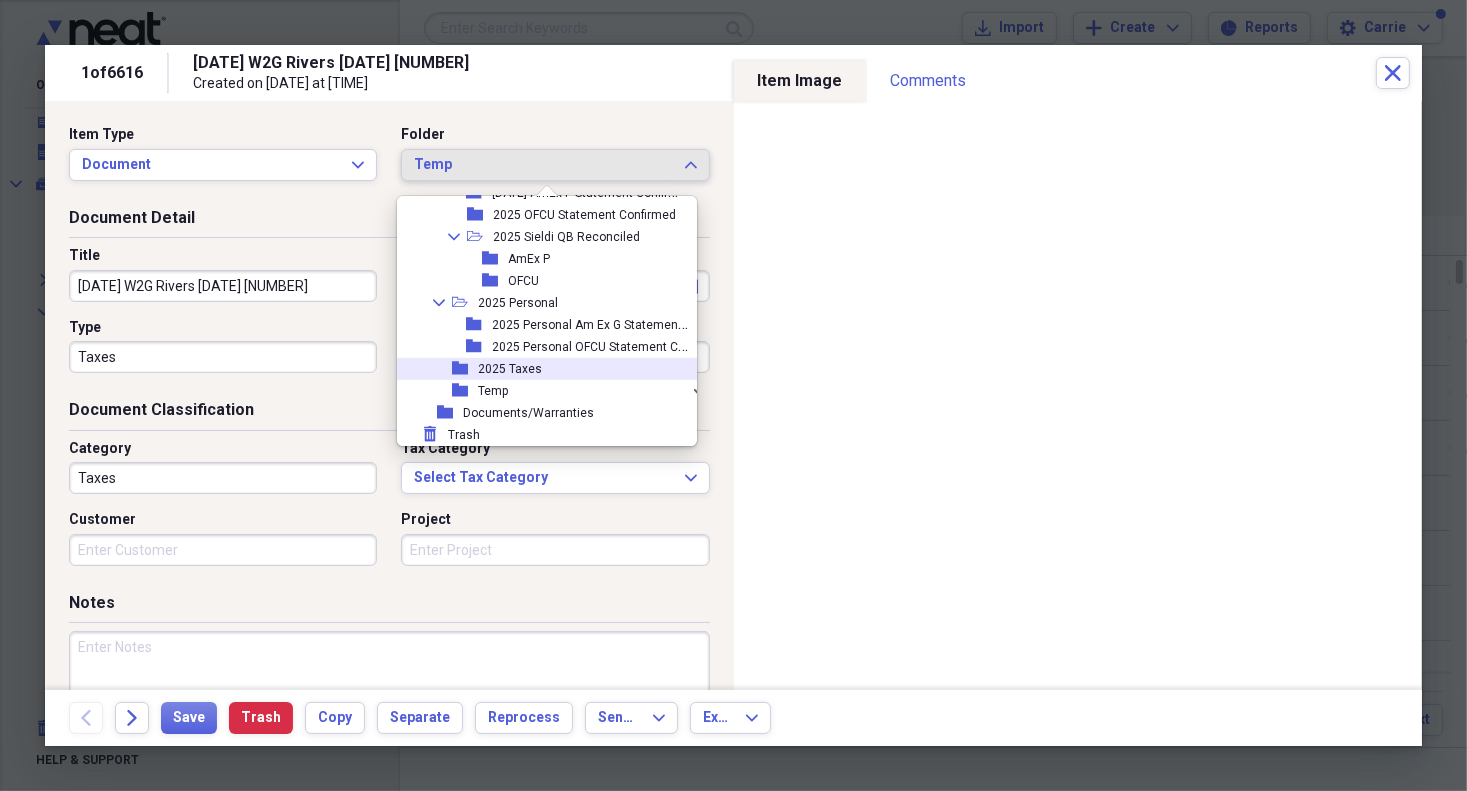 click on "2025 Taxes" at bounding box center (510, 369) 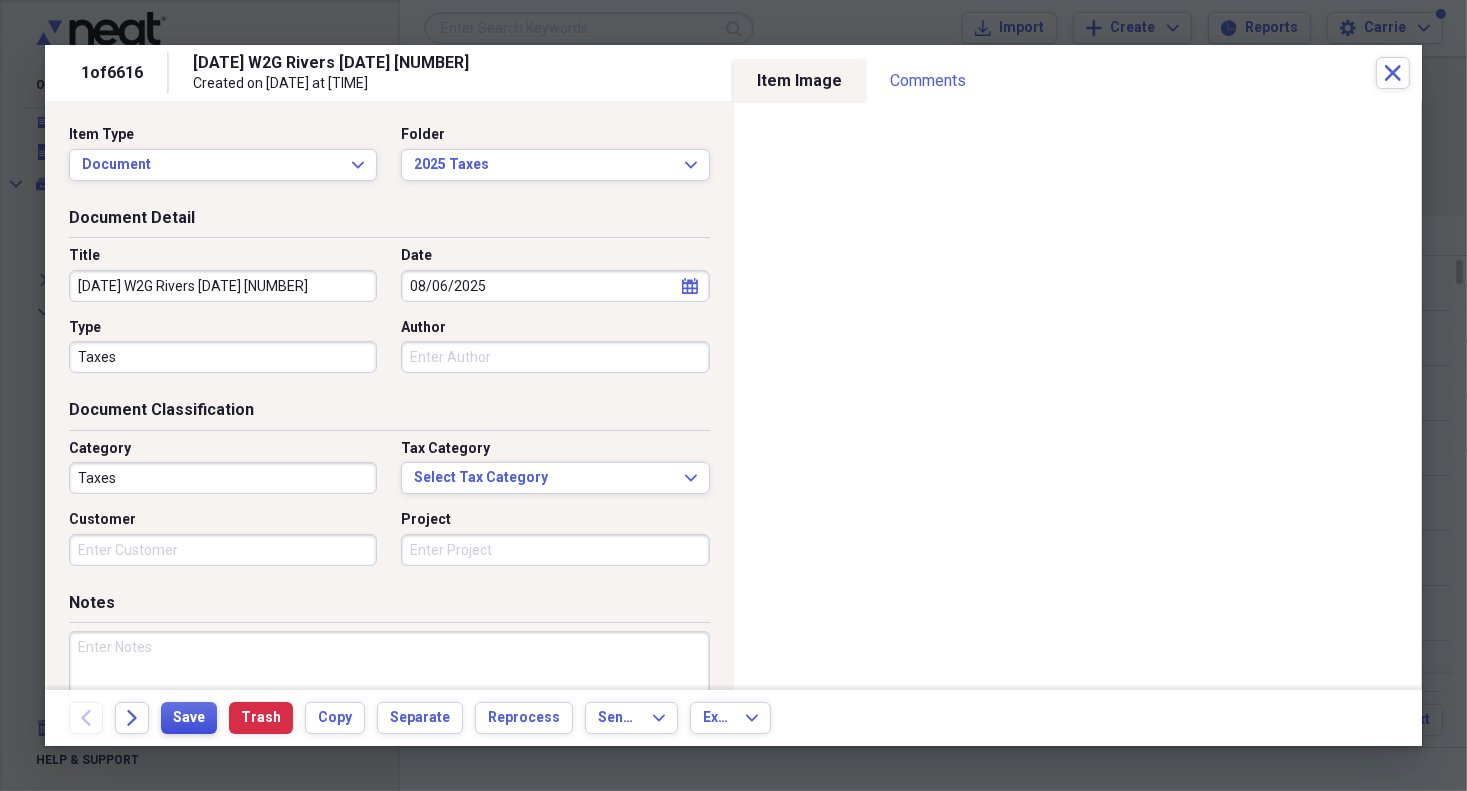 click on "Save" at bounding box center (189, 718) 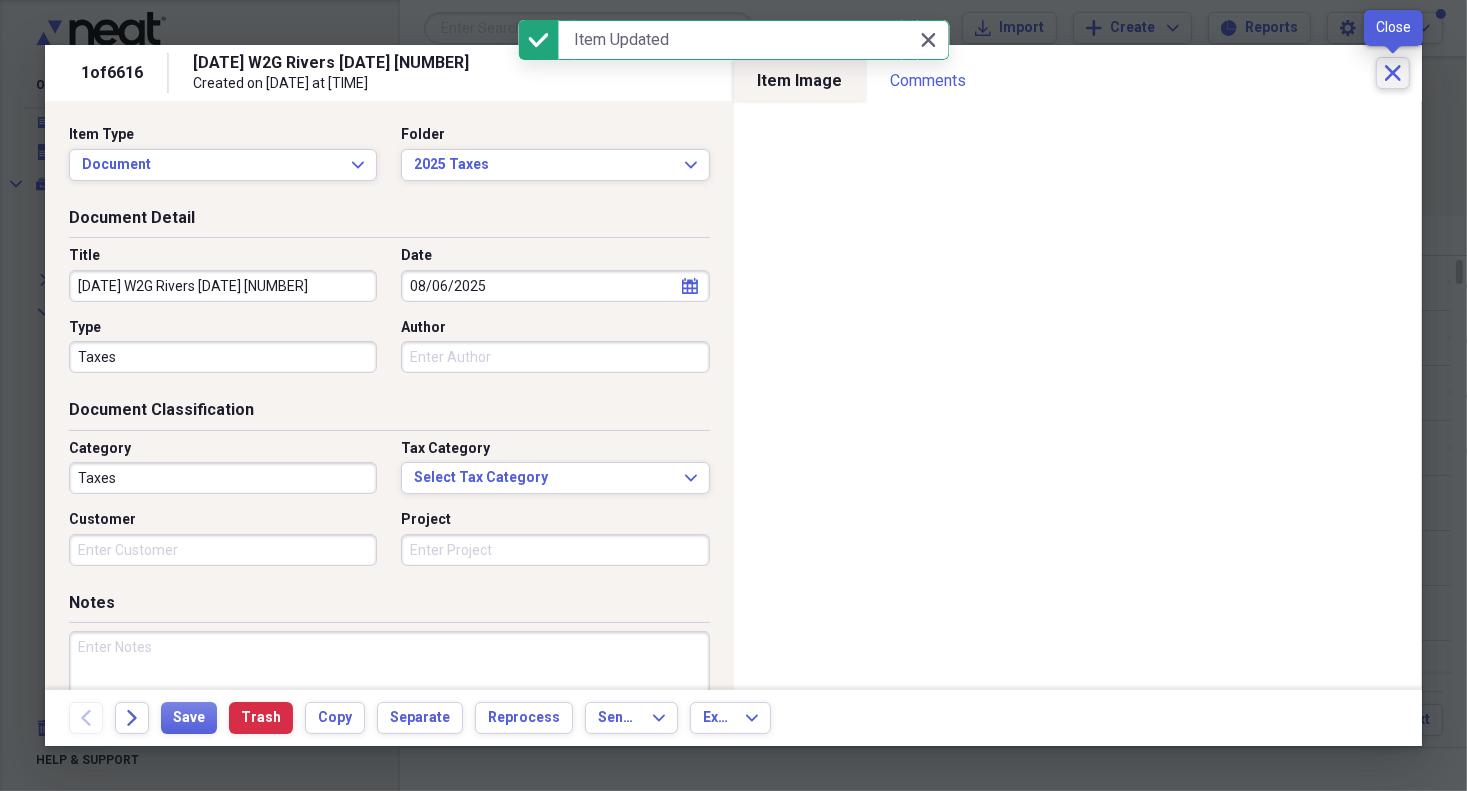 click on "Close" 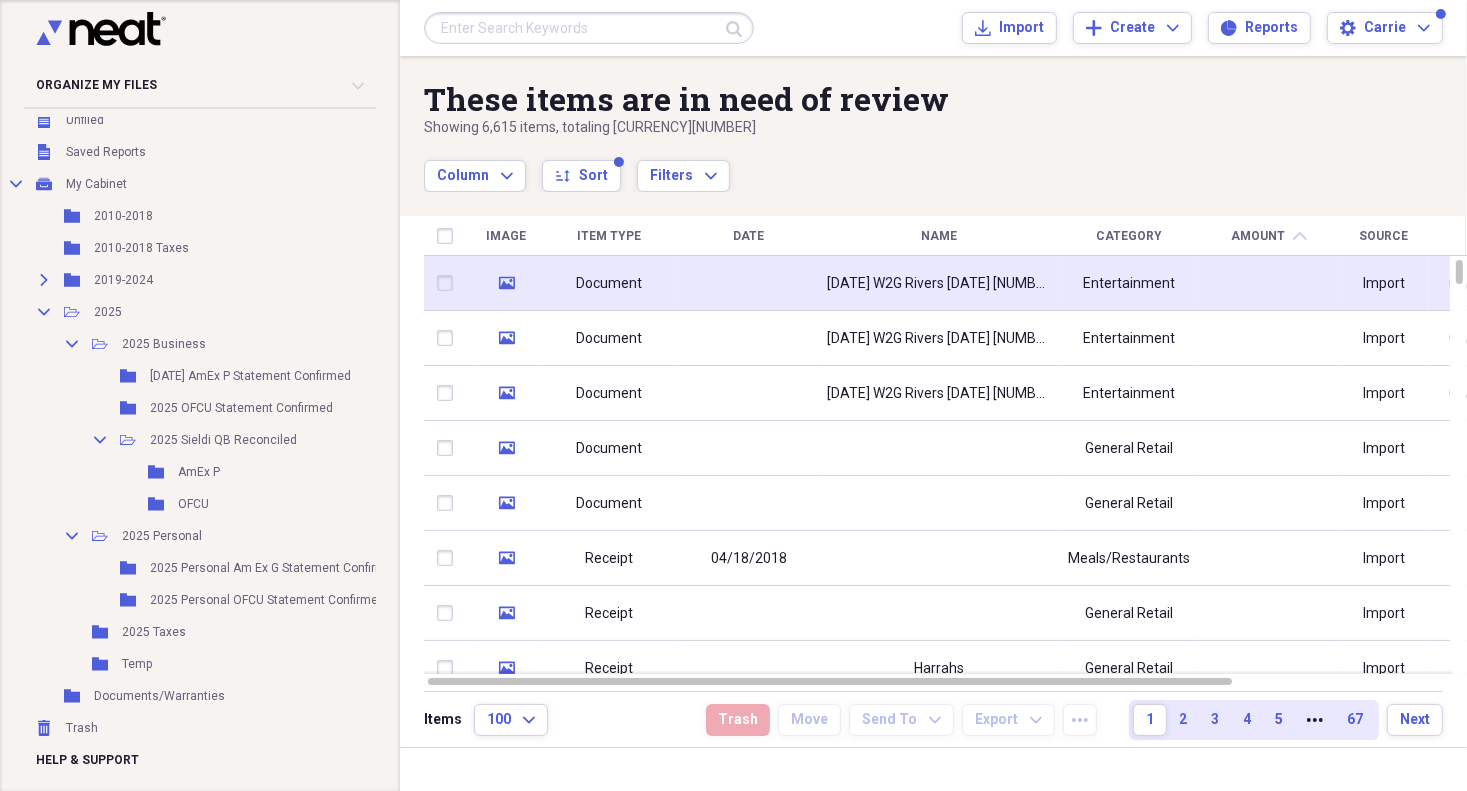 click on "[DATE] W2G Rivers [DATE] [NUMBER]" at bounding box center [939, 284] 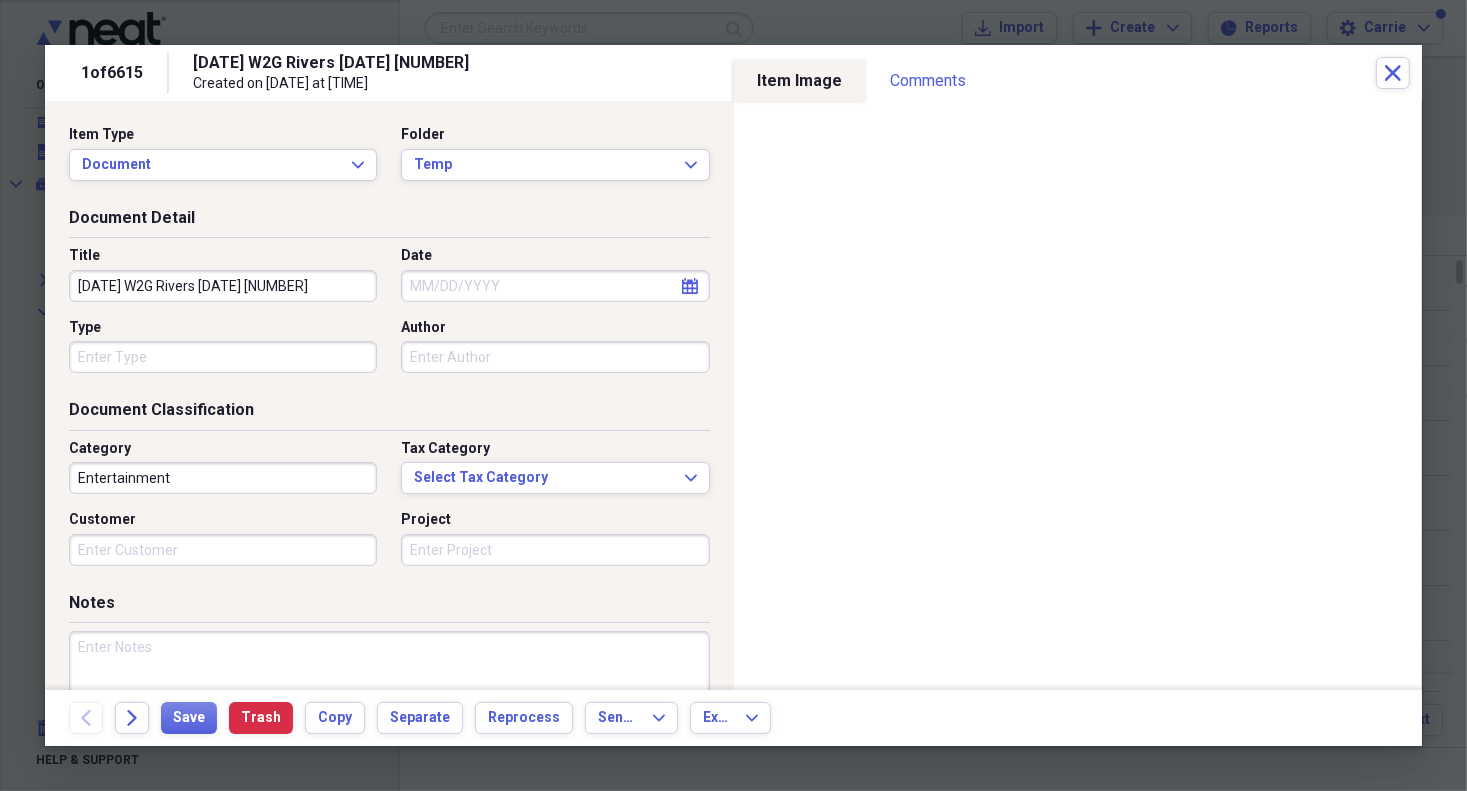 click 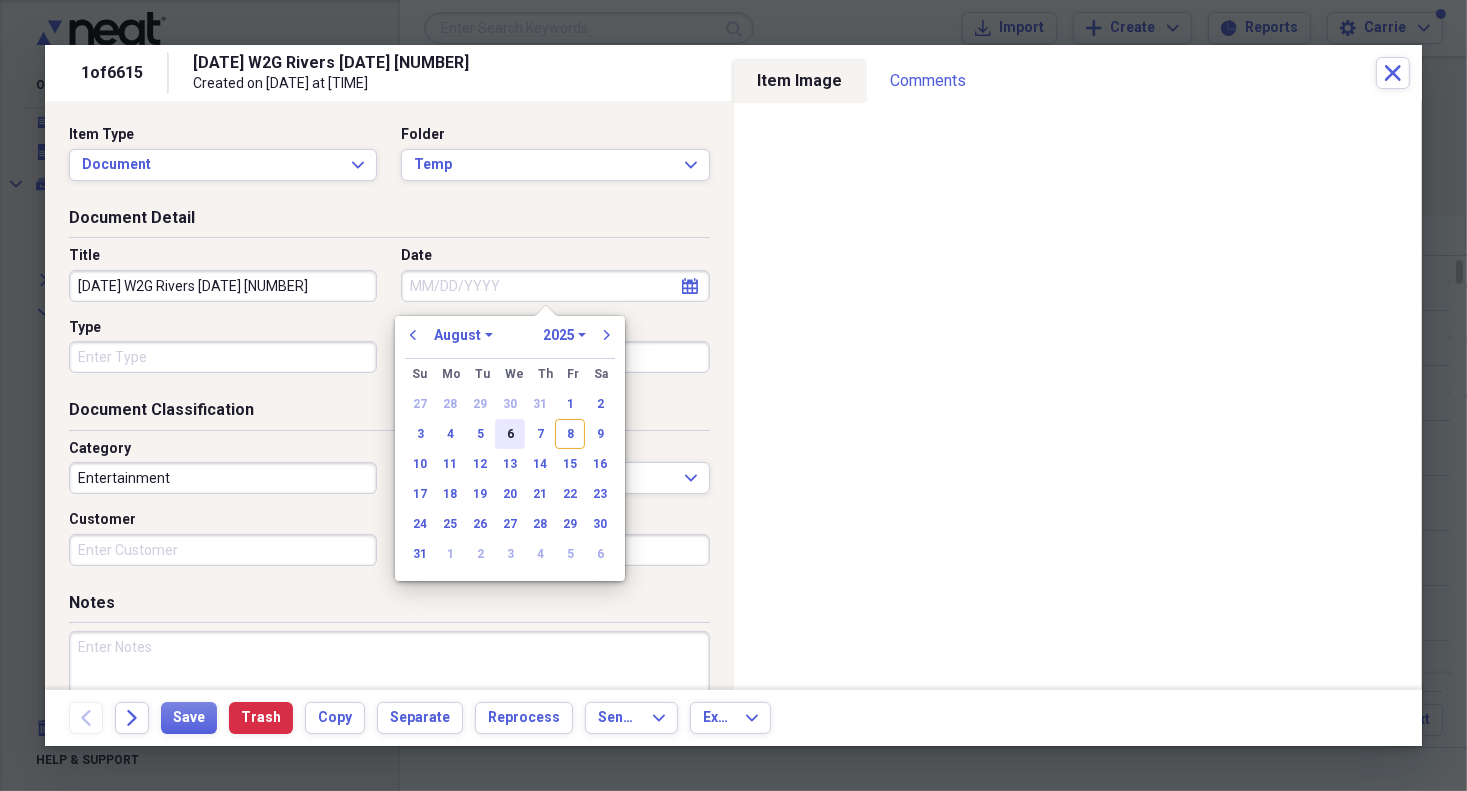 click on "6" at bounding box center [510, 434] 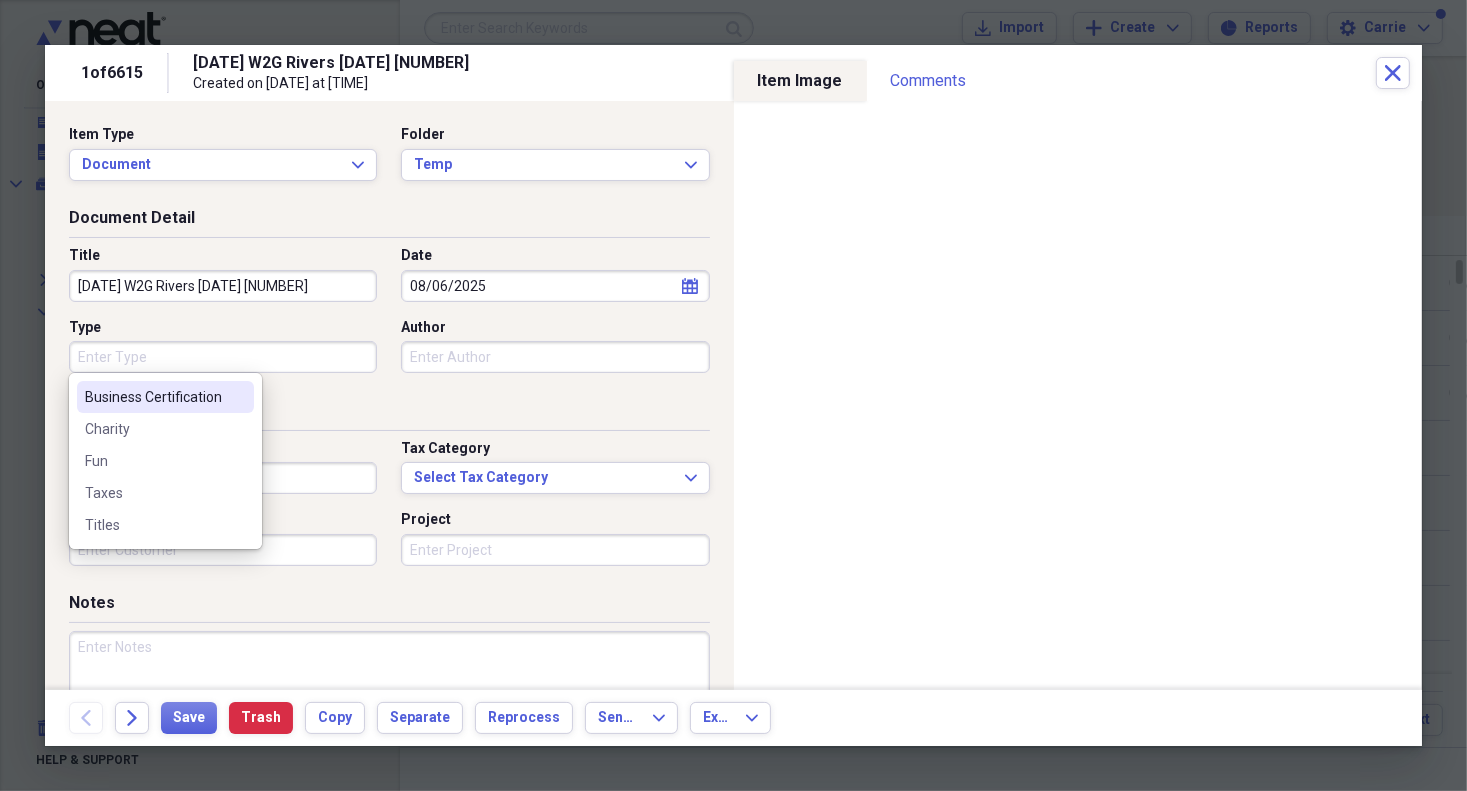 click on "Type" at bounding box center (223, 357) 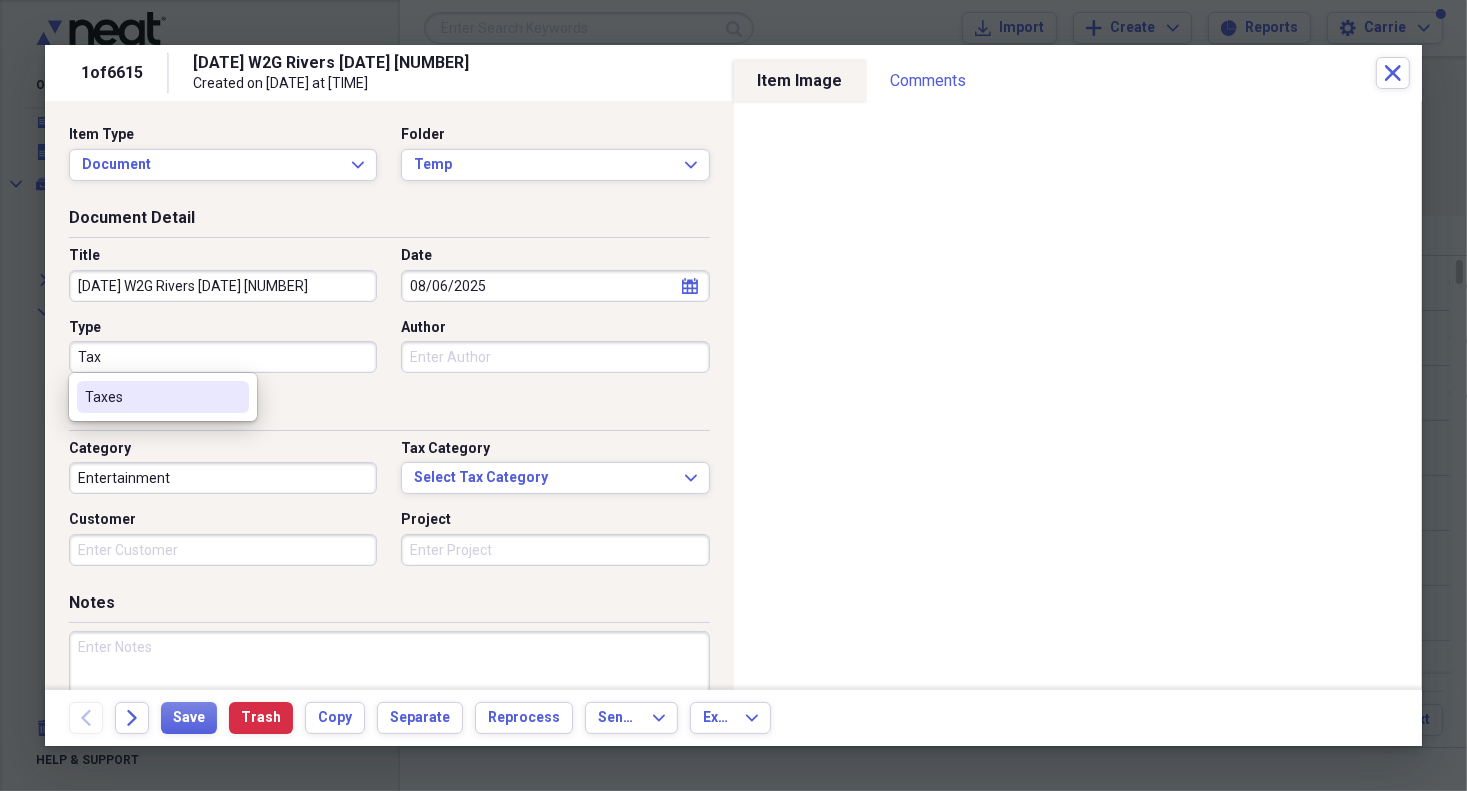click on "Taxes" at bounding box center (151, 397) 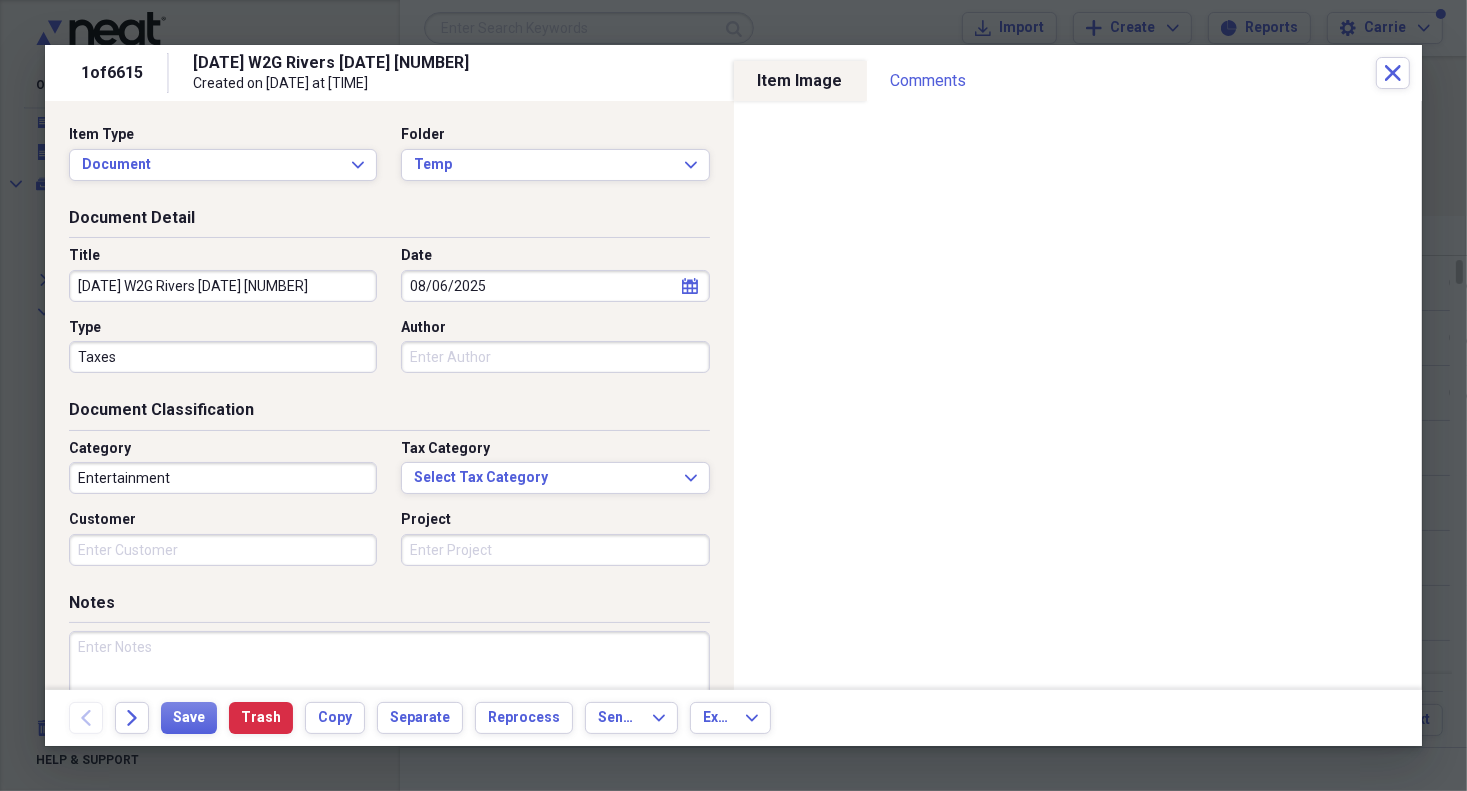 drag, startPoint x: 127, startPoint y: 358, endPoint x: 42, endPoint y: 353, distance: 85.146935 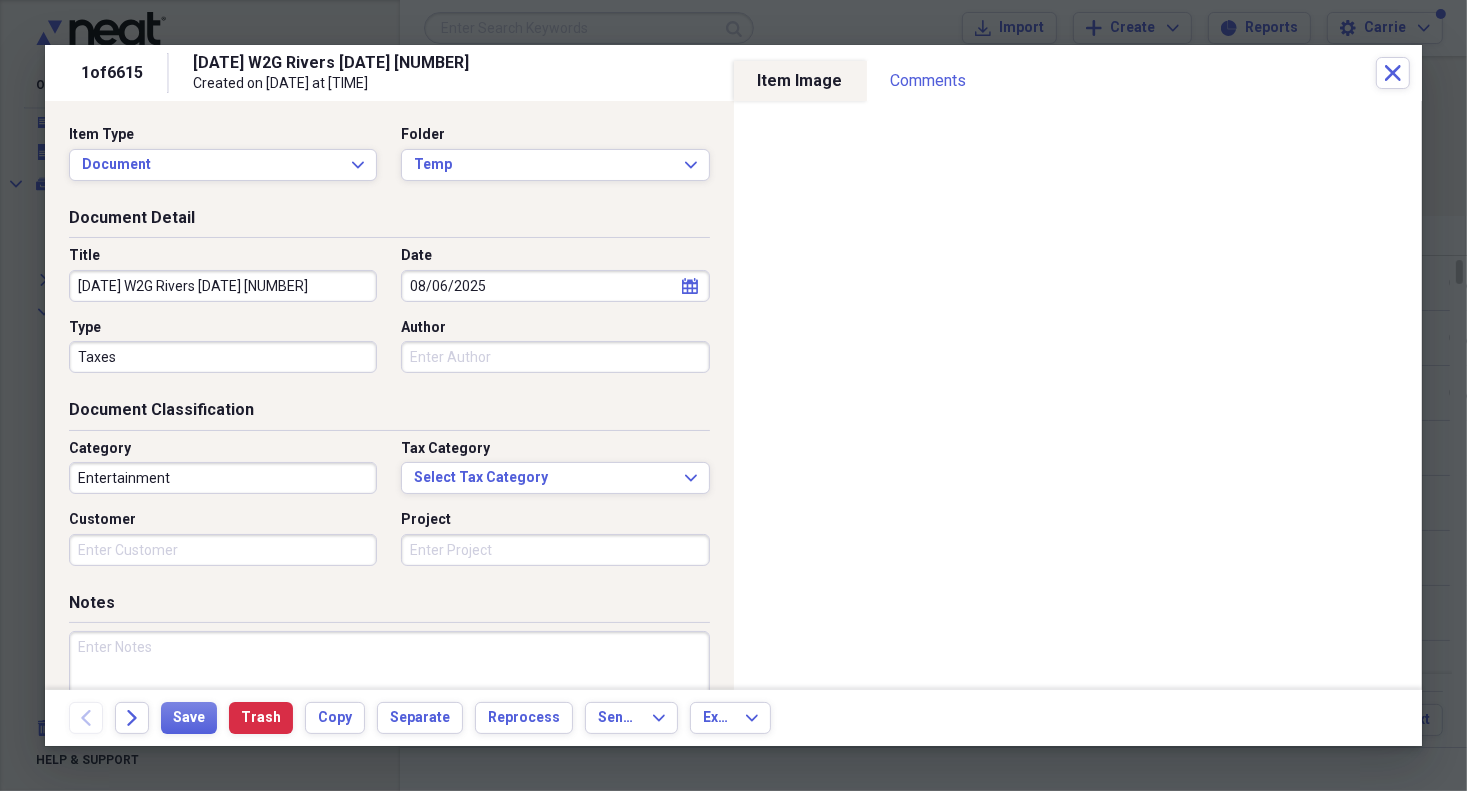 click on "Entertainment" at bounding box center [223, 478] 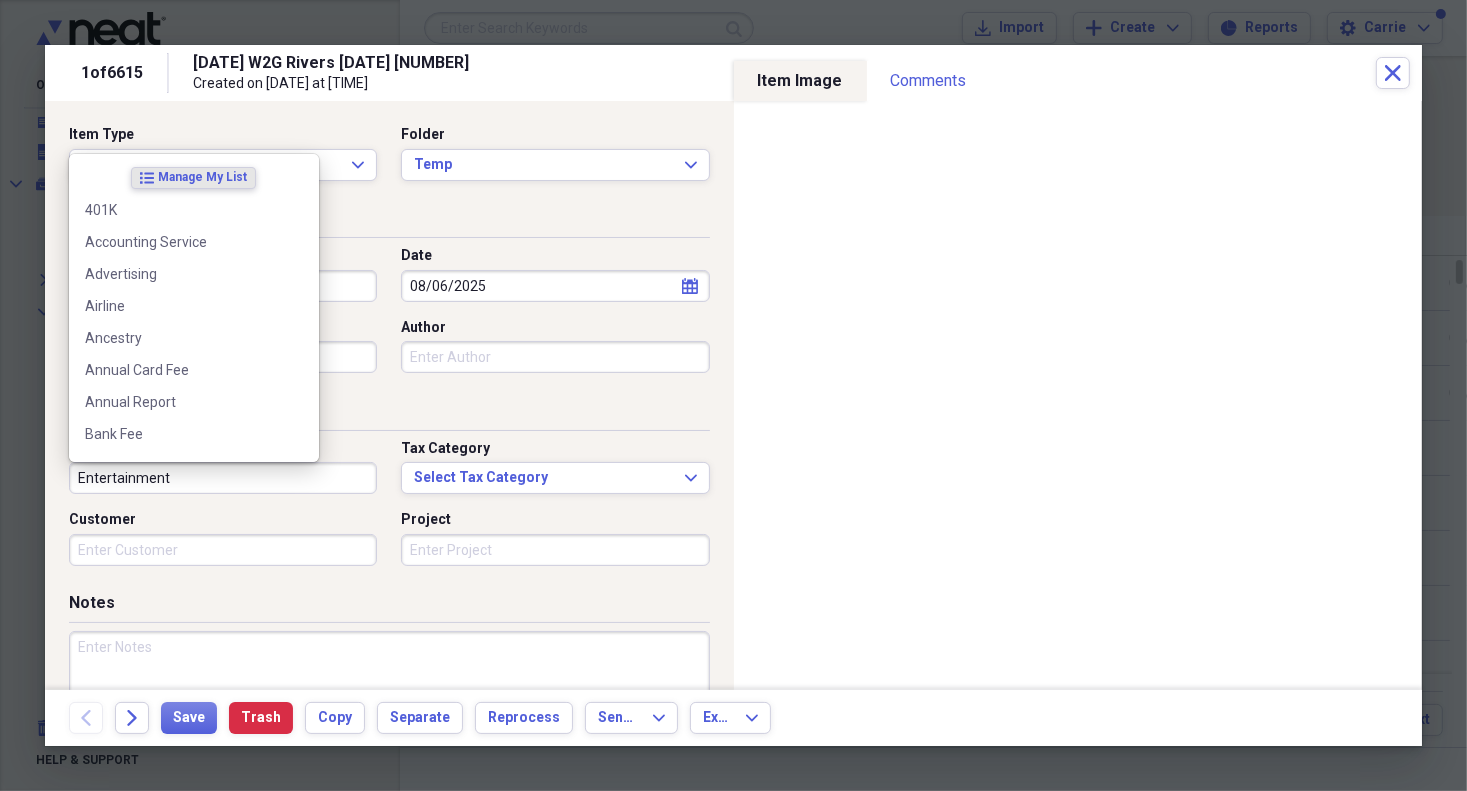 paste on "Taxes" 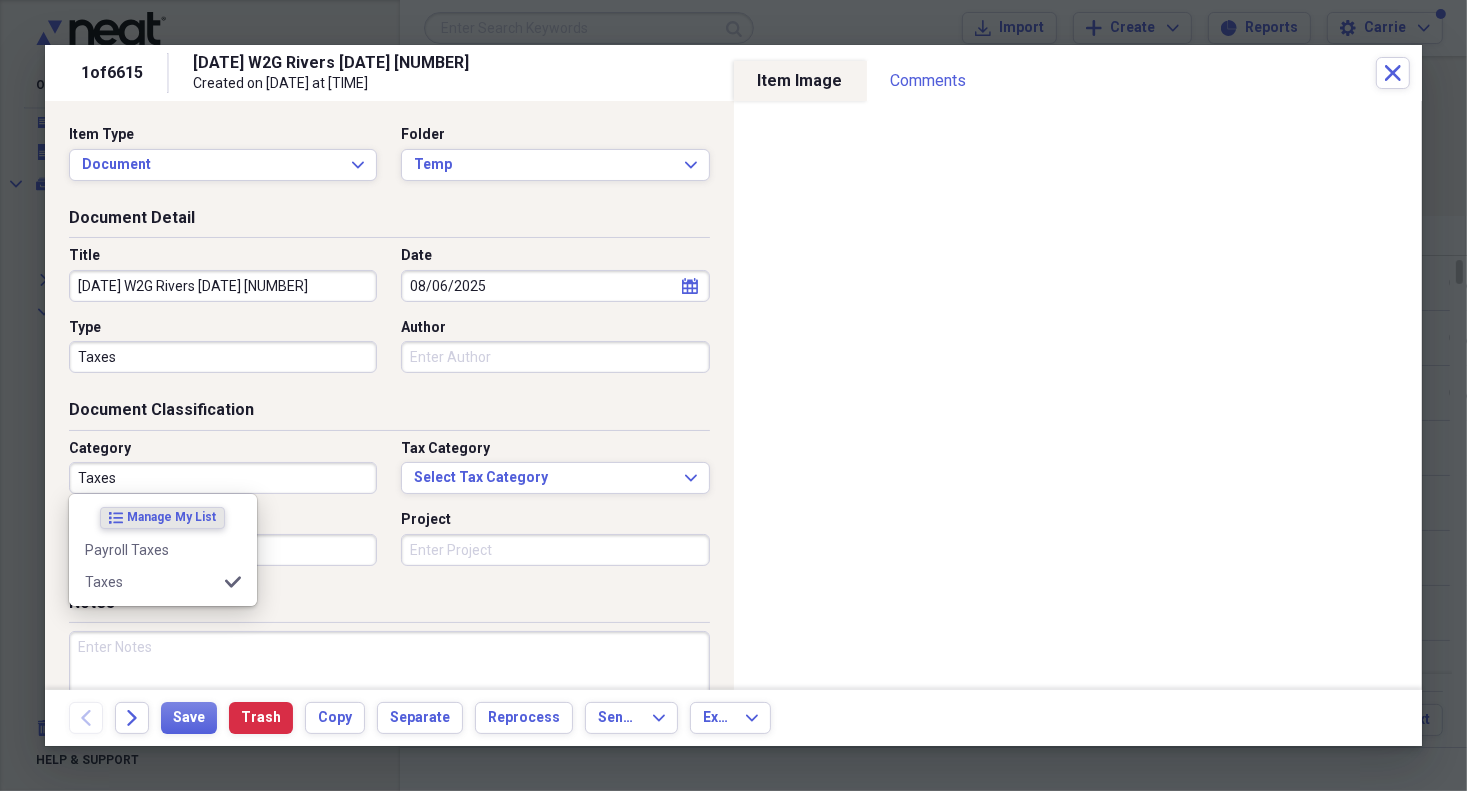 type on "Taxes" 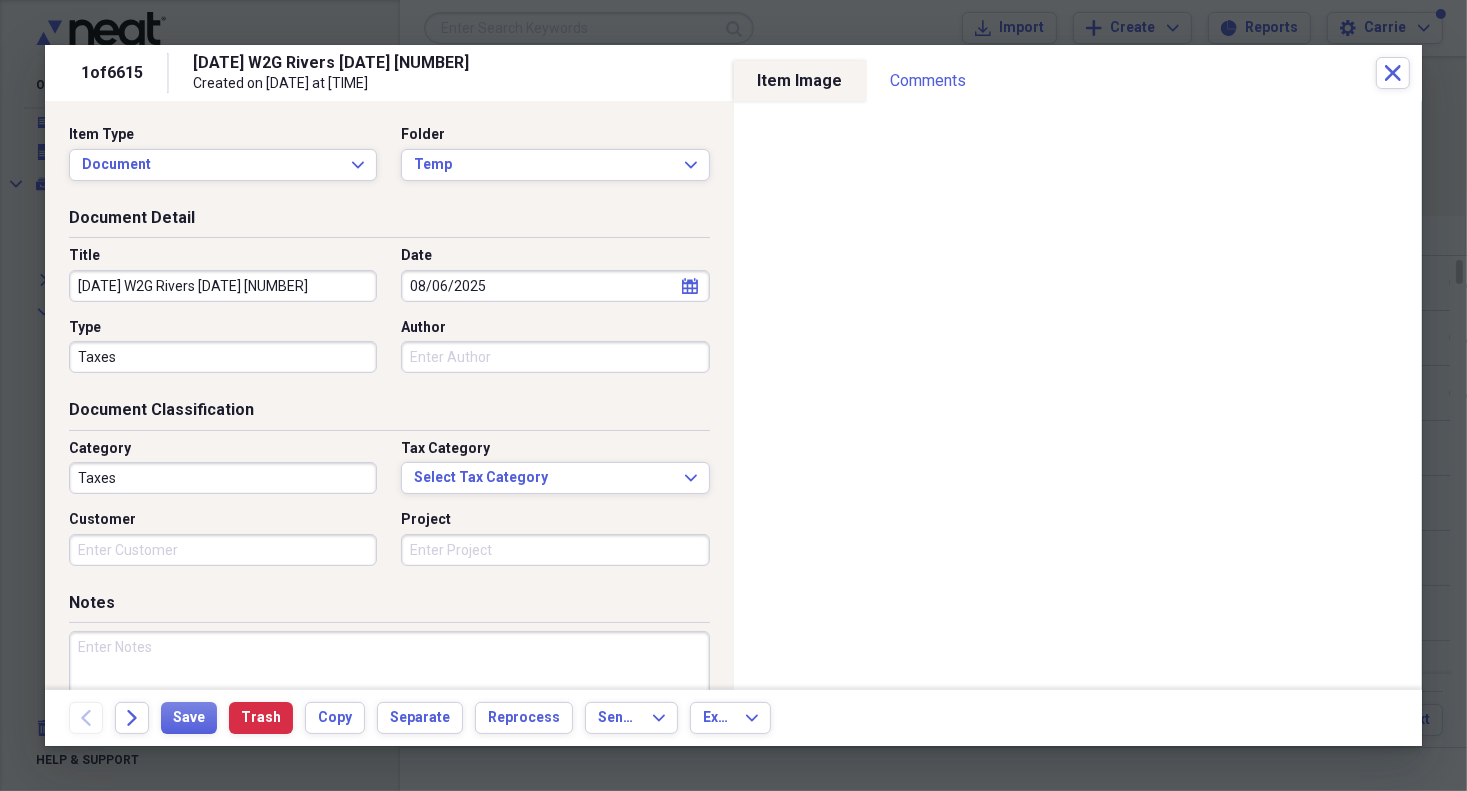 click on "Document Classification Category Taxes Tax Category Select Tax Category Expand Customer Project" at bounding box center [389, 495] 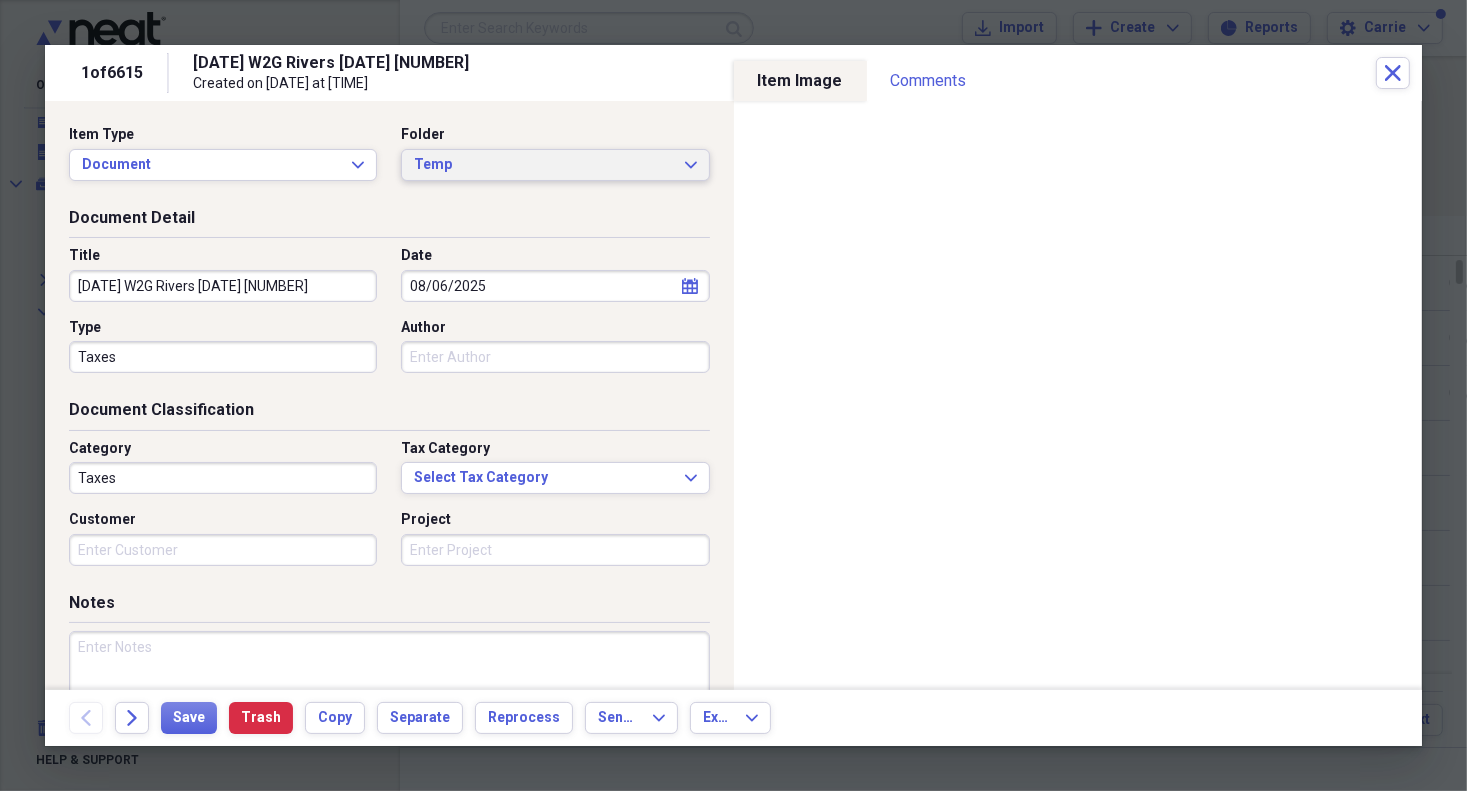 click on "Temp" at bounding box center (543, 165) 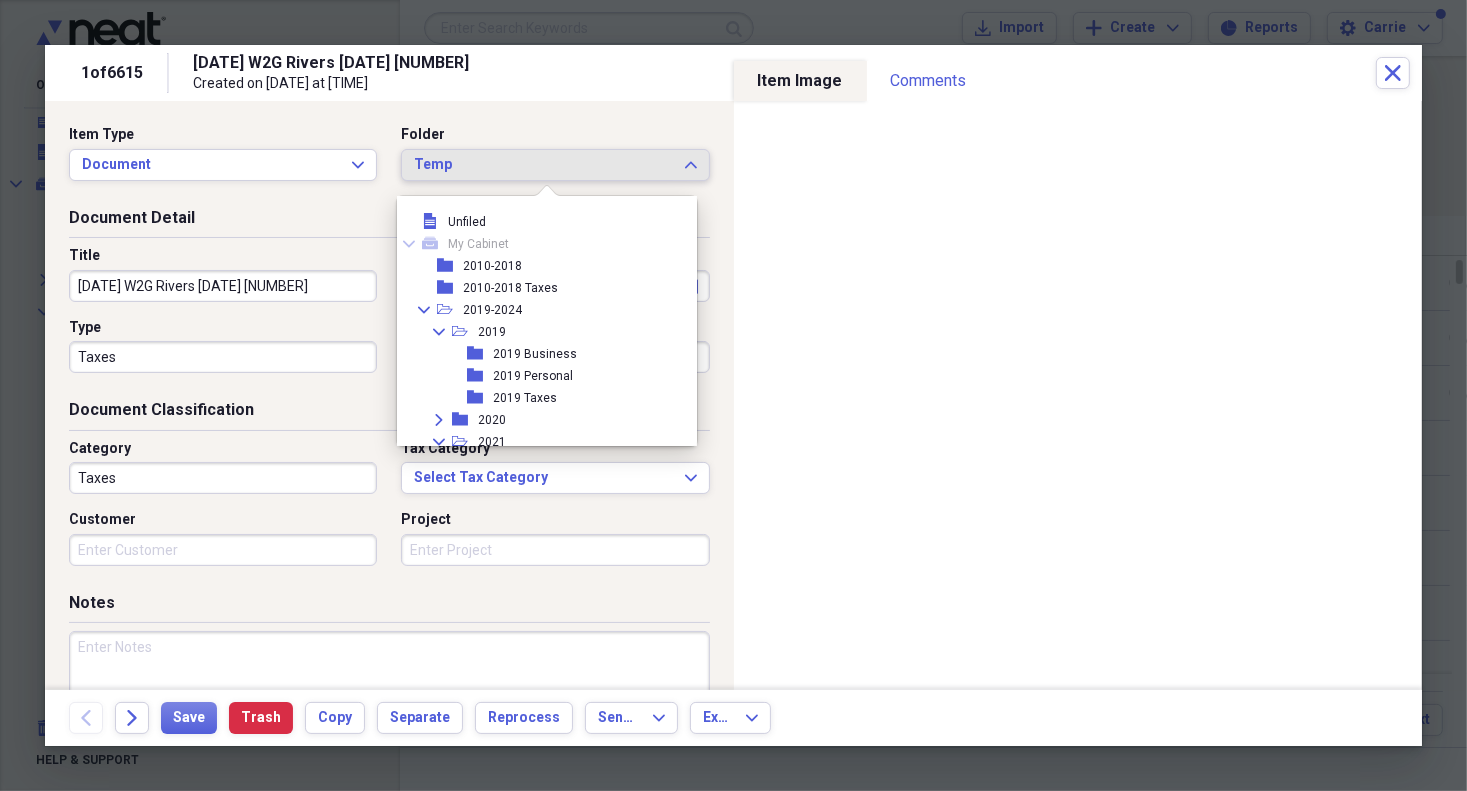 scroll, scrollTop: 876, scrollLeft: 0, axis: vertical 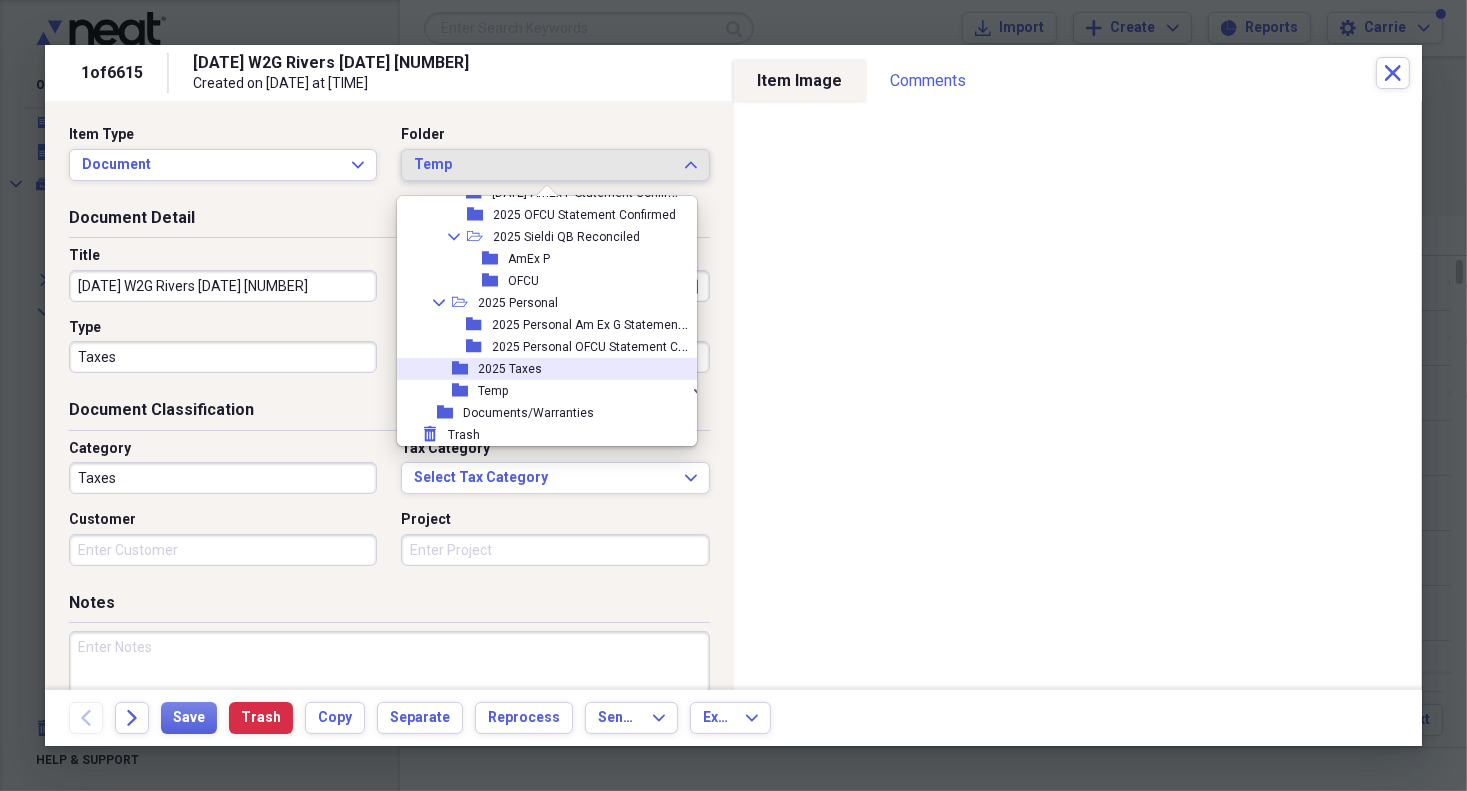 click on "2025 Taxes" at bounding box center [510, 369] 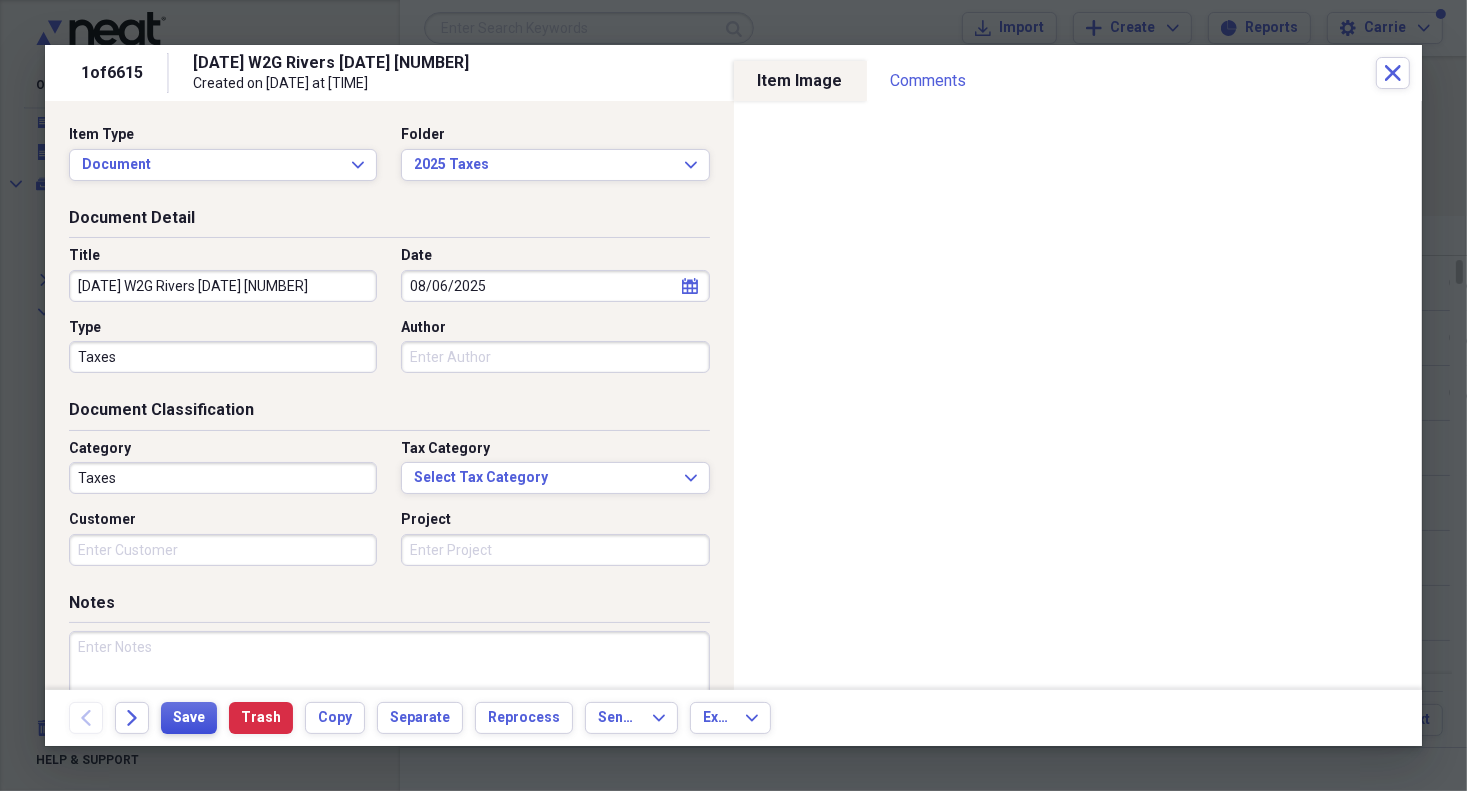 click on "Save" at bounding box center (189, 718) 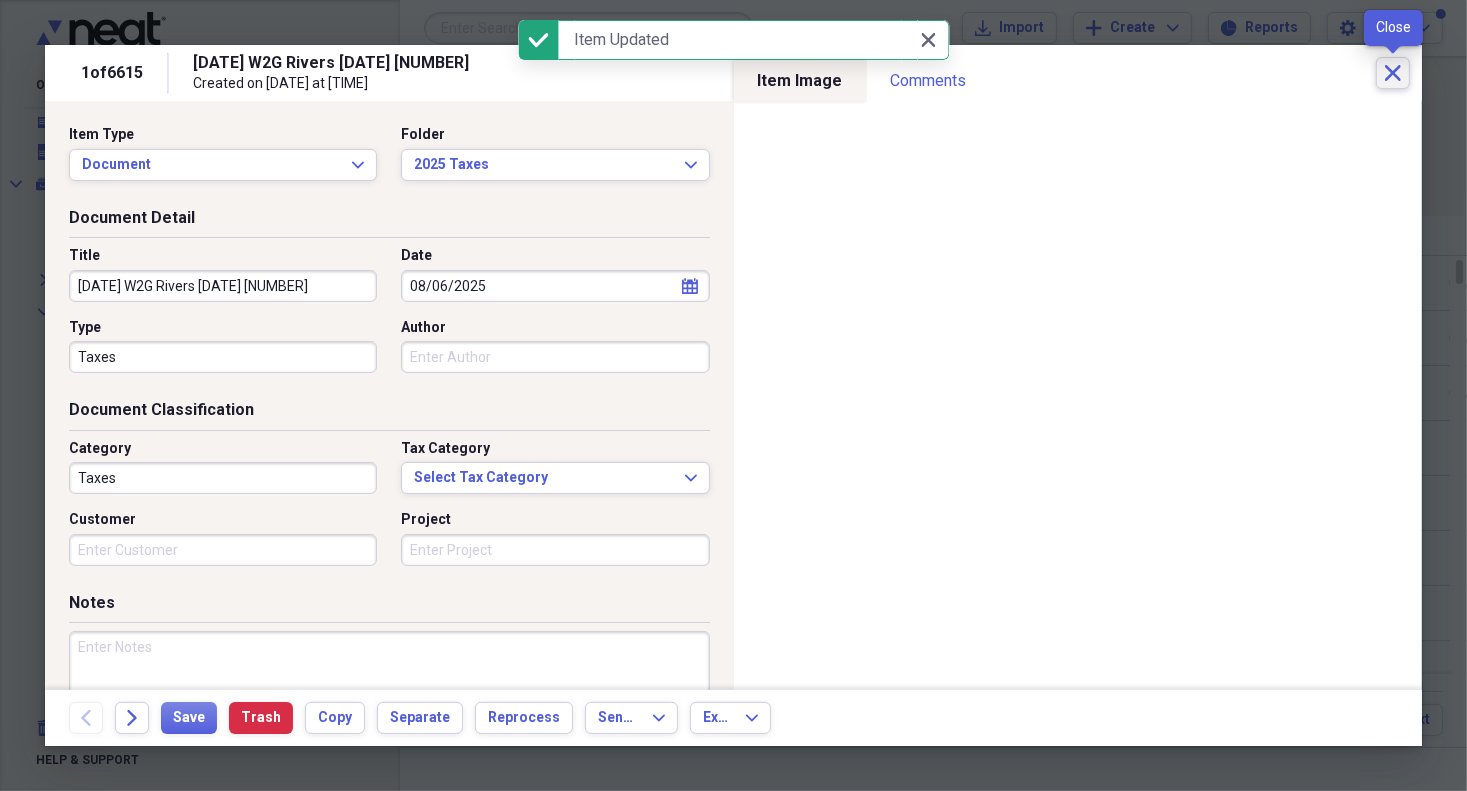click on "Close" 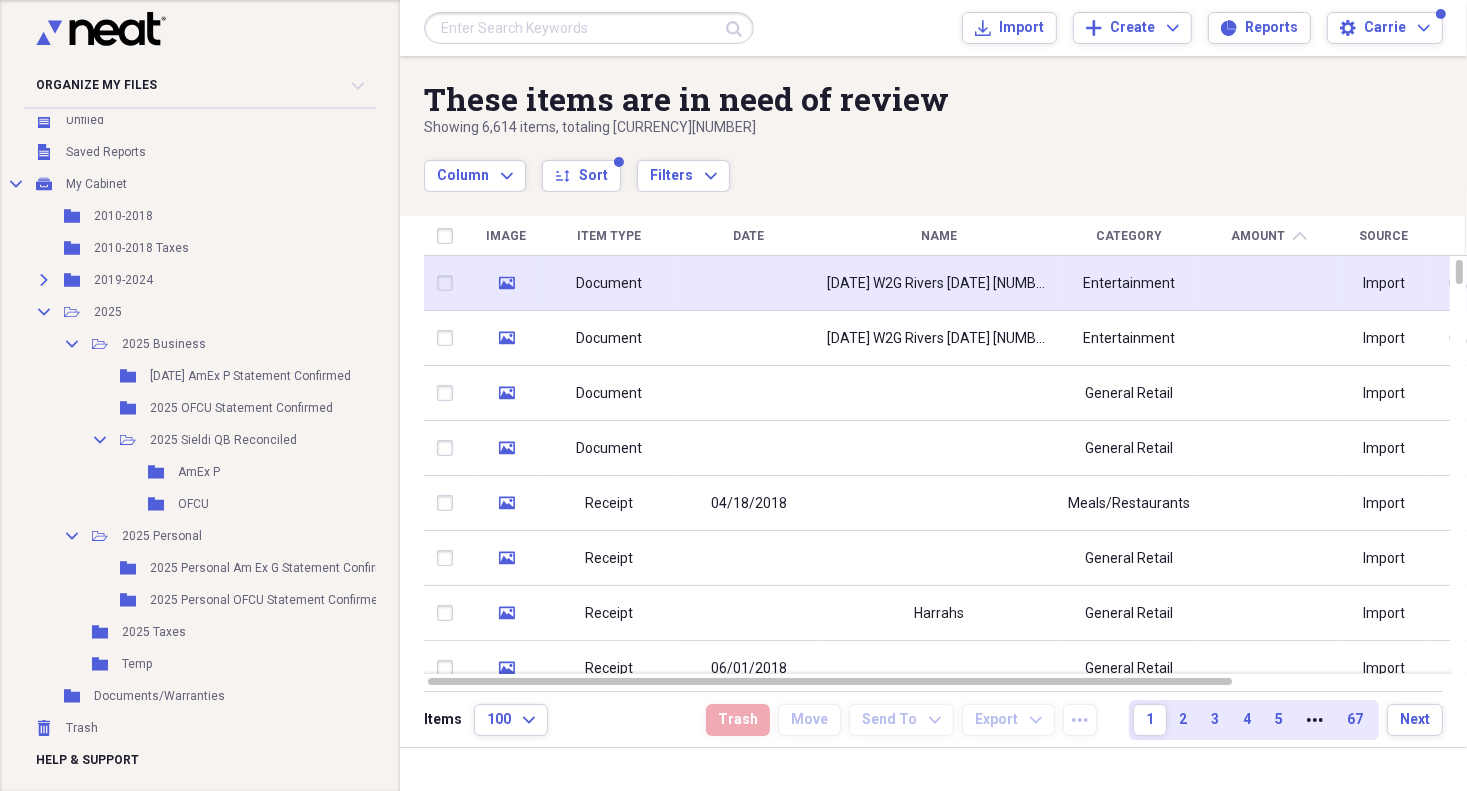 click on "[DATE] W2G Rivers [DATE] [NUMBER]" at bounding box center [939, 284] 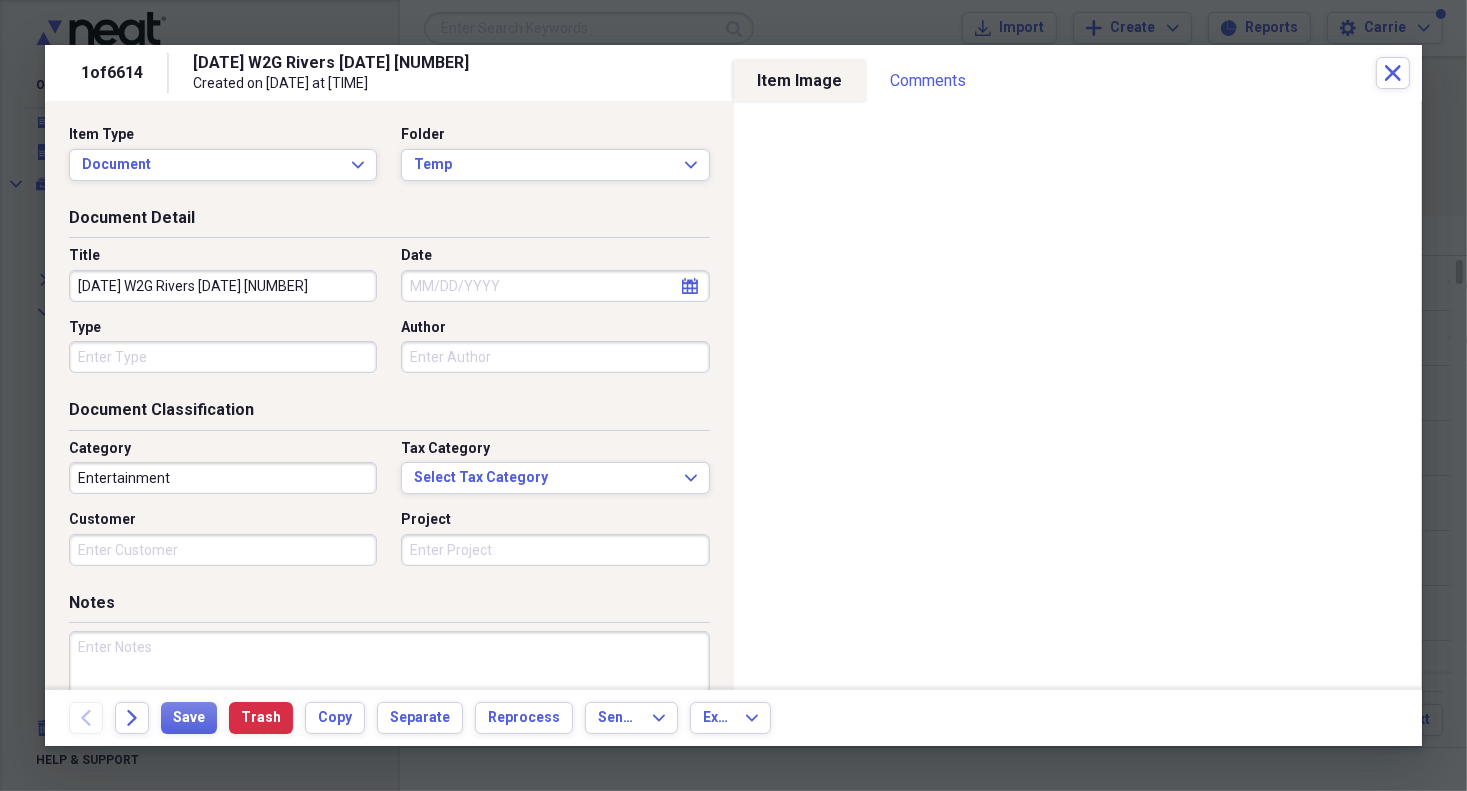 select on "7" 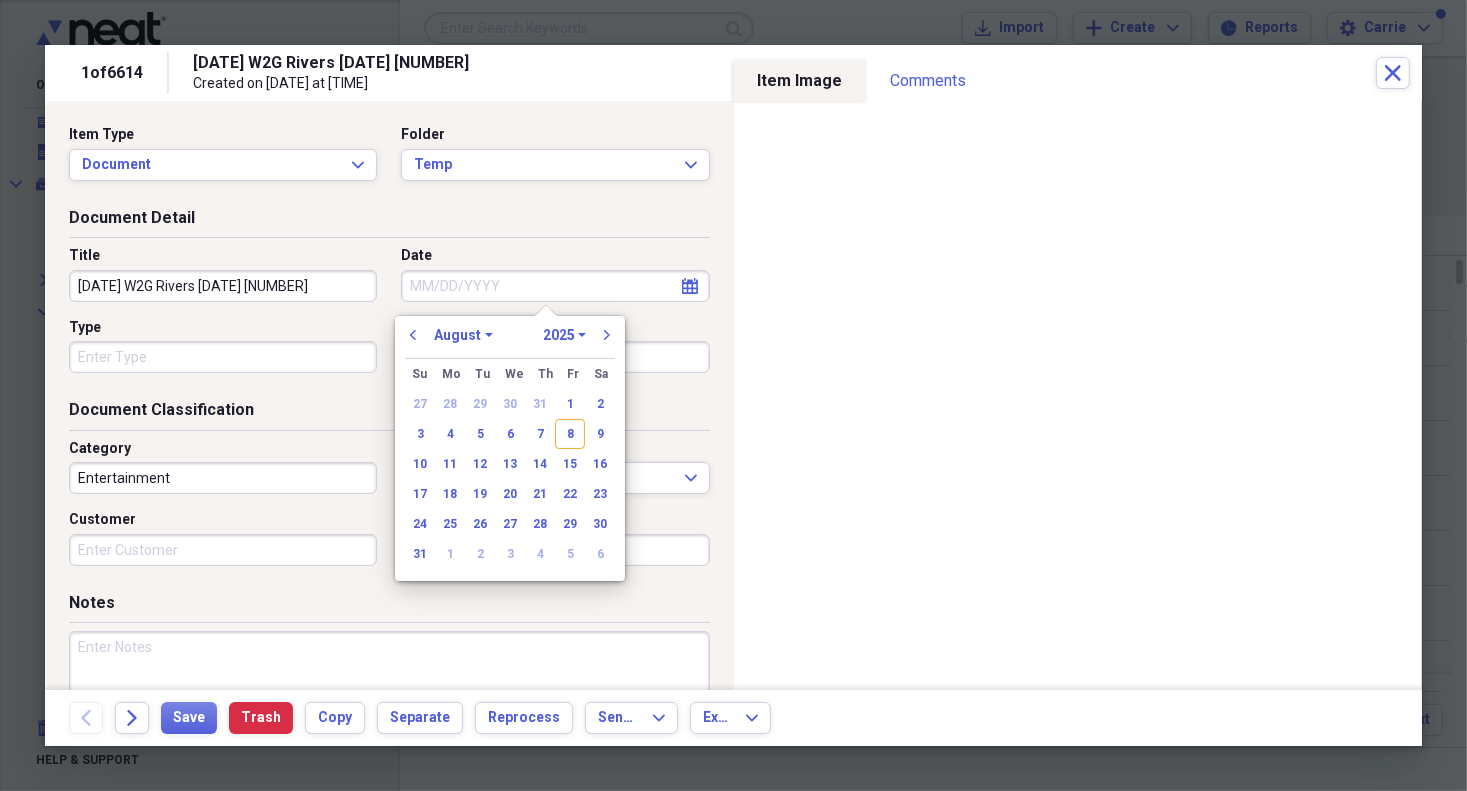 click on "Date" at bounding box center (555, 286) 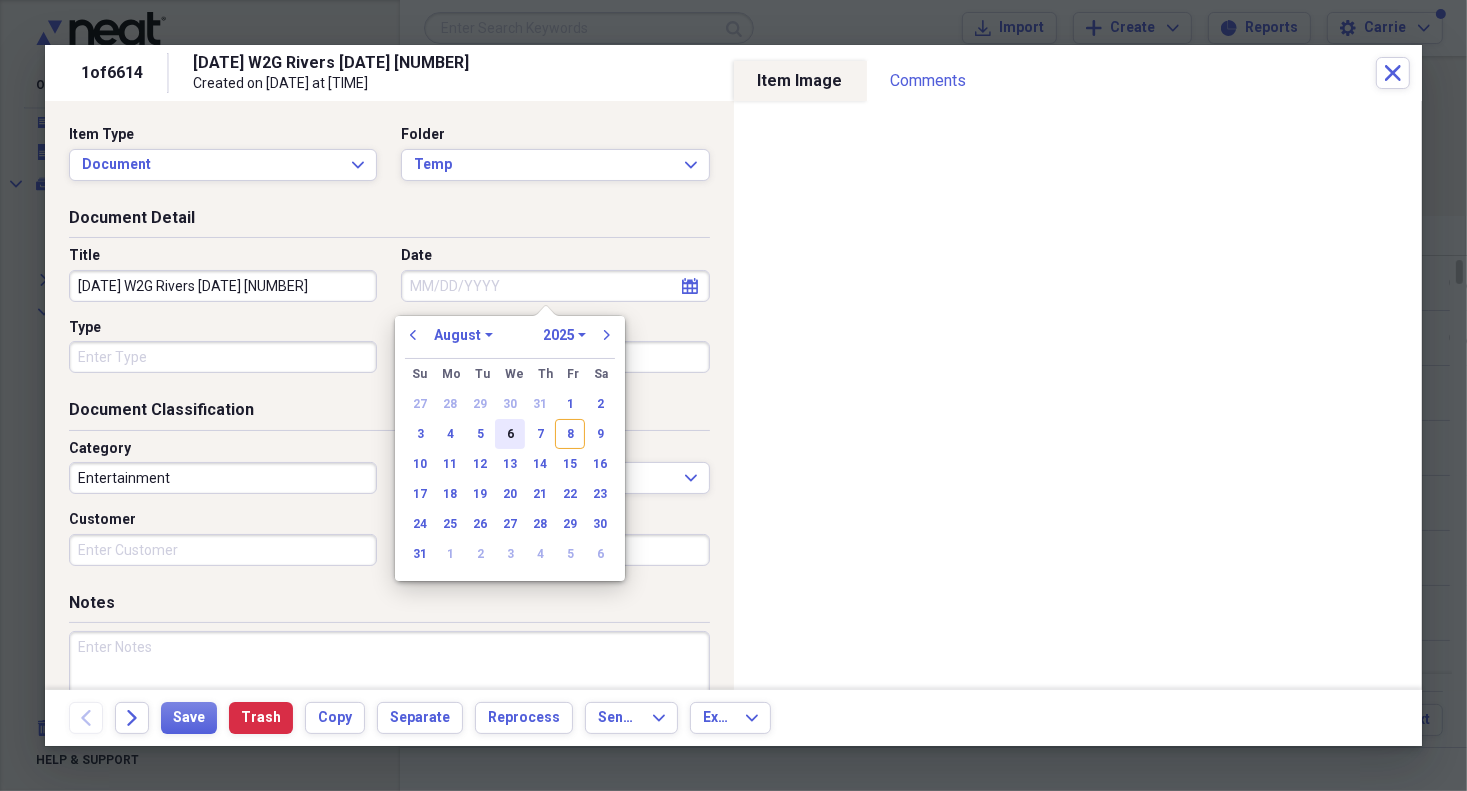 click on "6" at bounding box center [510, 434] 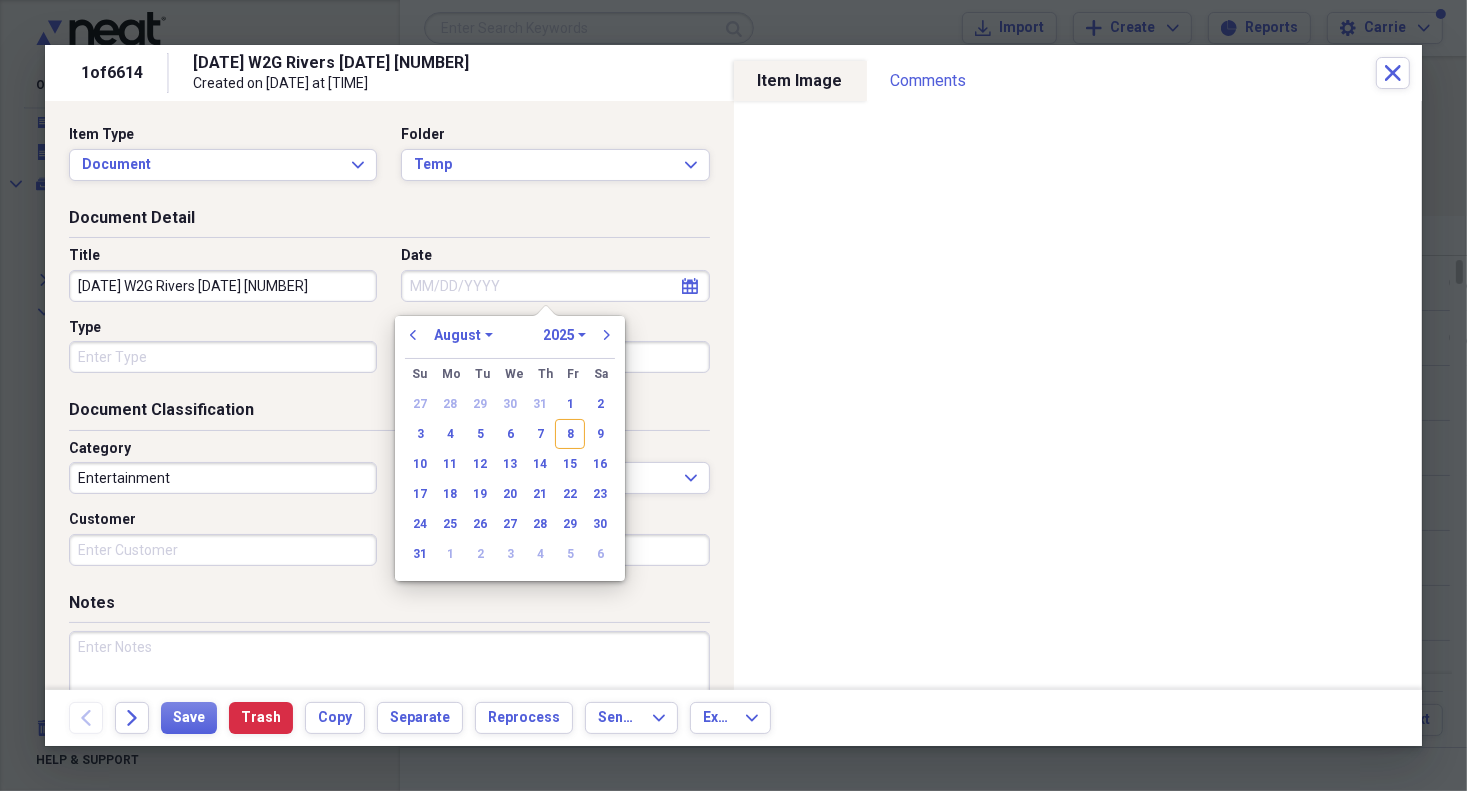 type on "08/06/2025" 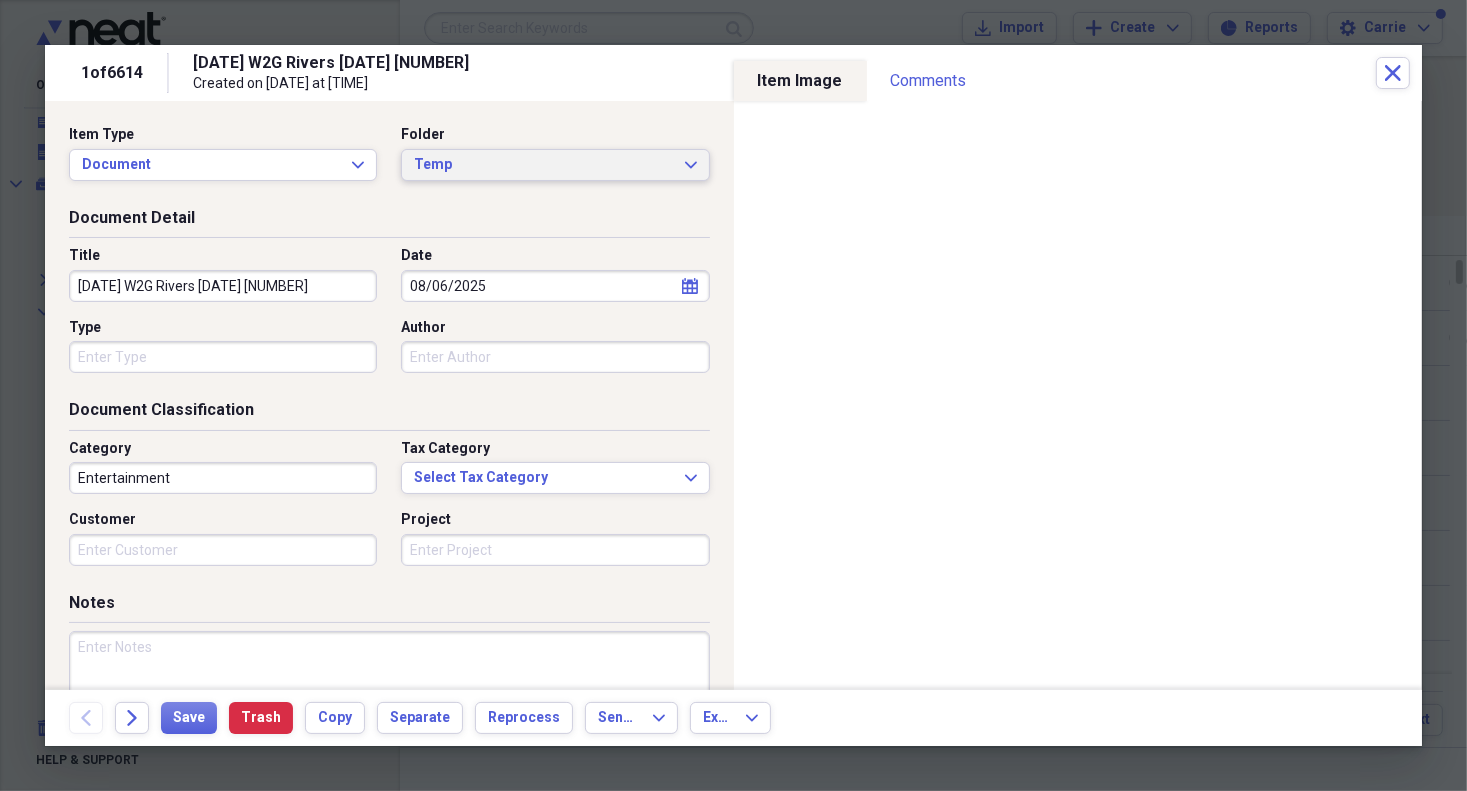 click on "Temp" at bounding box center (543, 165) 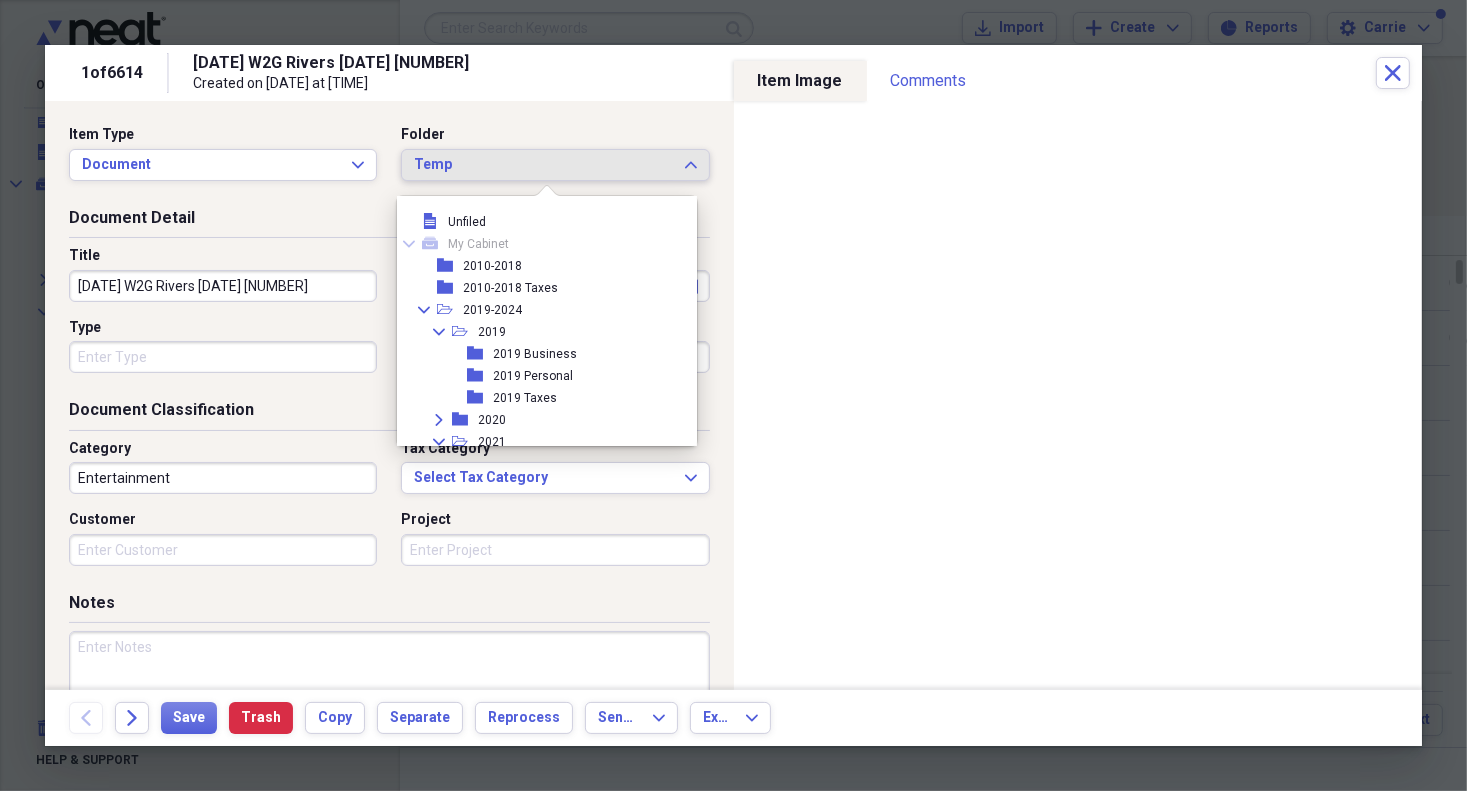 scroll, scrollTop: 876, scrollLeft: 0, axis: vertical 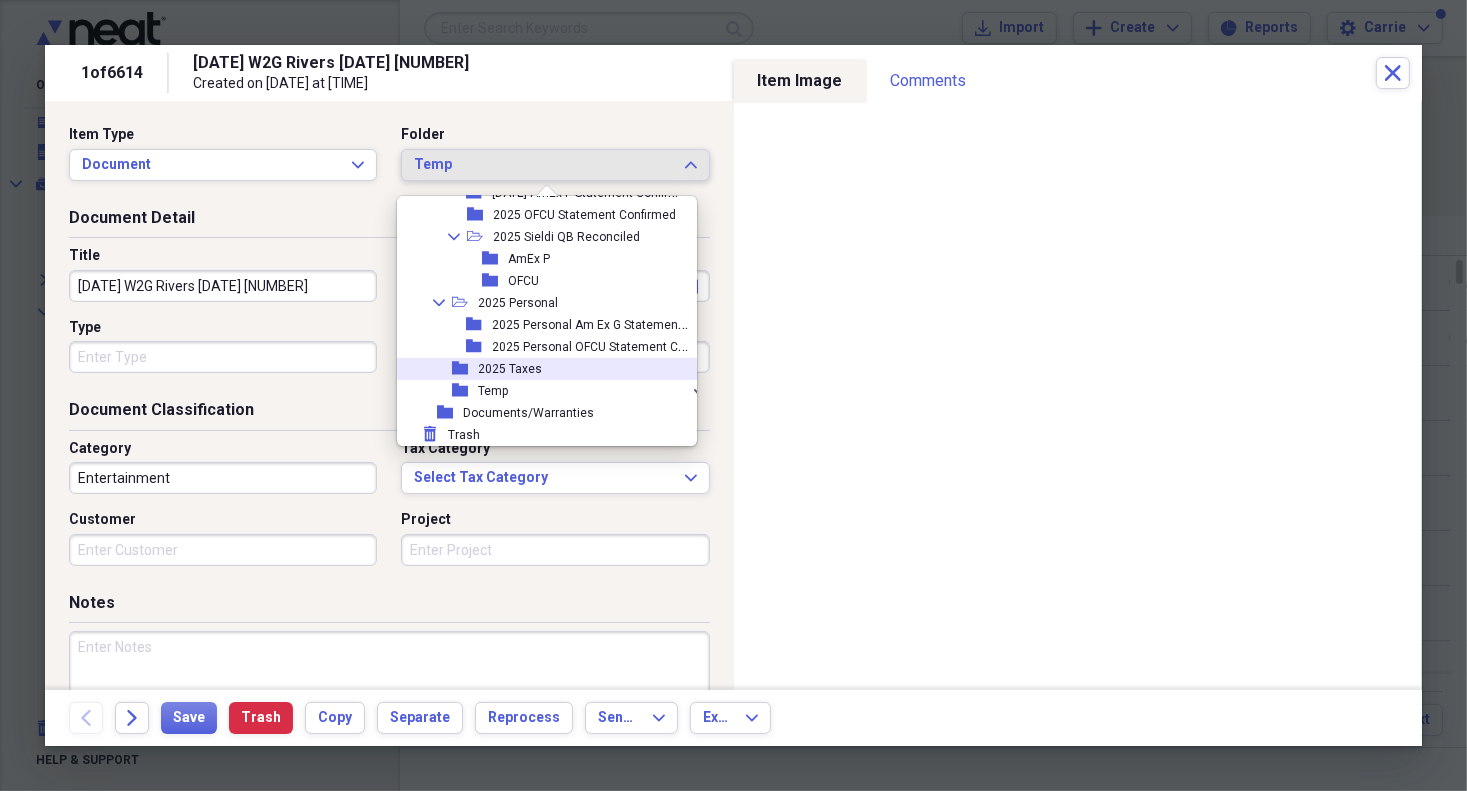 click on "2025 Taxes" at bounding box center (510, 369) 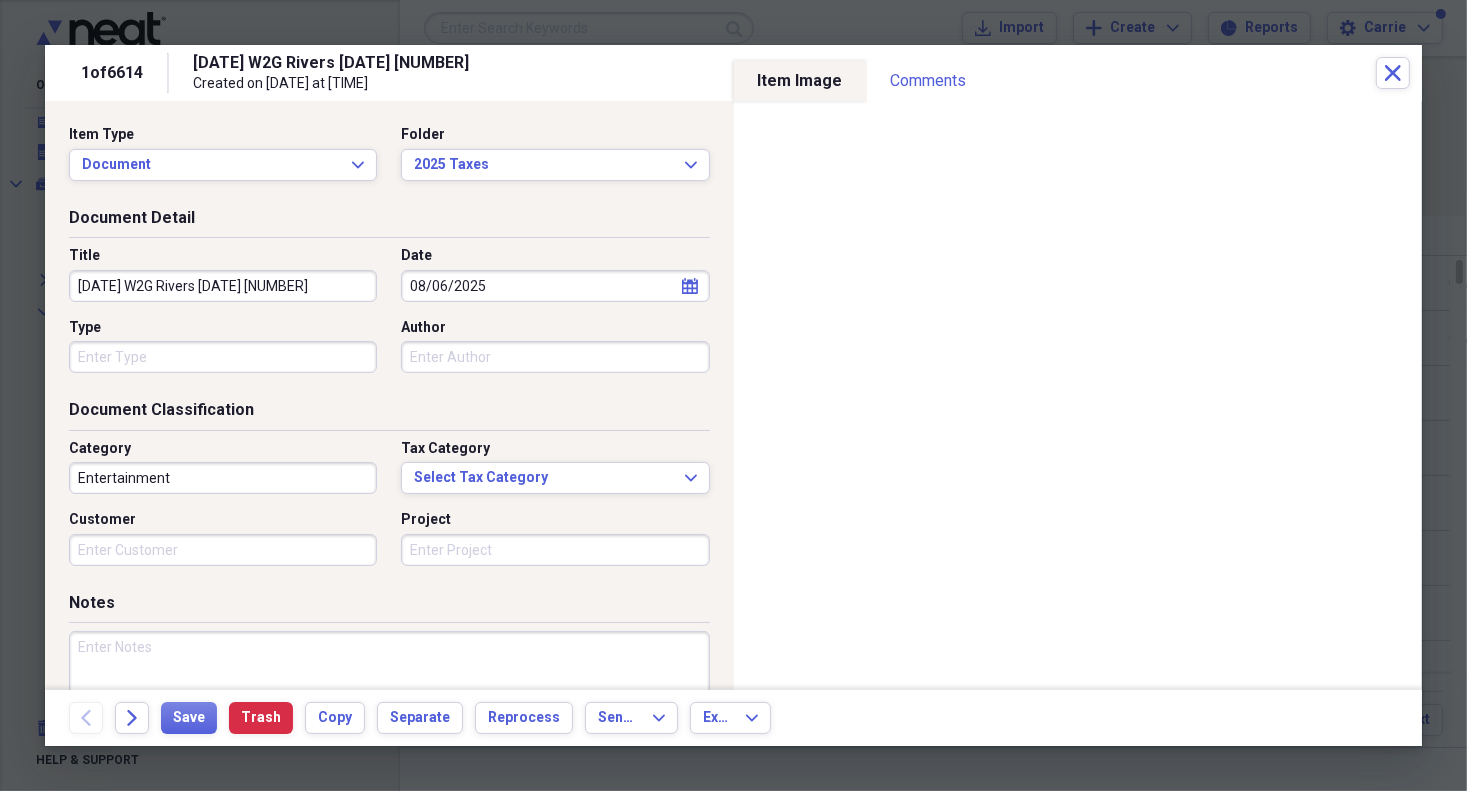 click on "Type" at bounding box center [223, 357] 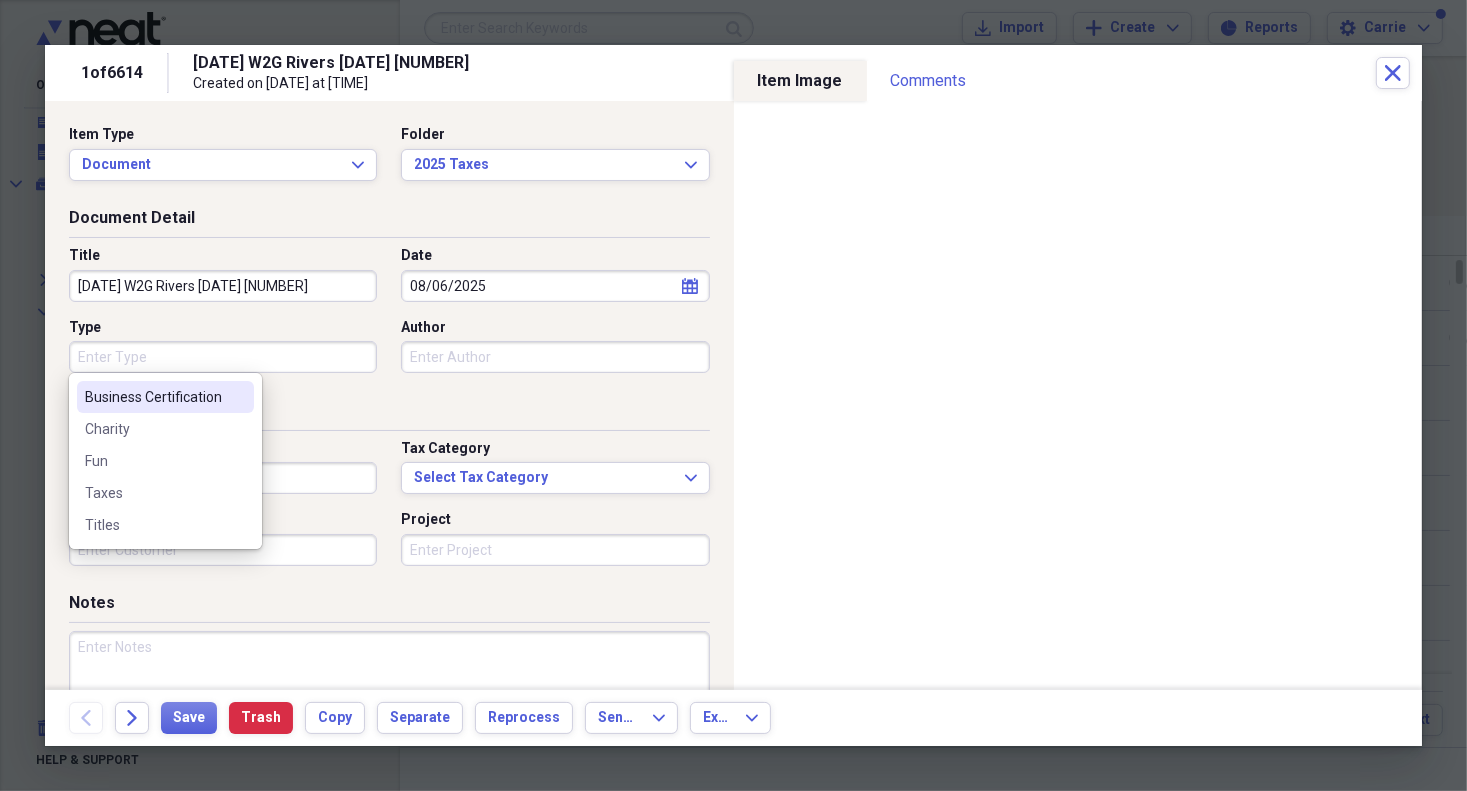 paste on "Taxes" 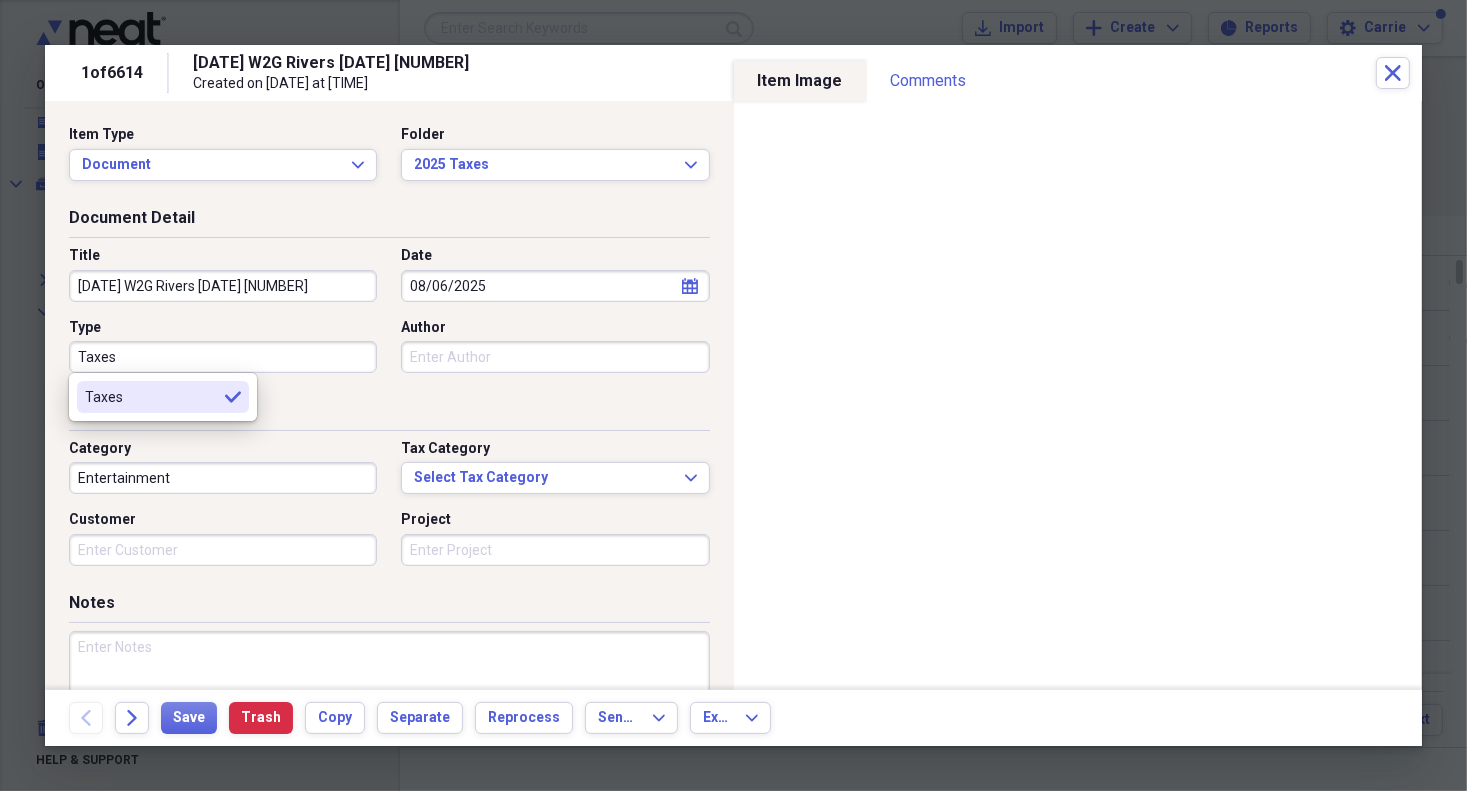 type on "Taxes" 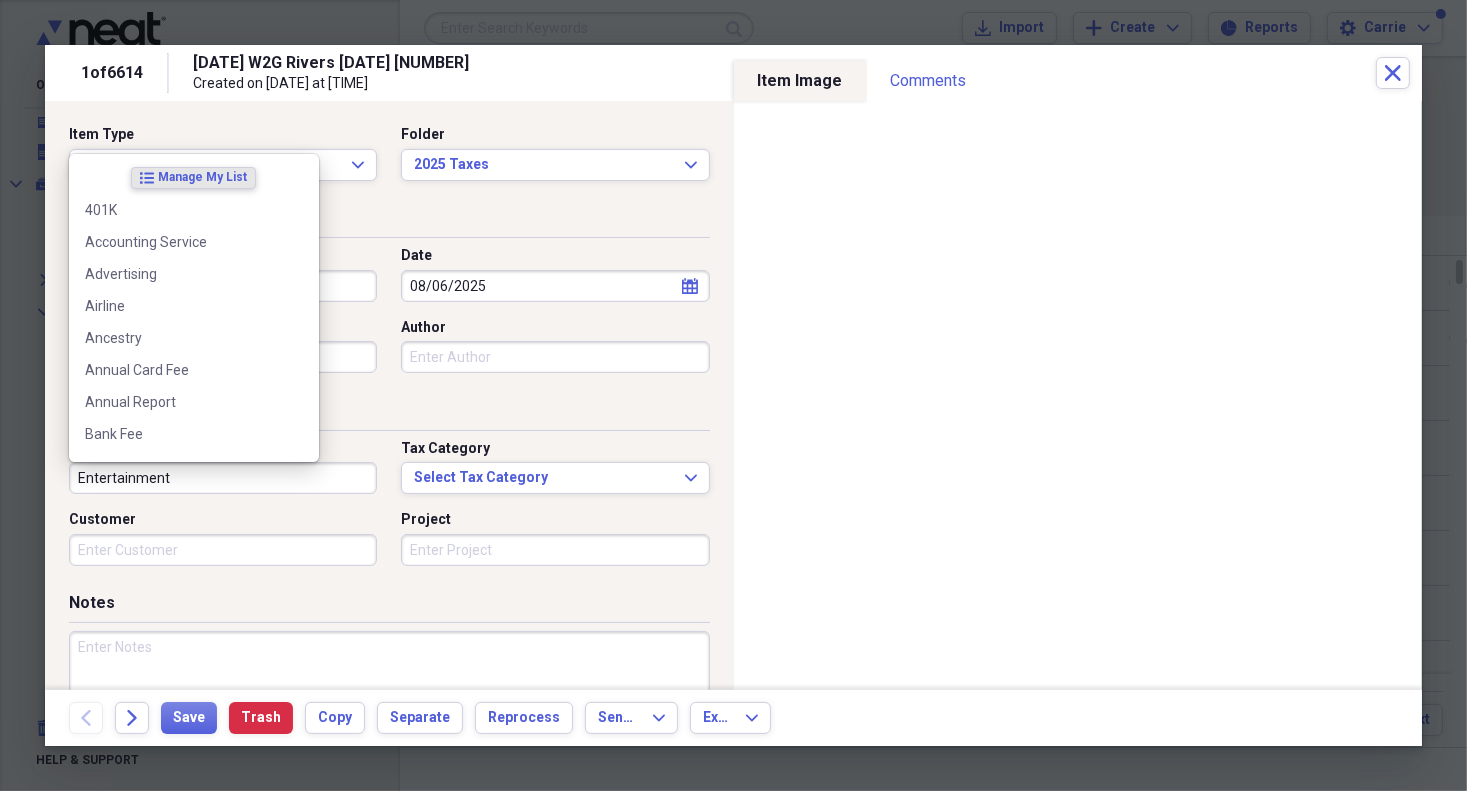 click on "Entertainment" at bounding box center [223, 478] 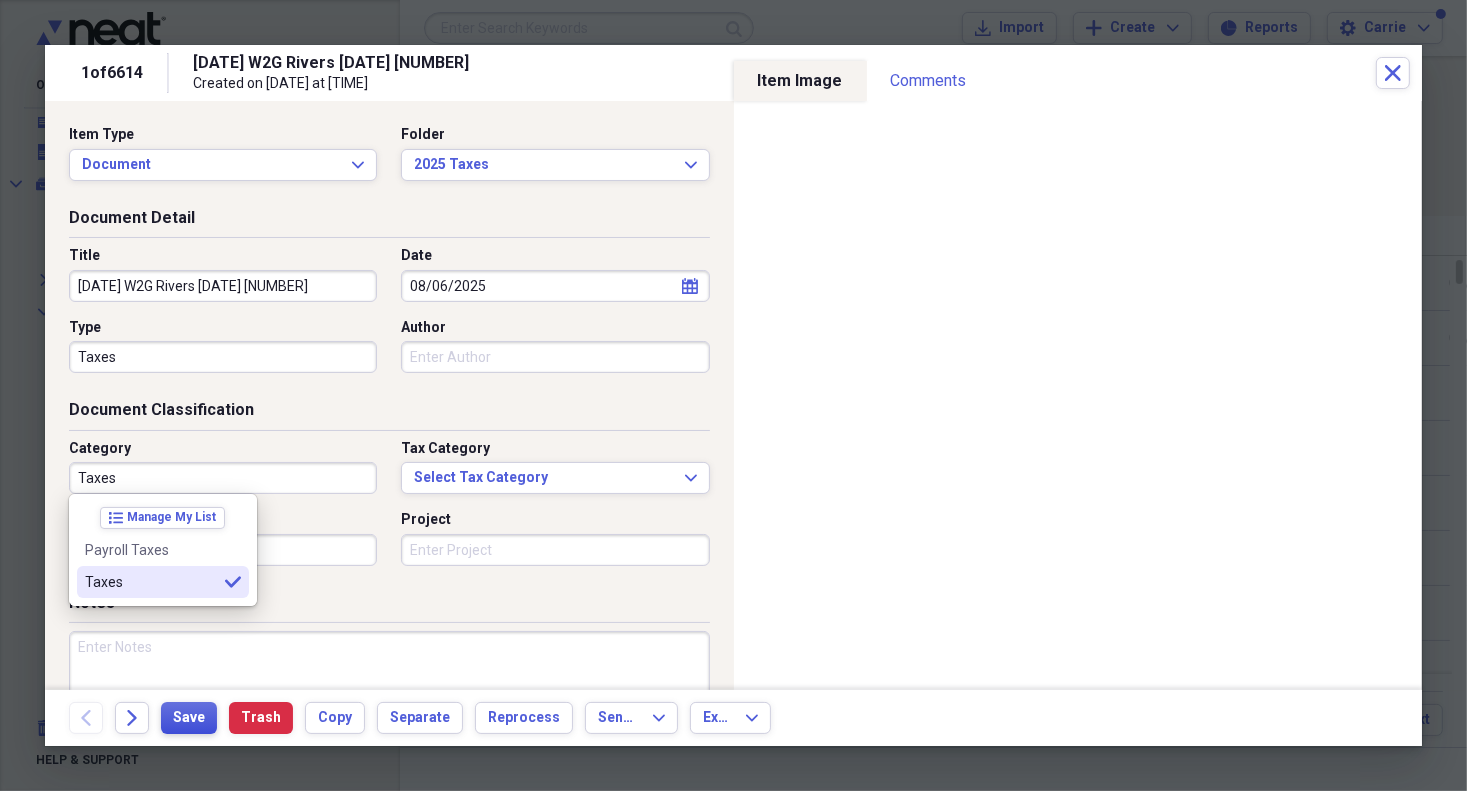 type on "Taxes" 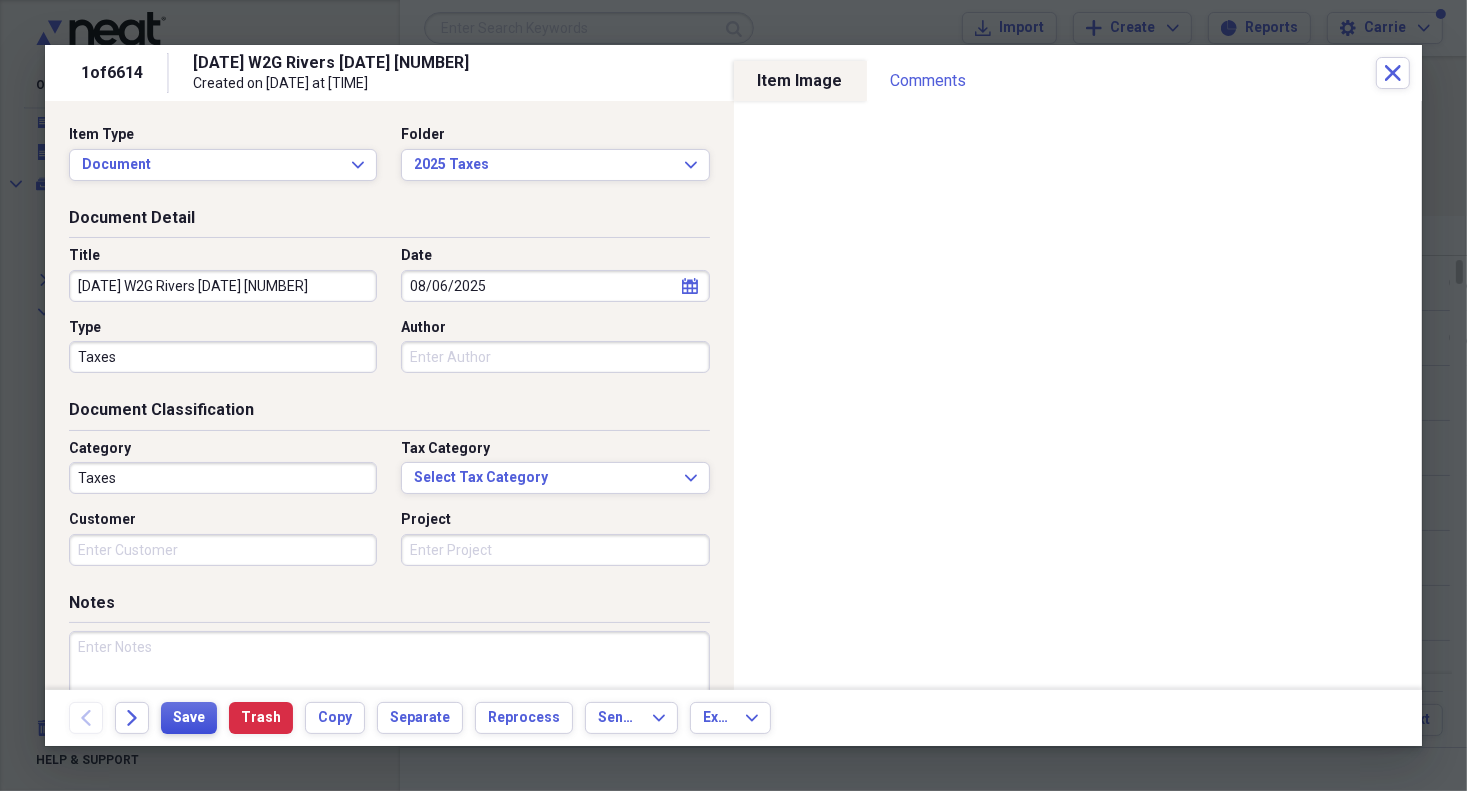 click on "Save" at bounding box center (189, 718) 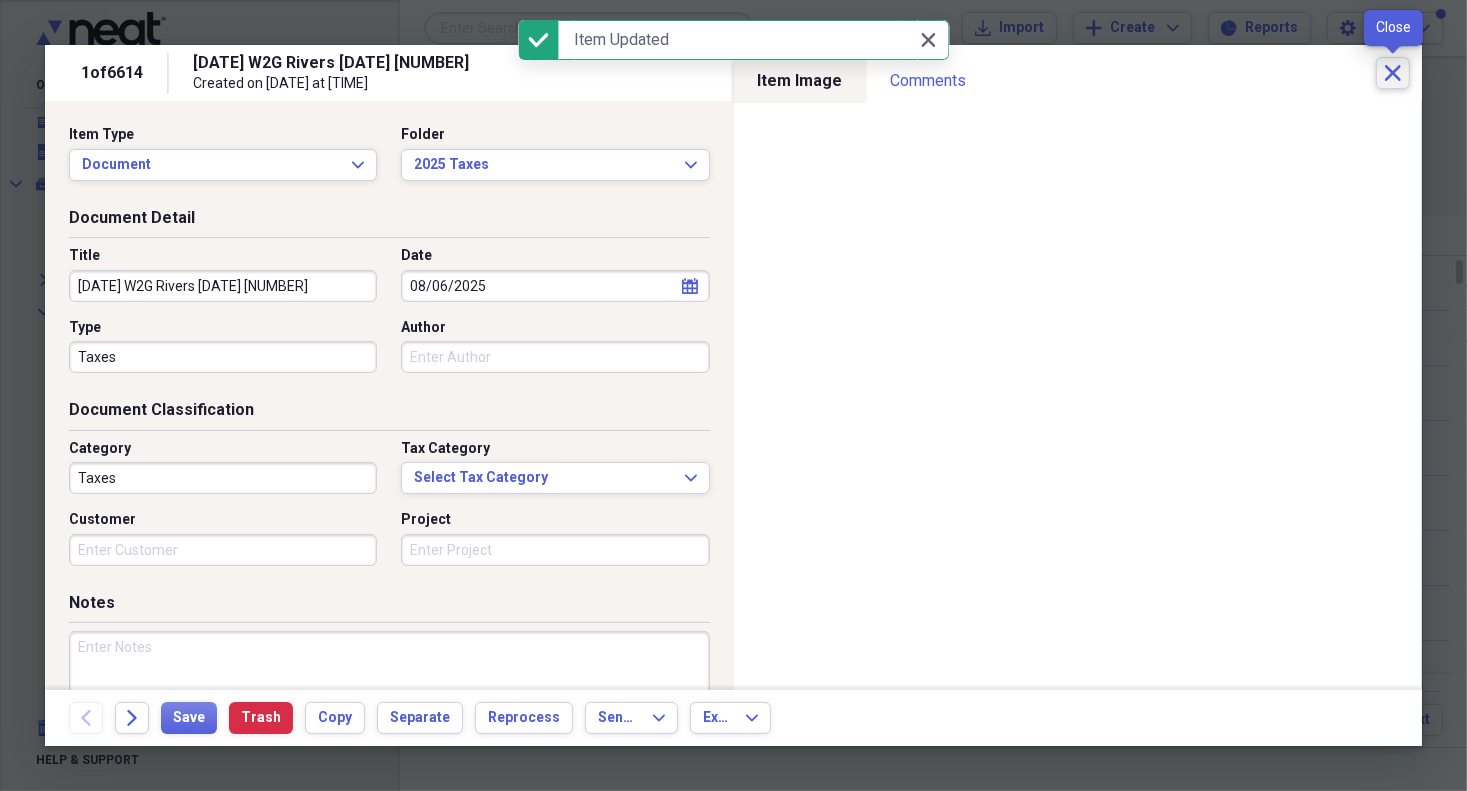 click on "Close" 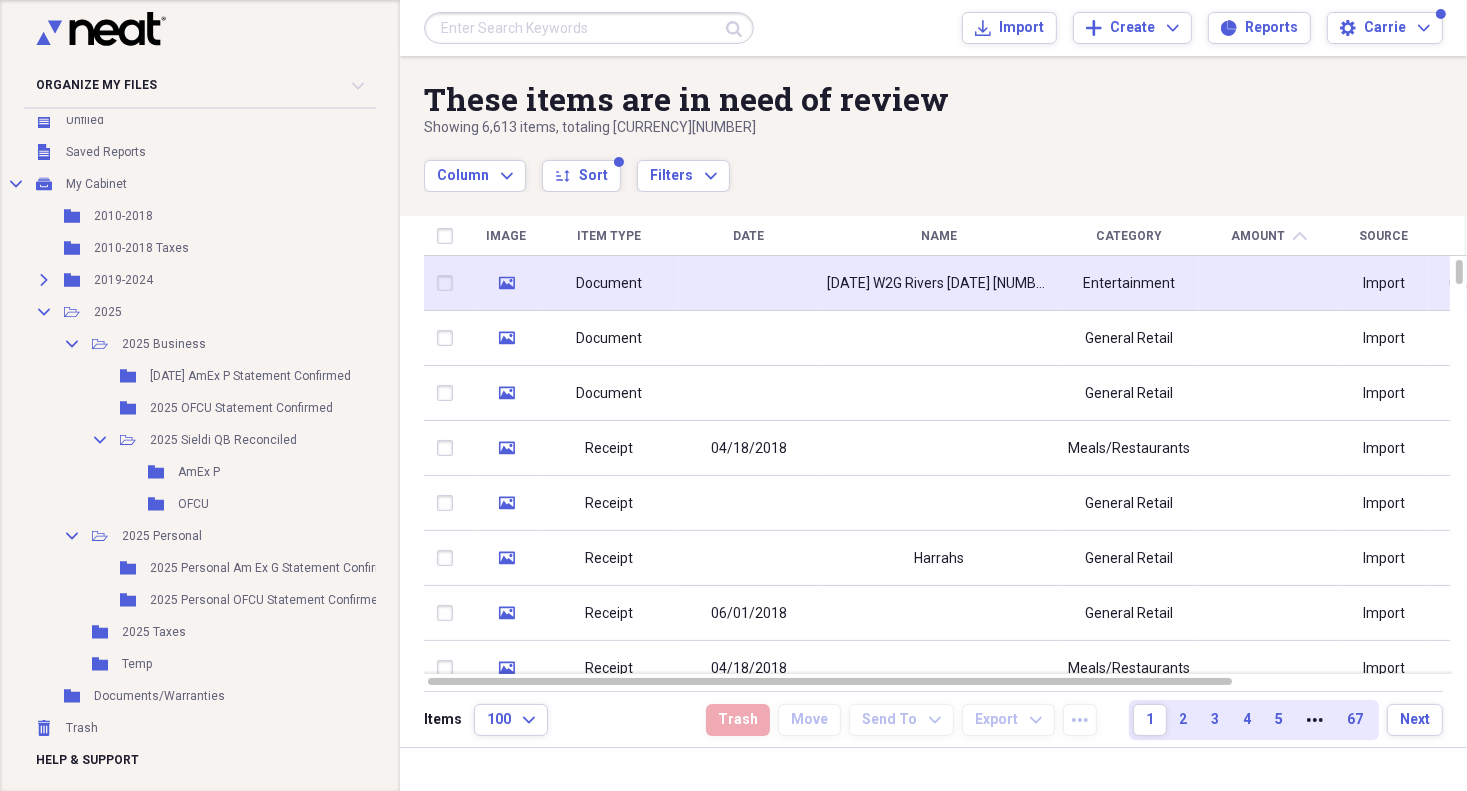 click on "[DATE] W2G Rivers [DATE] [NUMBER]" at bounding box center [939, 284] 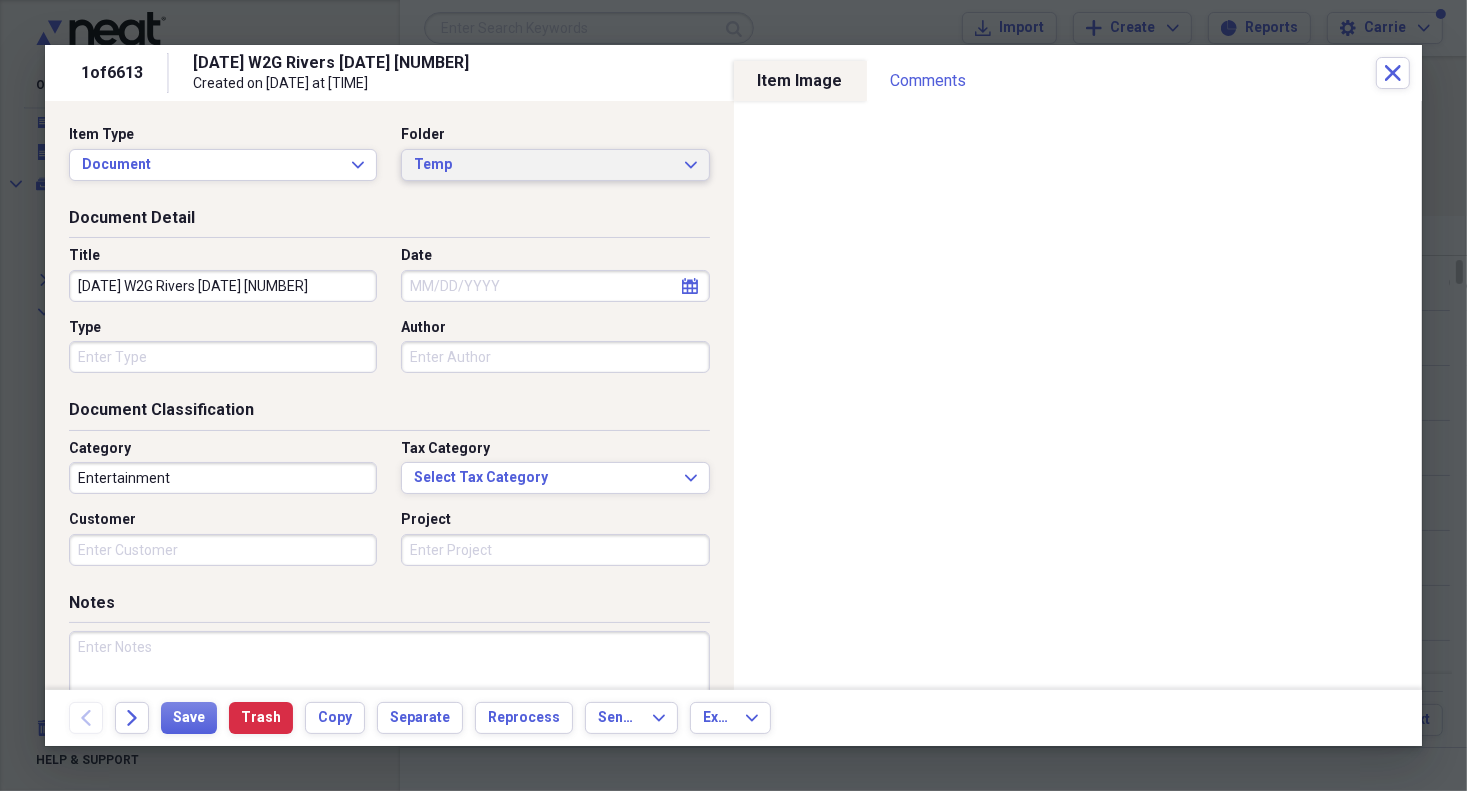 click on "Temp" at bounding box center (543, 165) 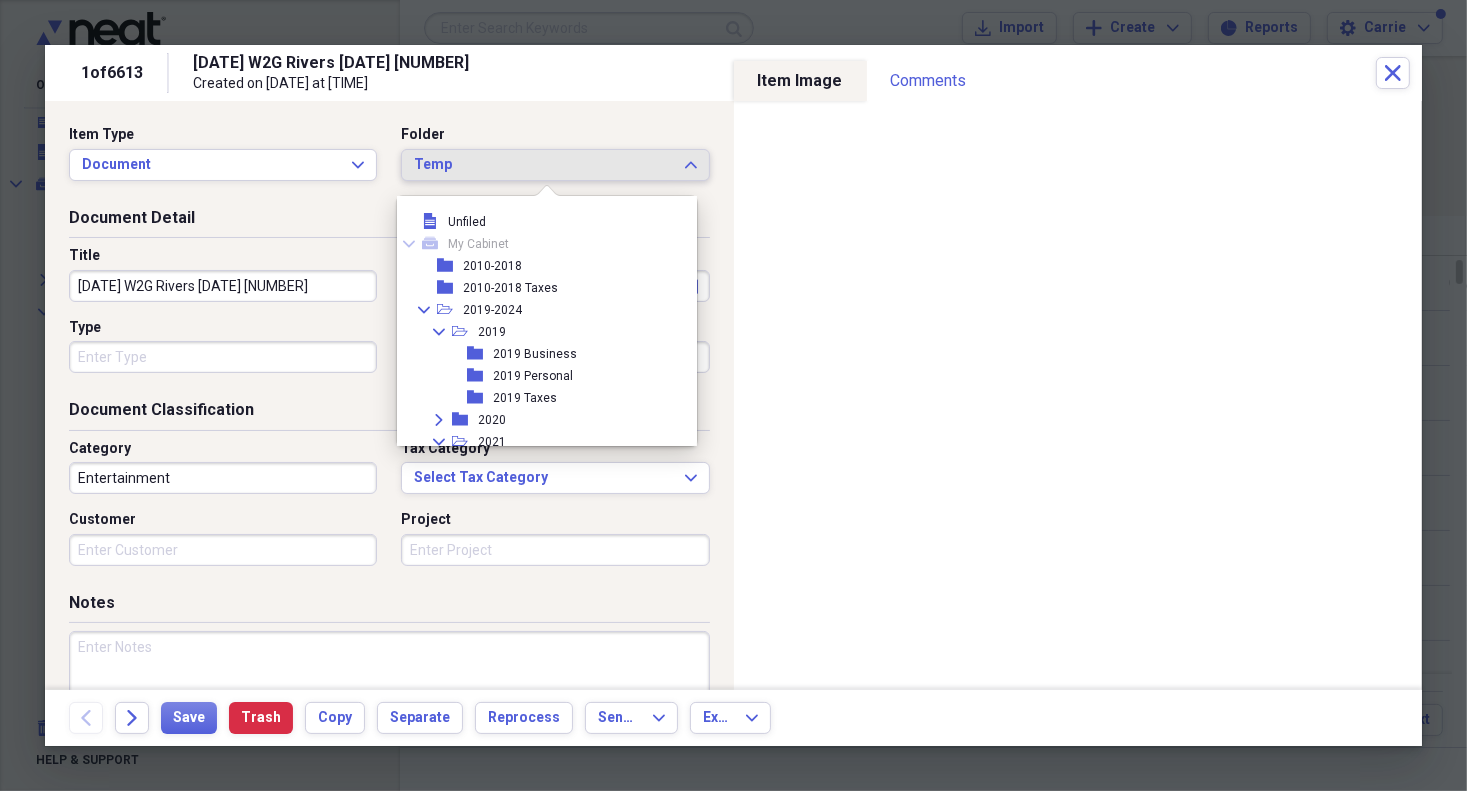 scroll, scrollTop: 876, scrollLeft: 0, axis: vertical 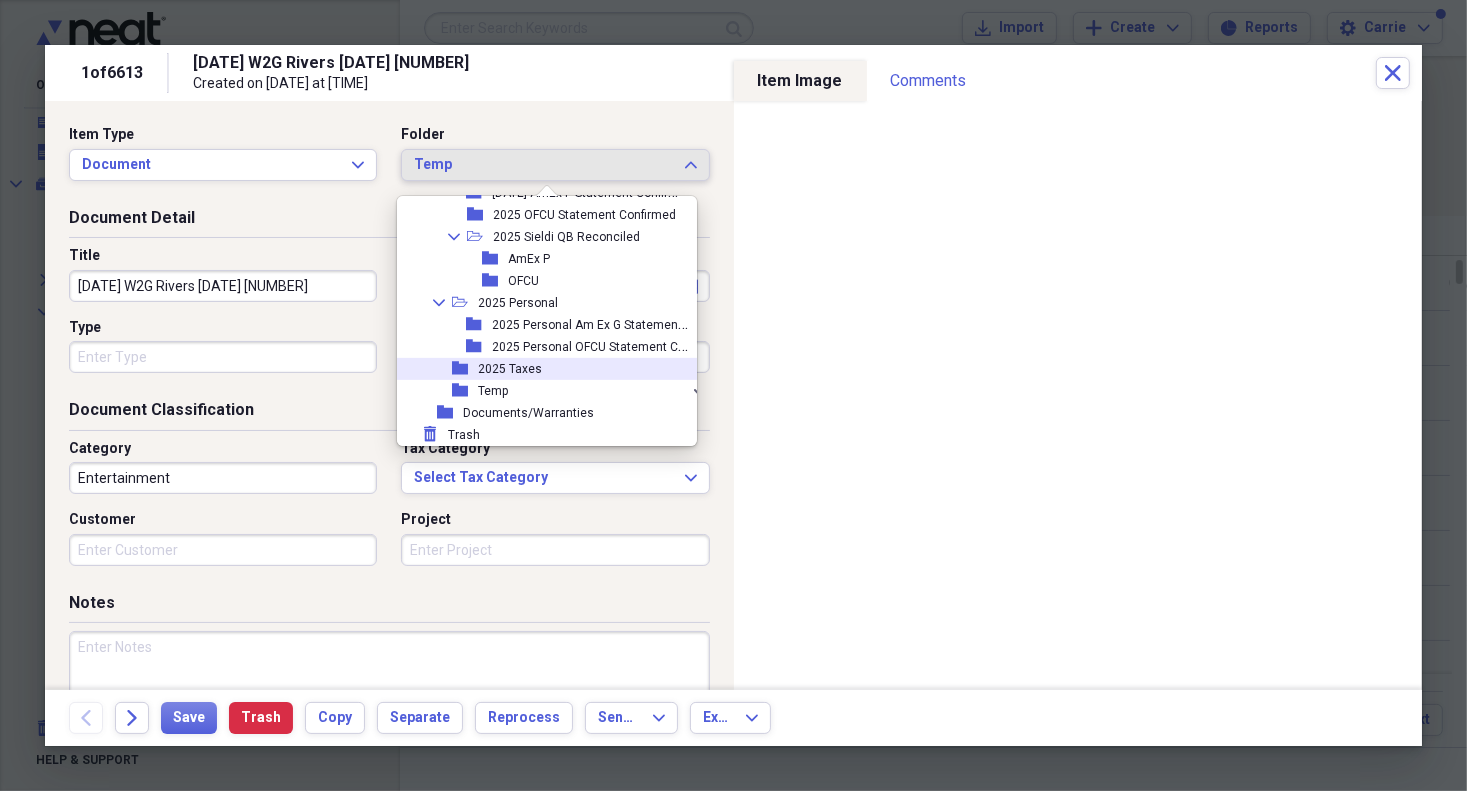 click on "2025 Taxes" at bounding box center (510, 369) 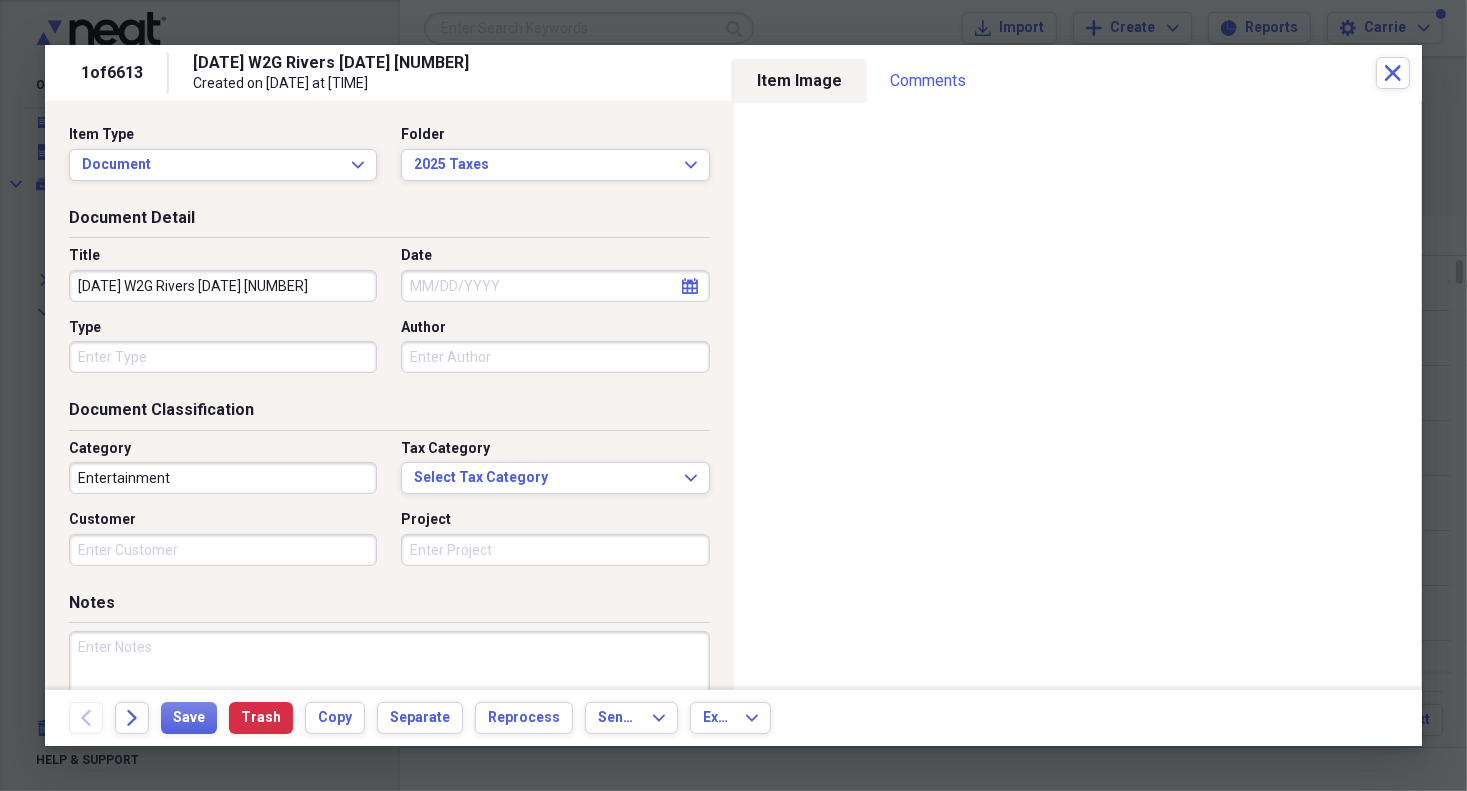 click on "Date" at bounding box center [555, 286] 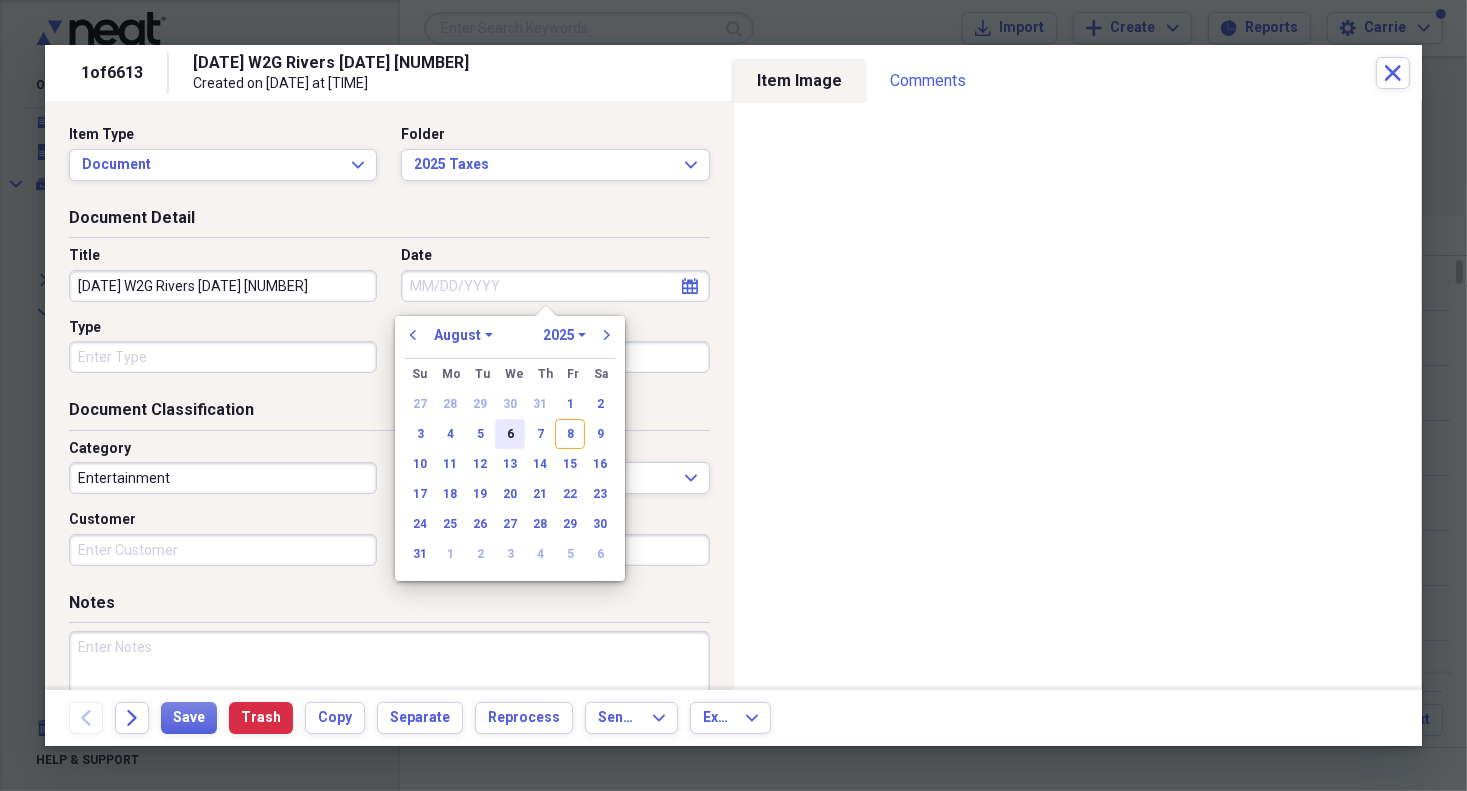 click on "6" at bounding box center (510, 434) 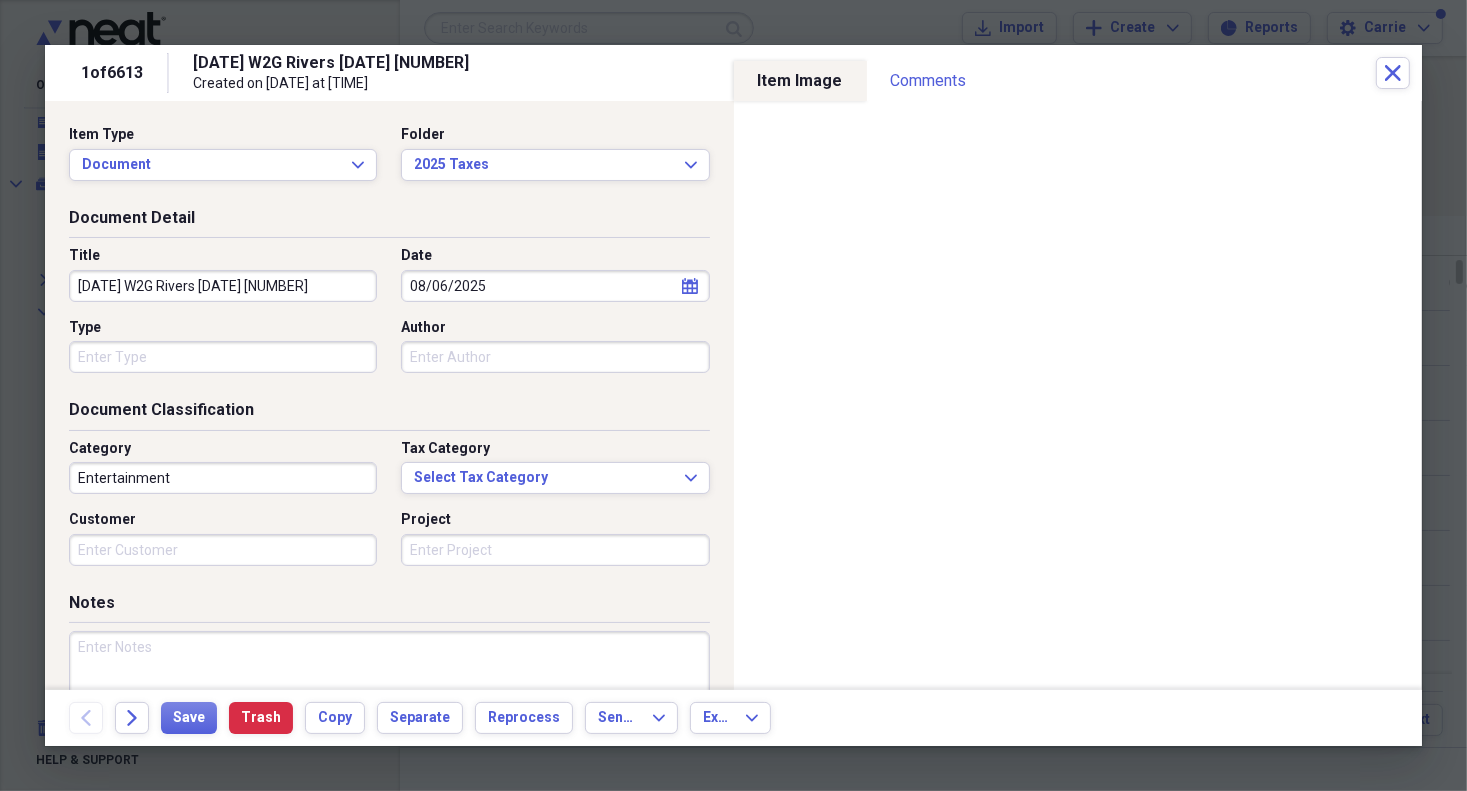 click on "Type" at bounding box center (223, 357) 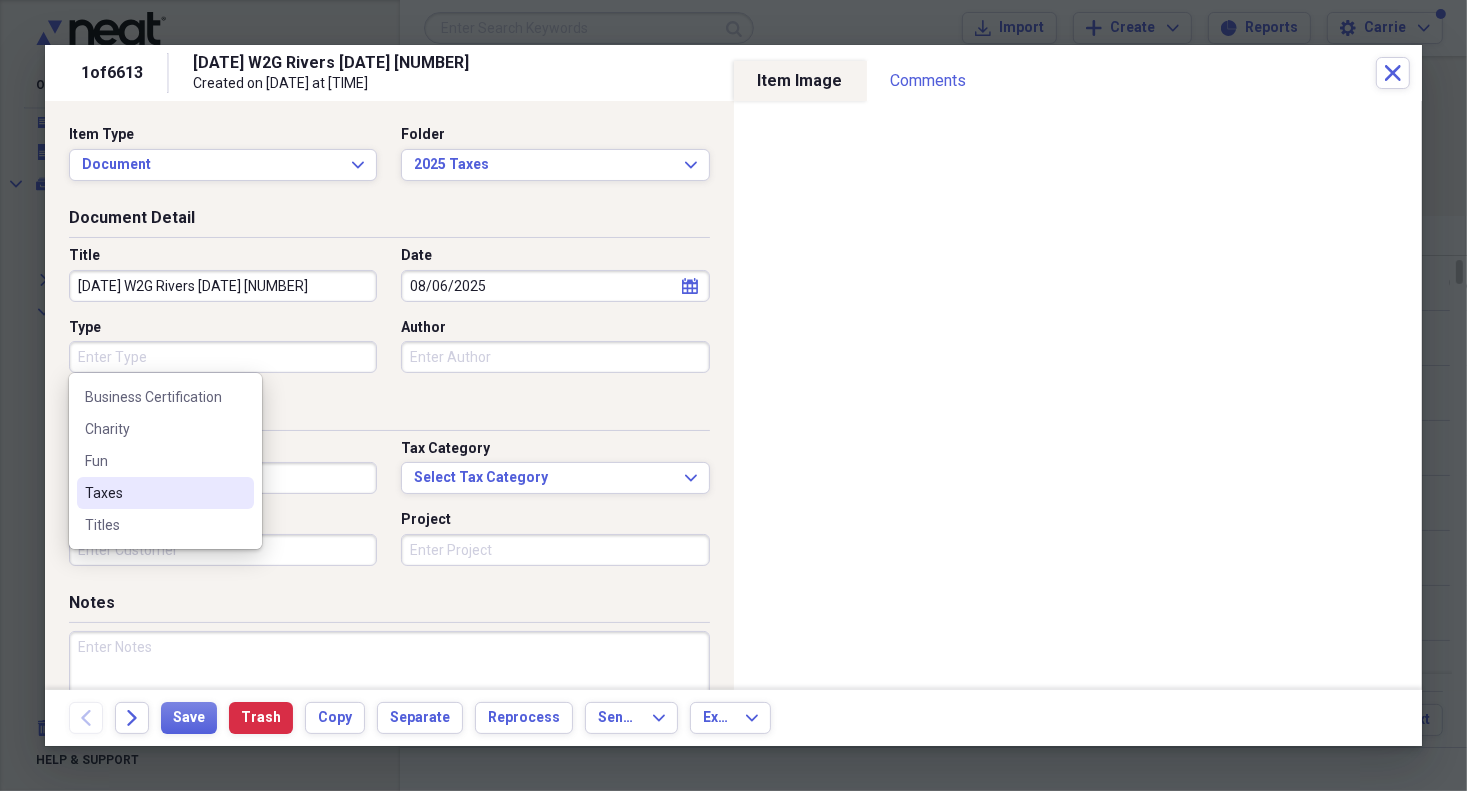 click on "Taxes" at bounding box center (153, 493) 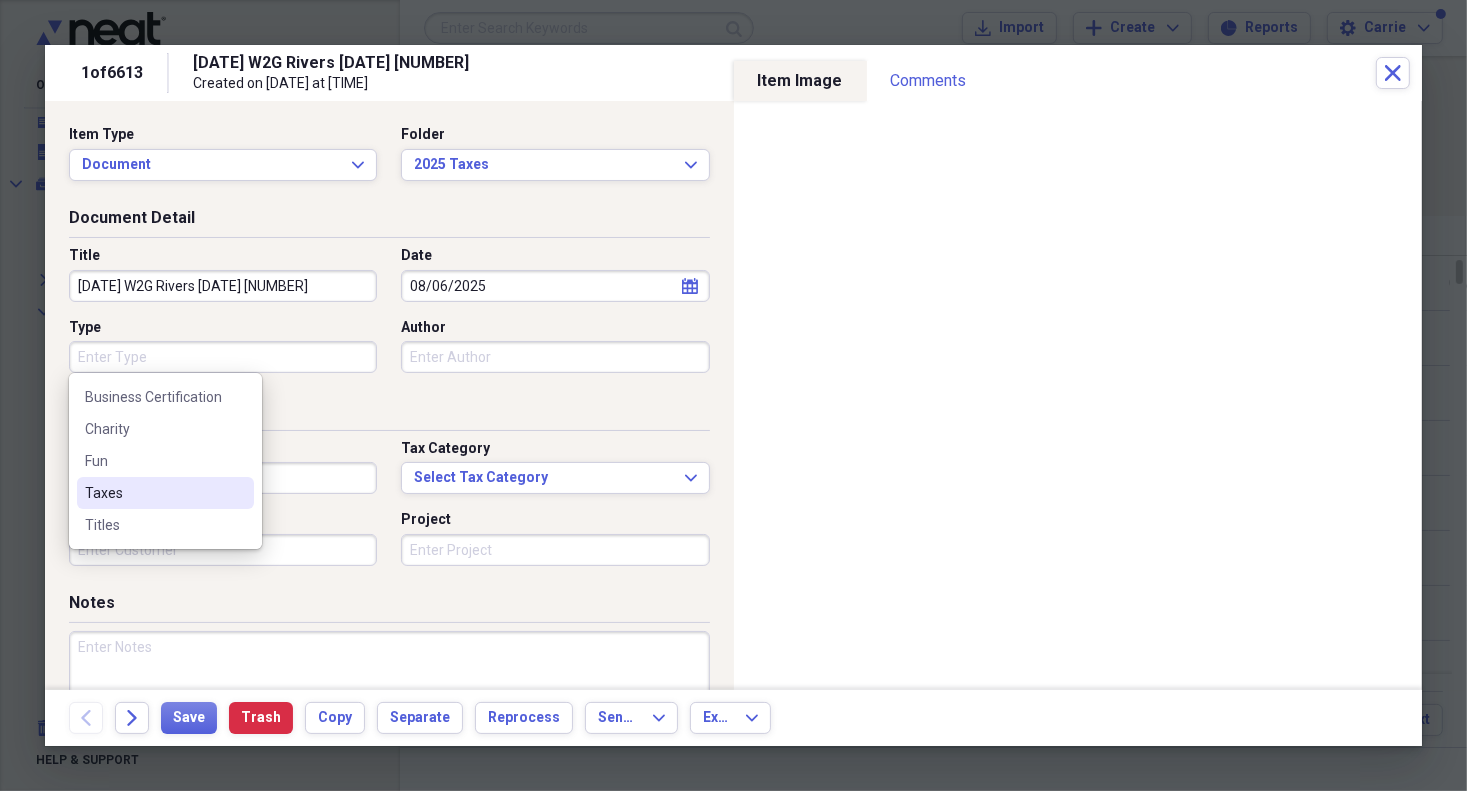 type on "Taxes" 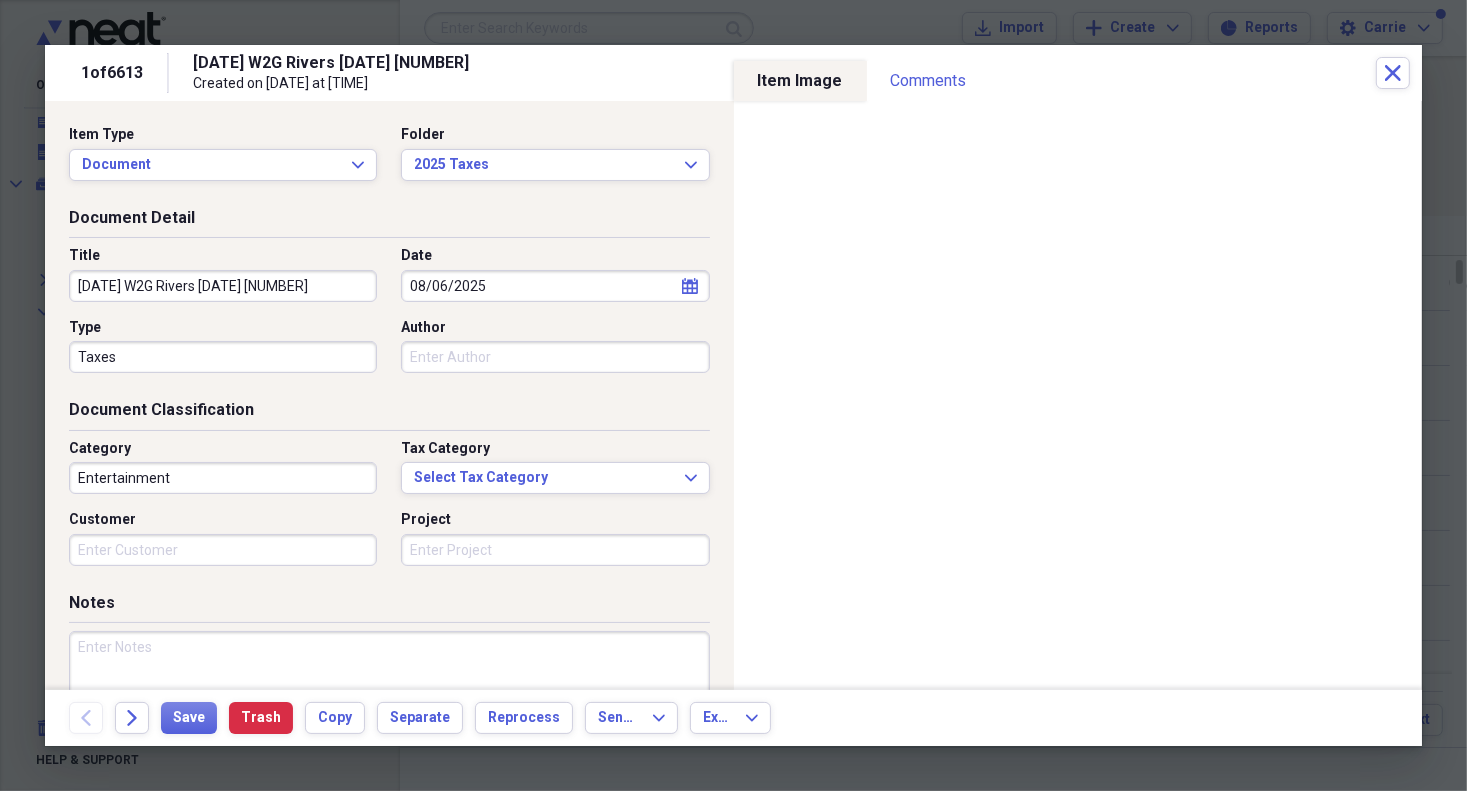 click on "Entertainment" at bounding box center [223, 478] 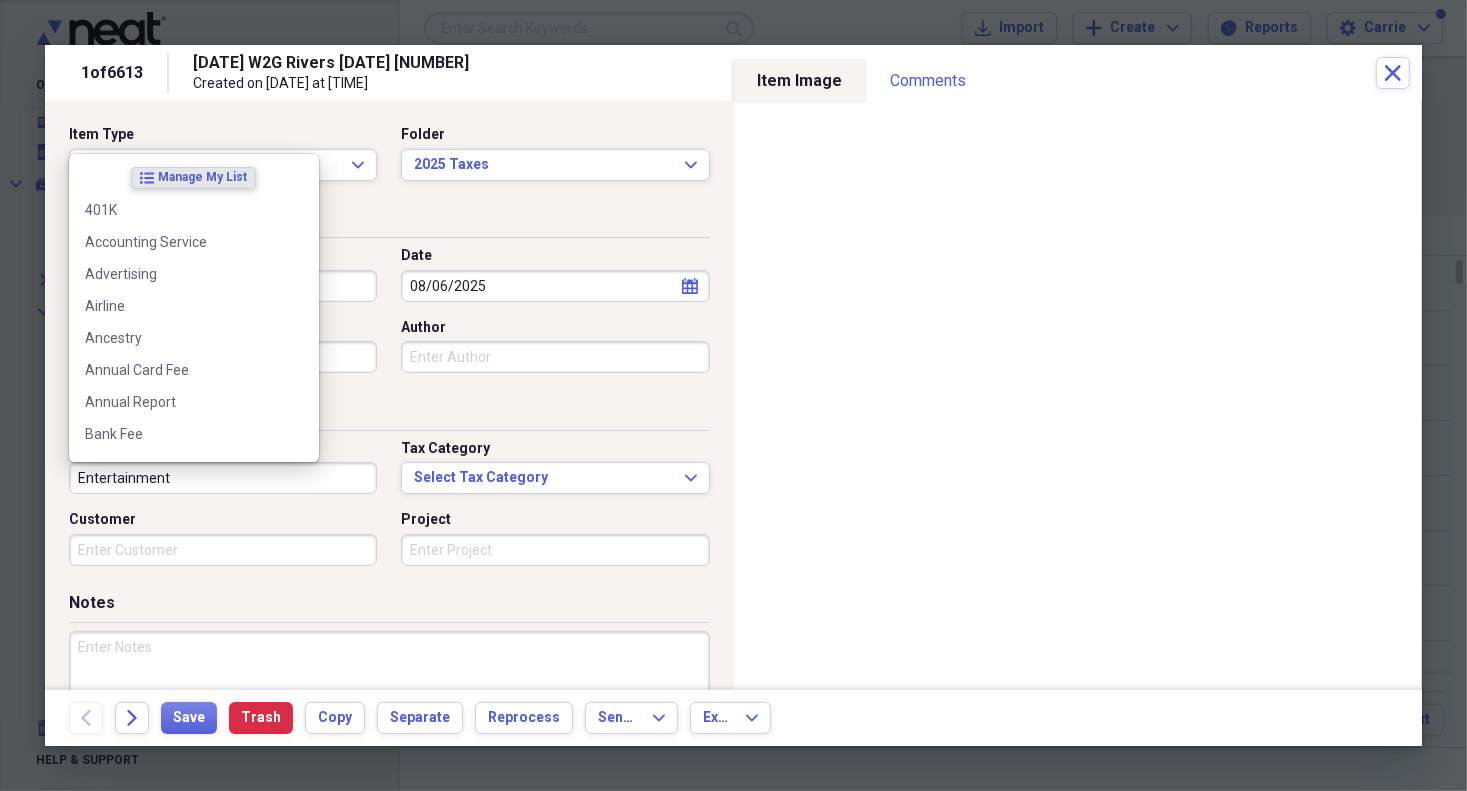 click on "Entertainment" at bounding box center (223, 478) 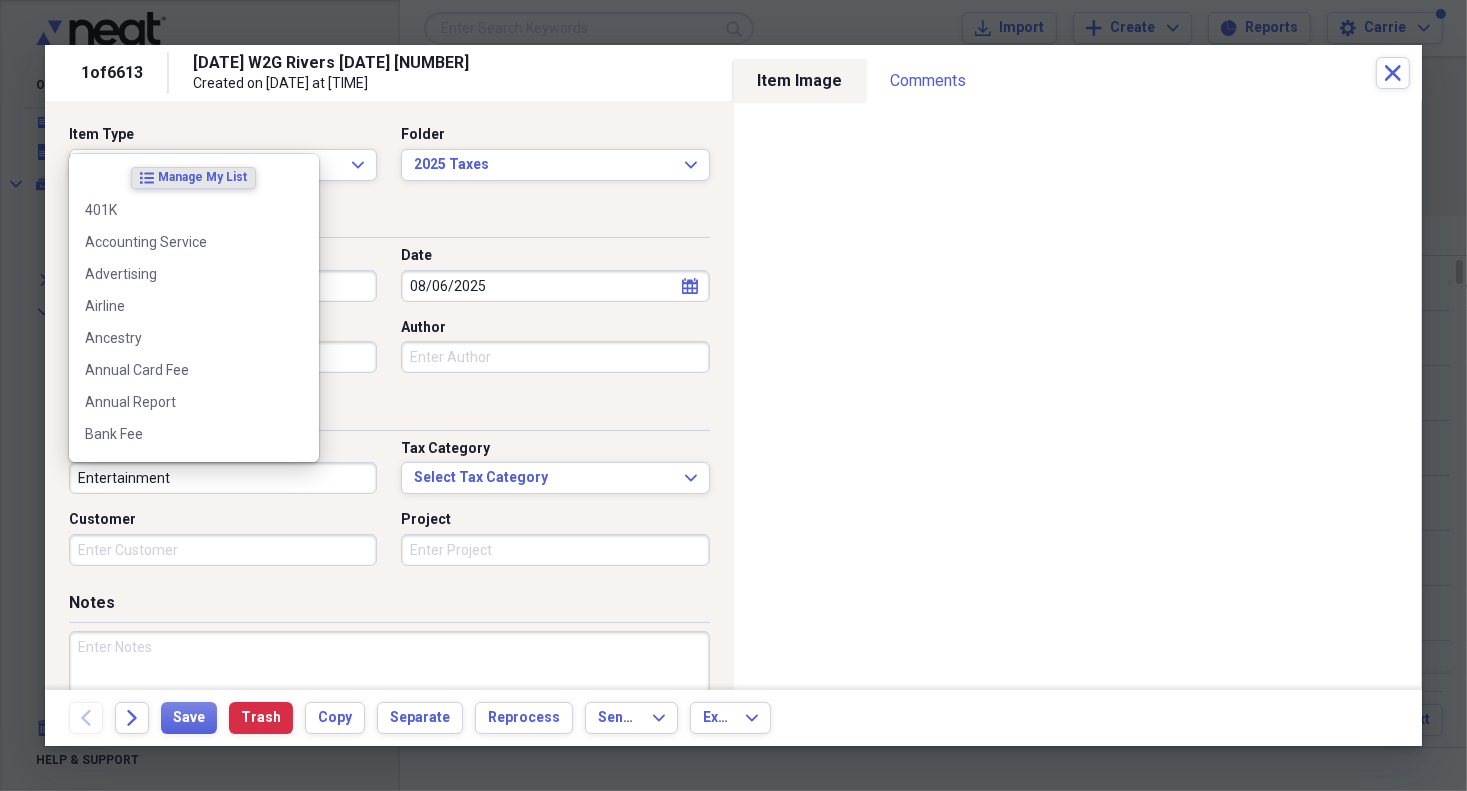 paste on "Taxes" 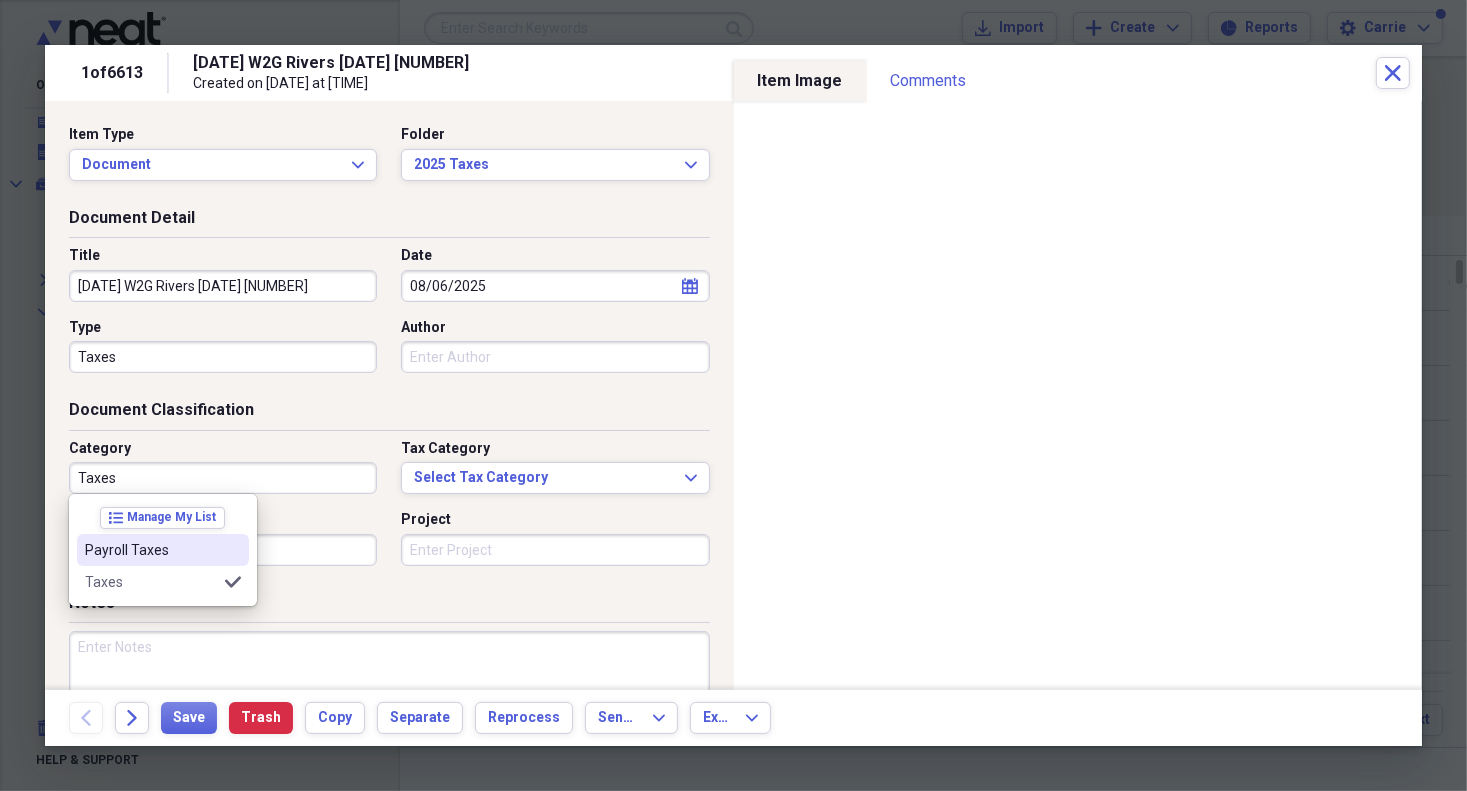 type on "Taxes" 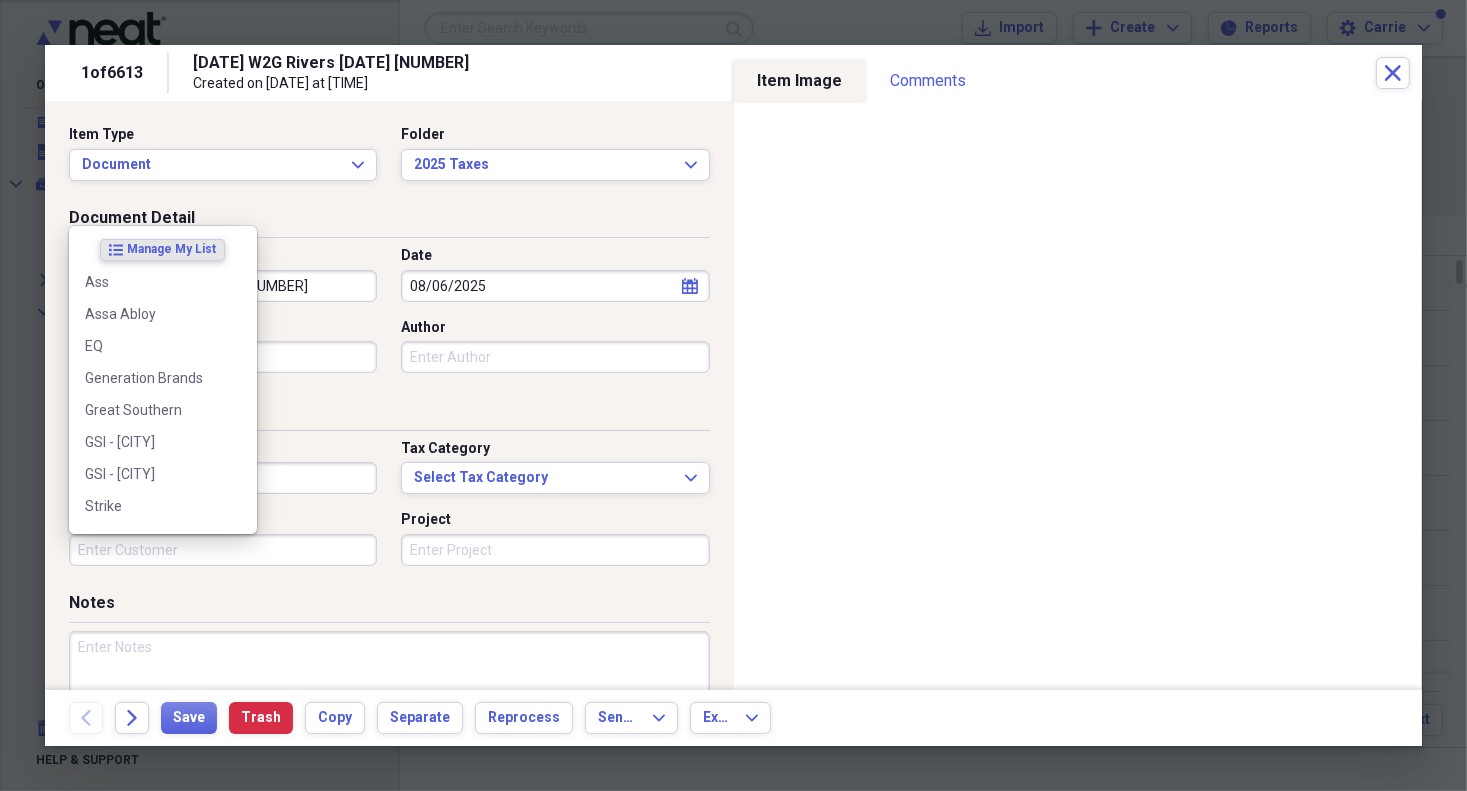 click on "Customer" at bounding box center (223, 550) 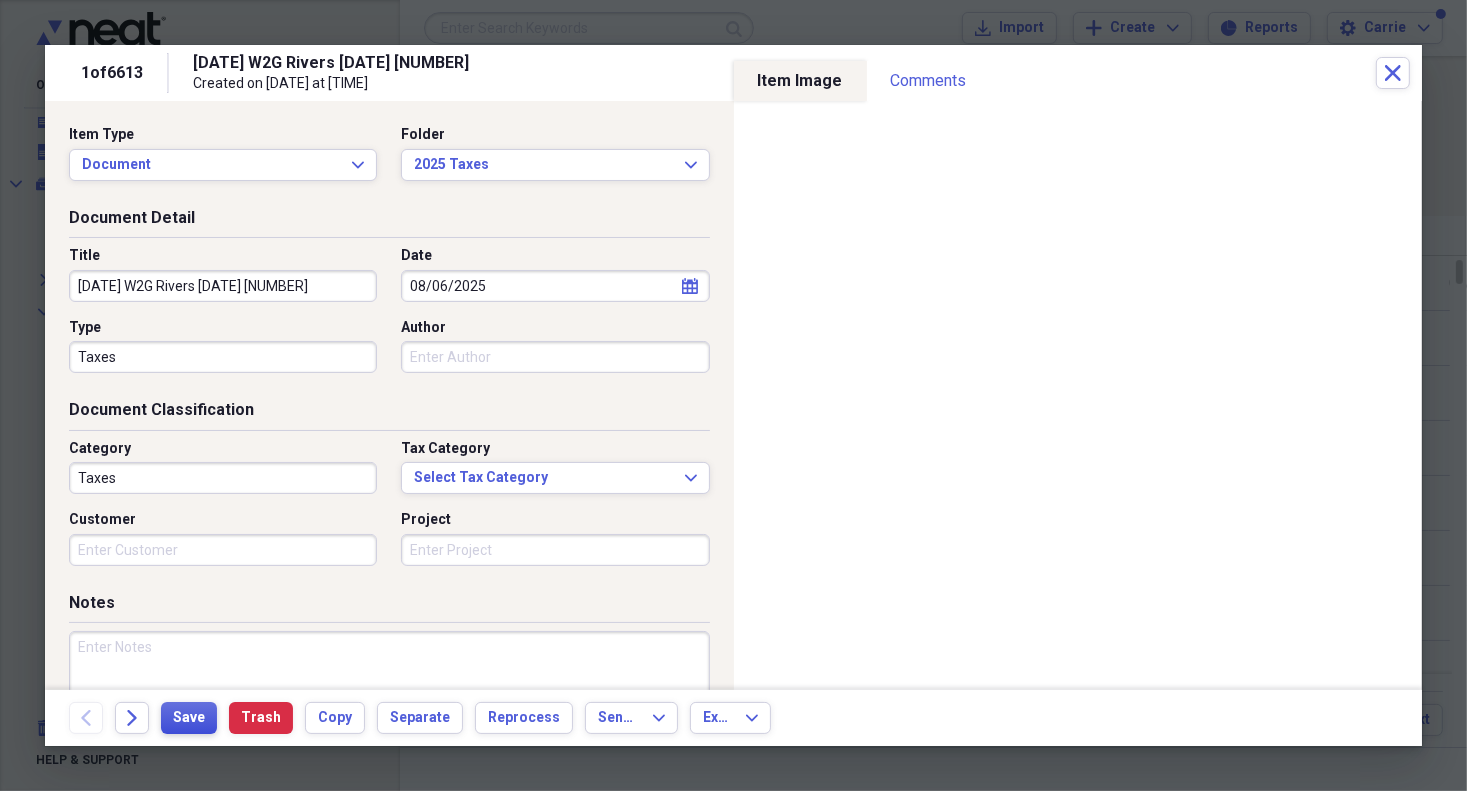 click on "Save" at bounding box center [189, 718] 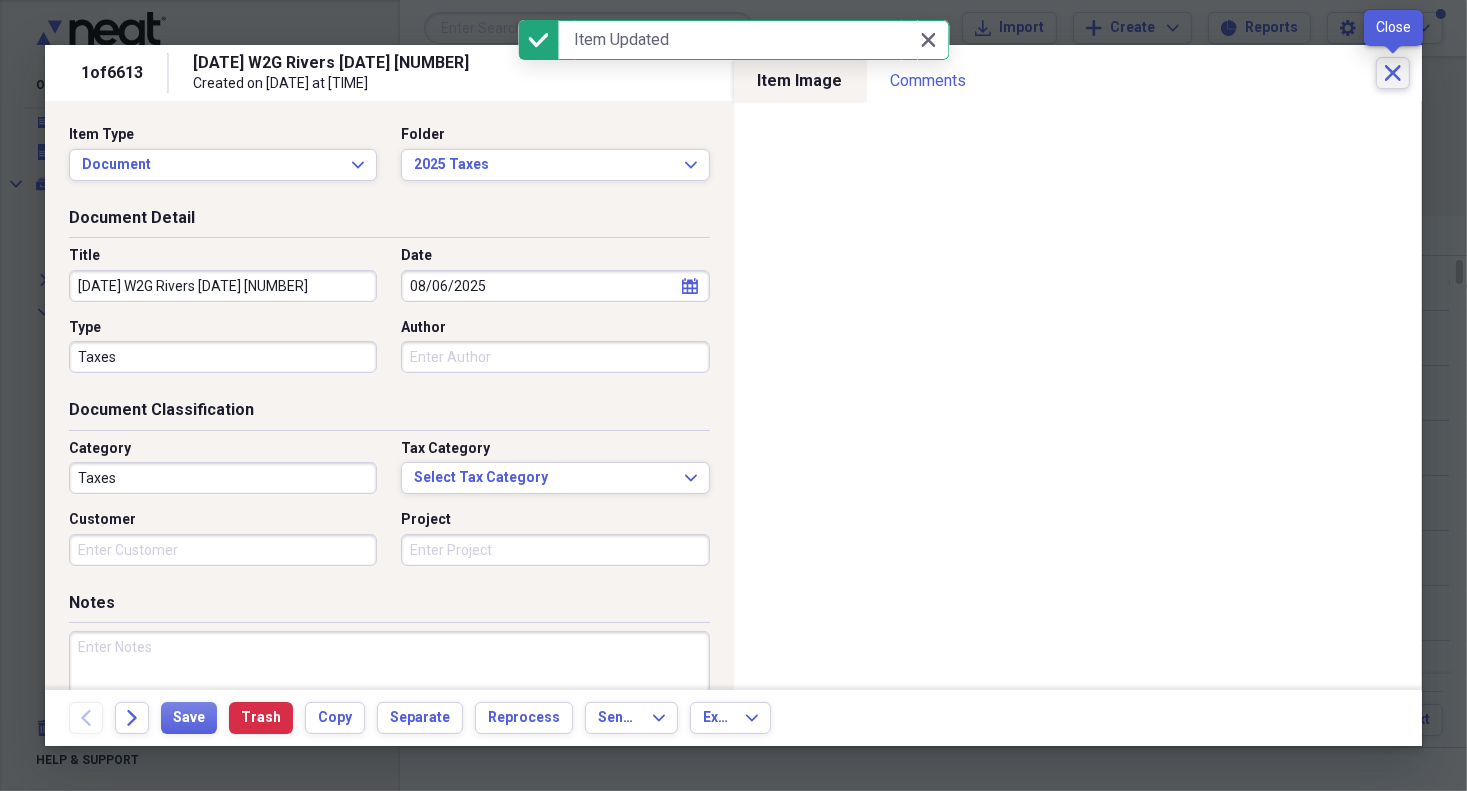 click on "Close" at bounding box center [1393, 73] 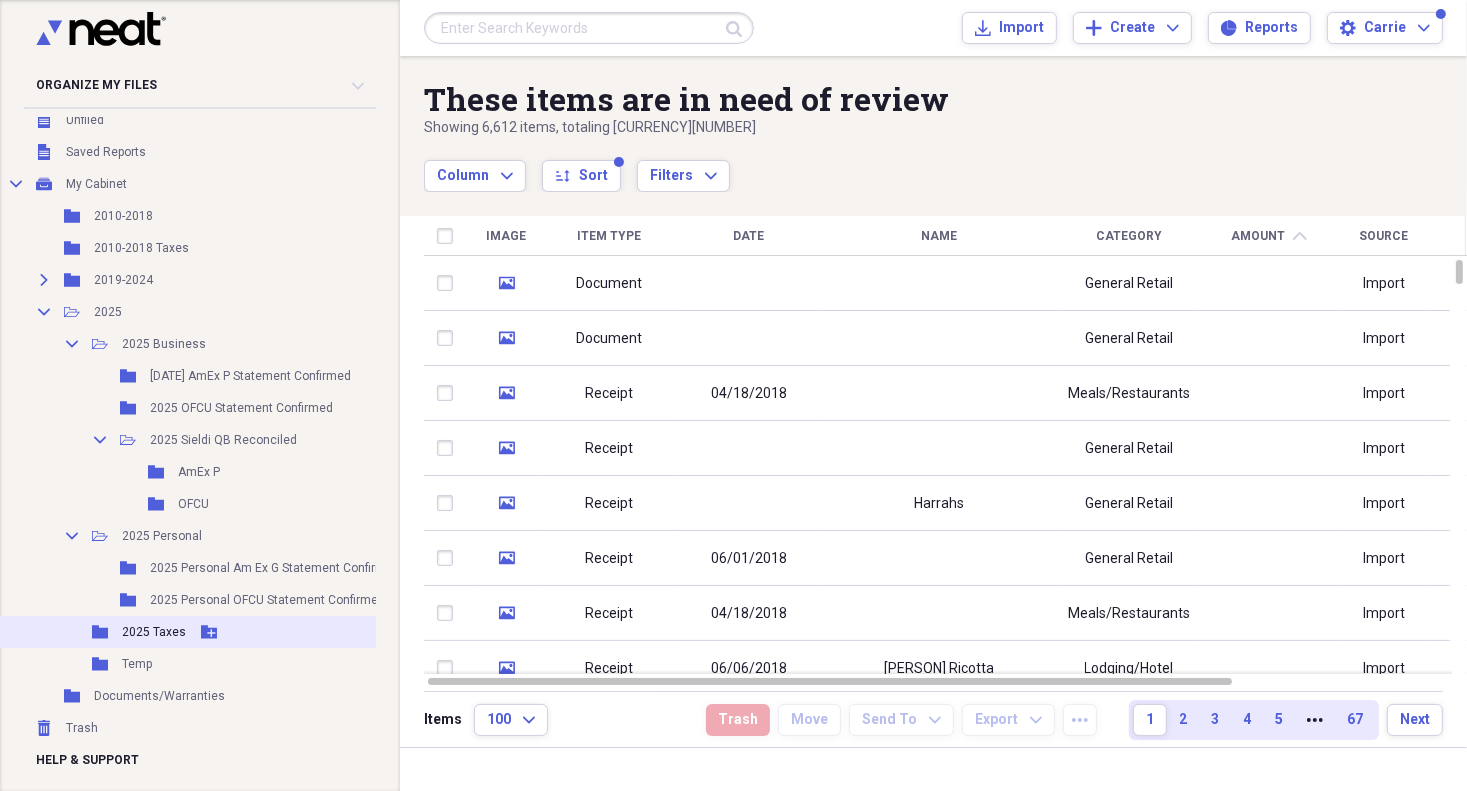 click on "2025 Taxes" at bounding box center [154, 632] 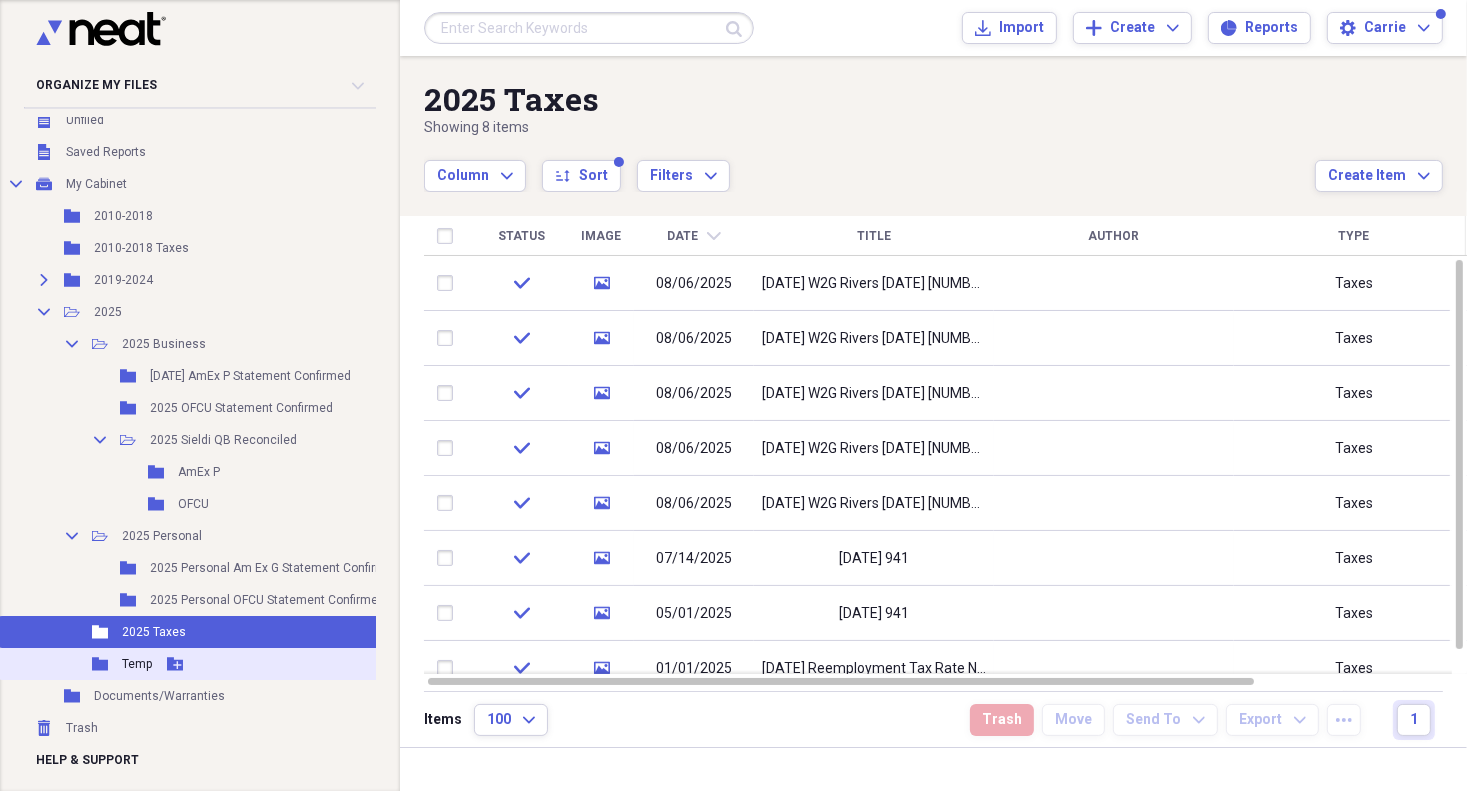 click on "Temp" at bounding box center [137, 664] 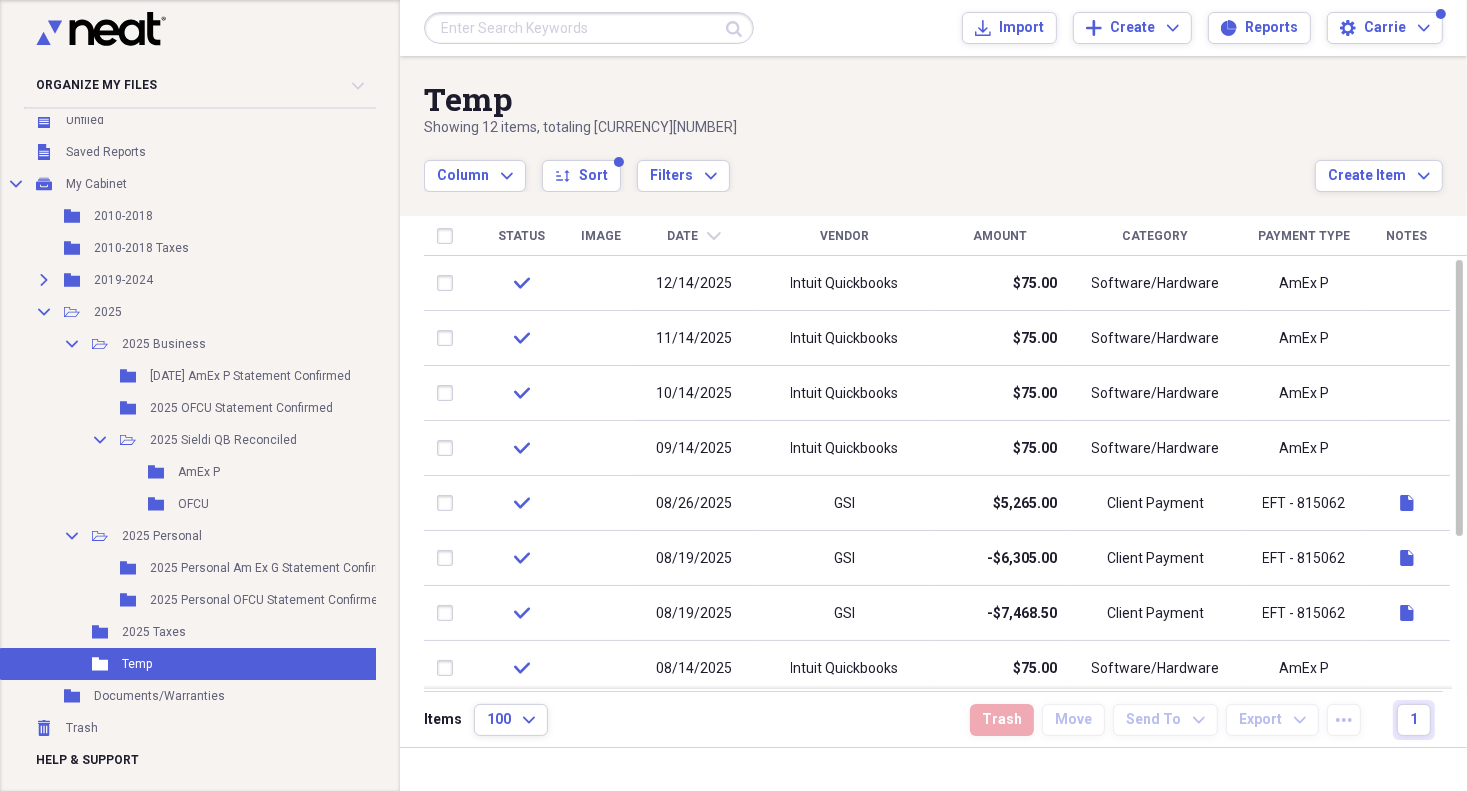 click on "Date" at bounding box center (683, 236) 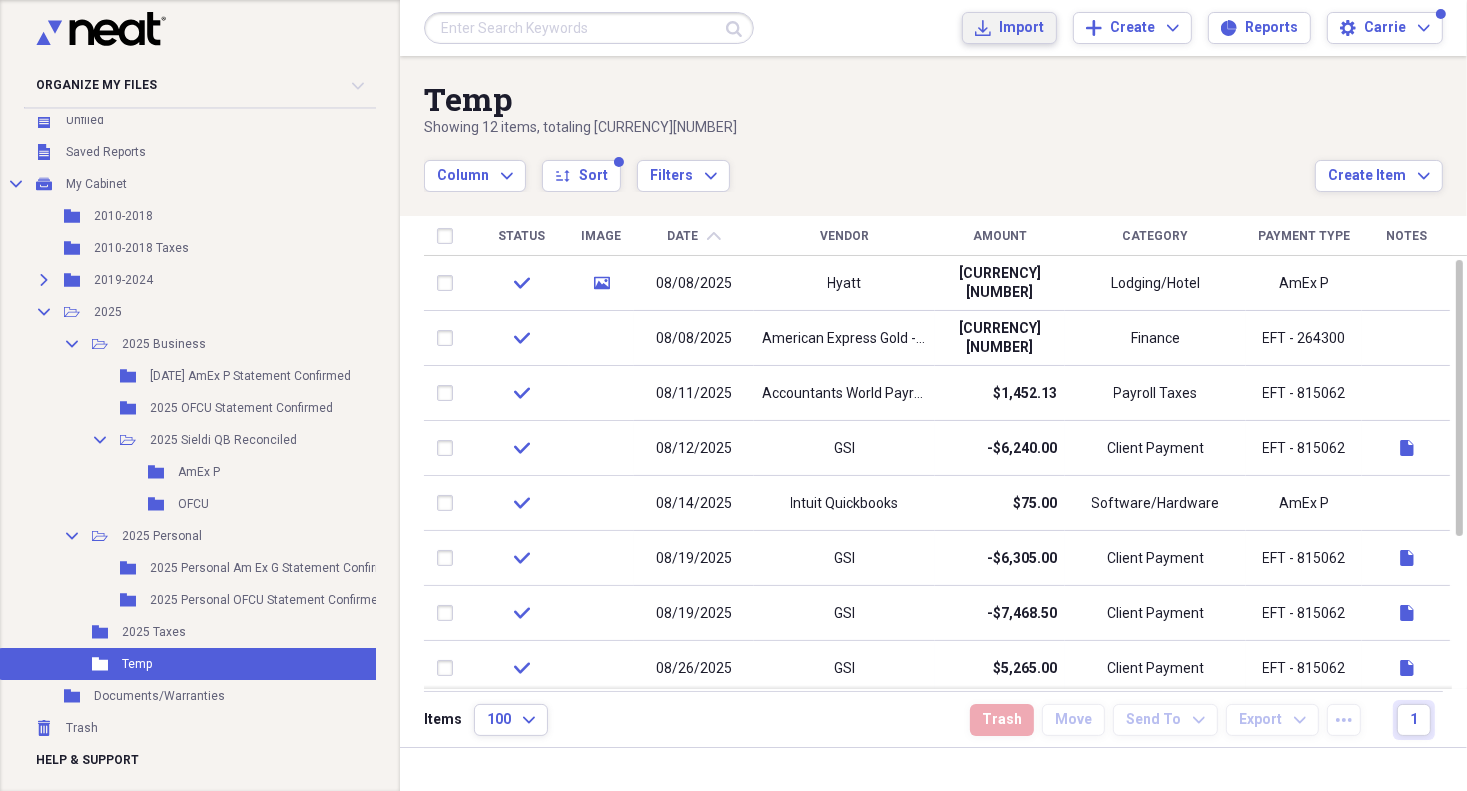 click on "Import" 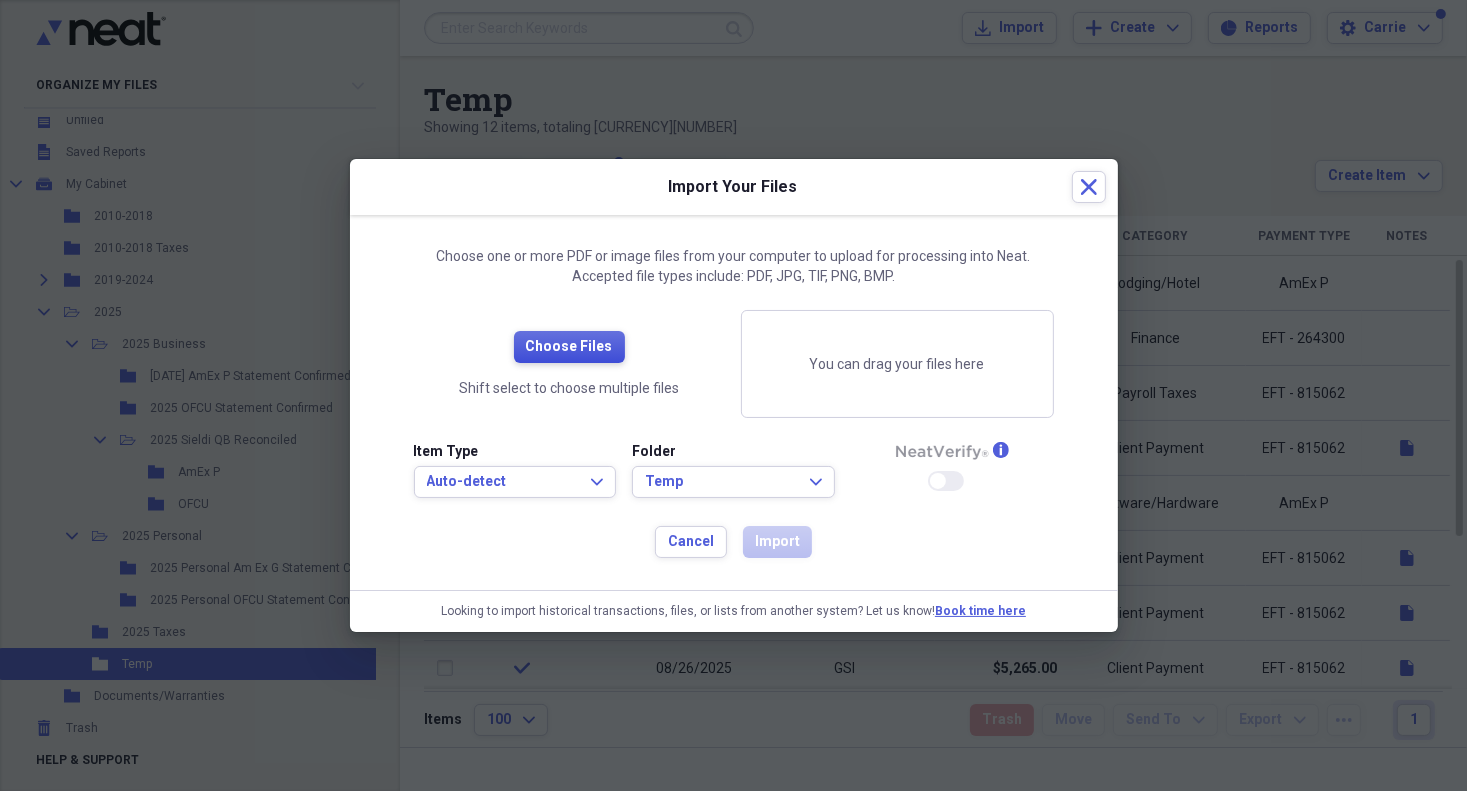 click on "Choose Files" at bounding box center [569, 347] 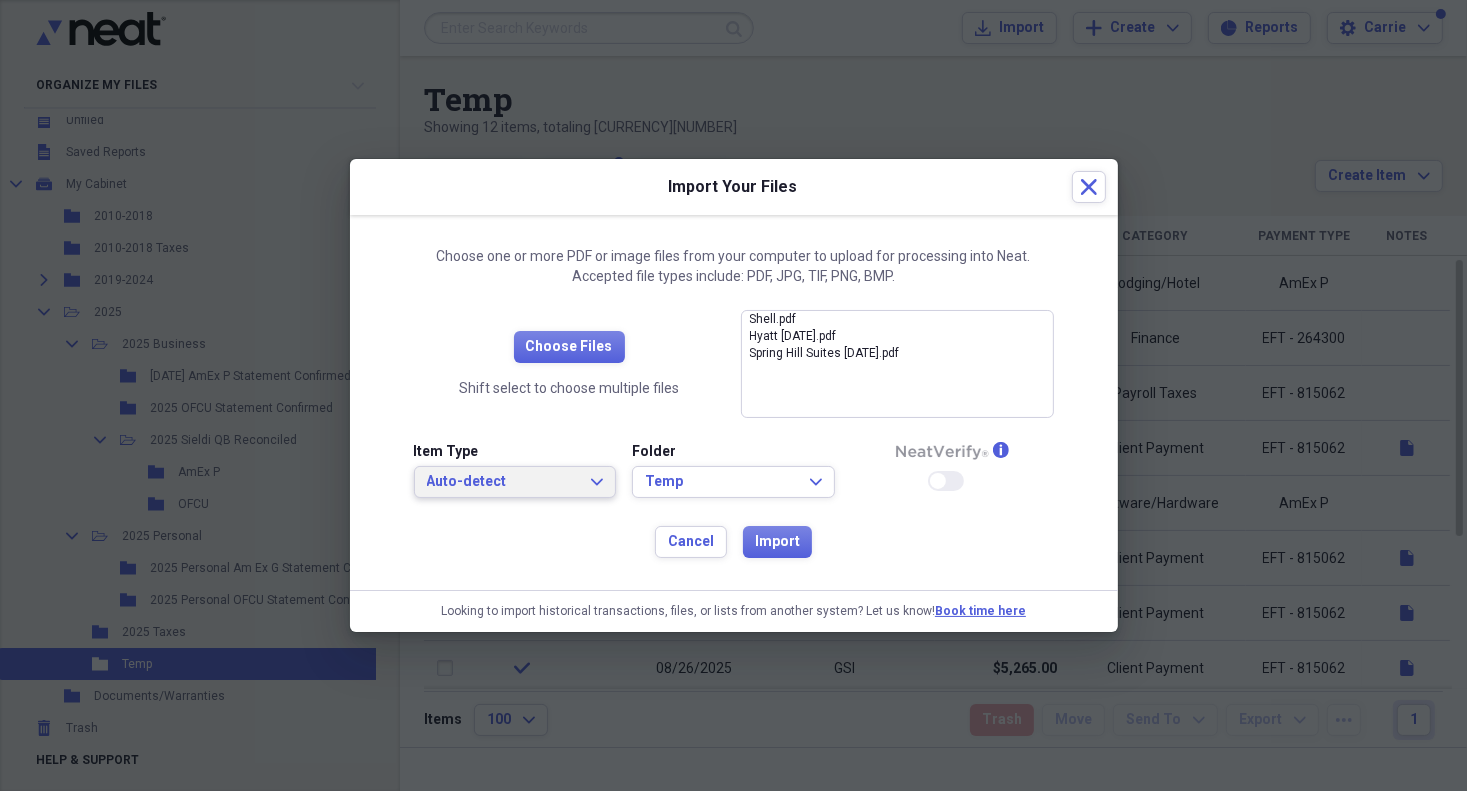 click on "Auto-detect" at bounding box center (503, 482) 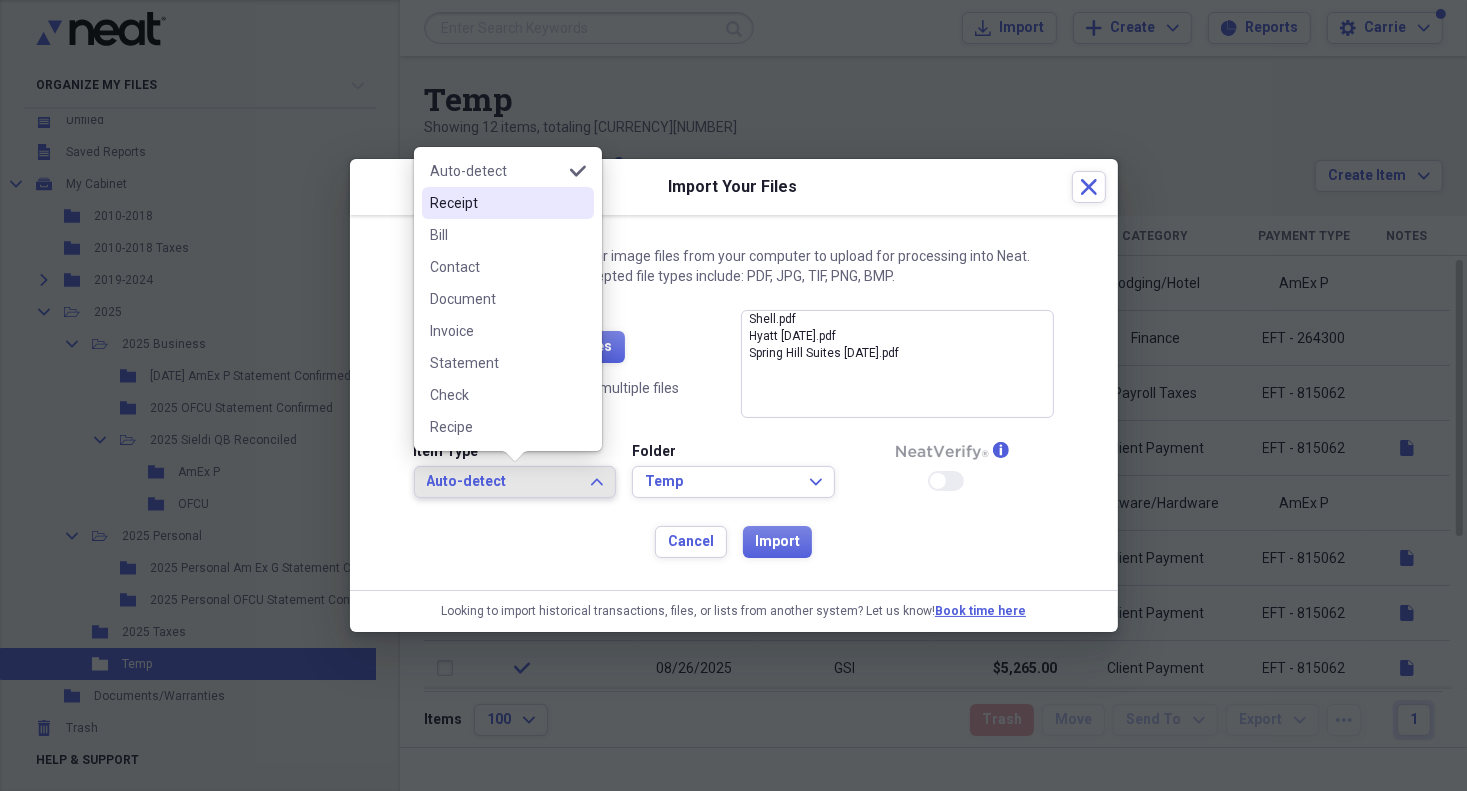 click on "Receipt" at bounding box center (496, 203) 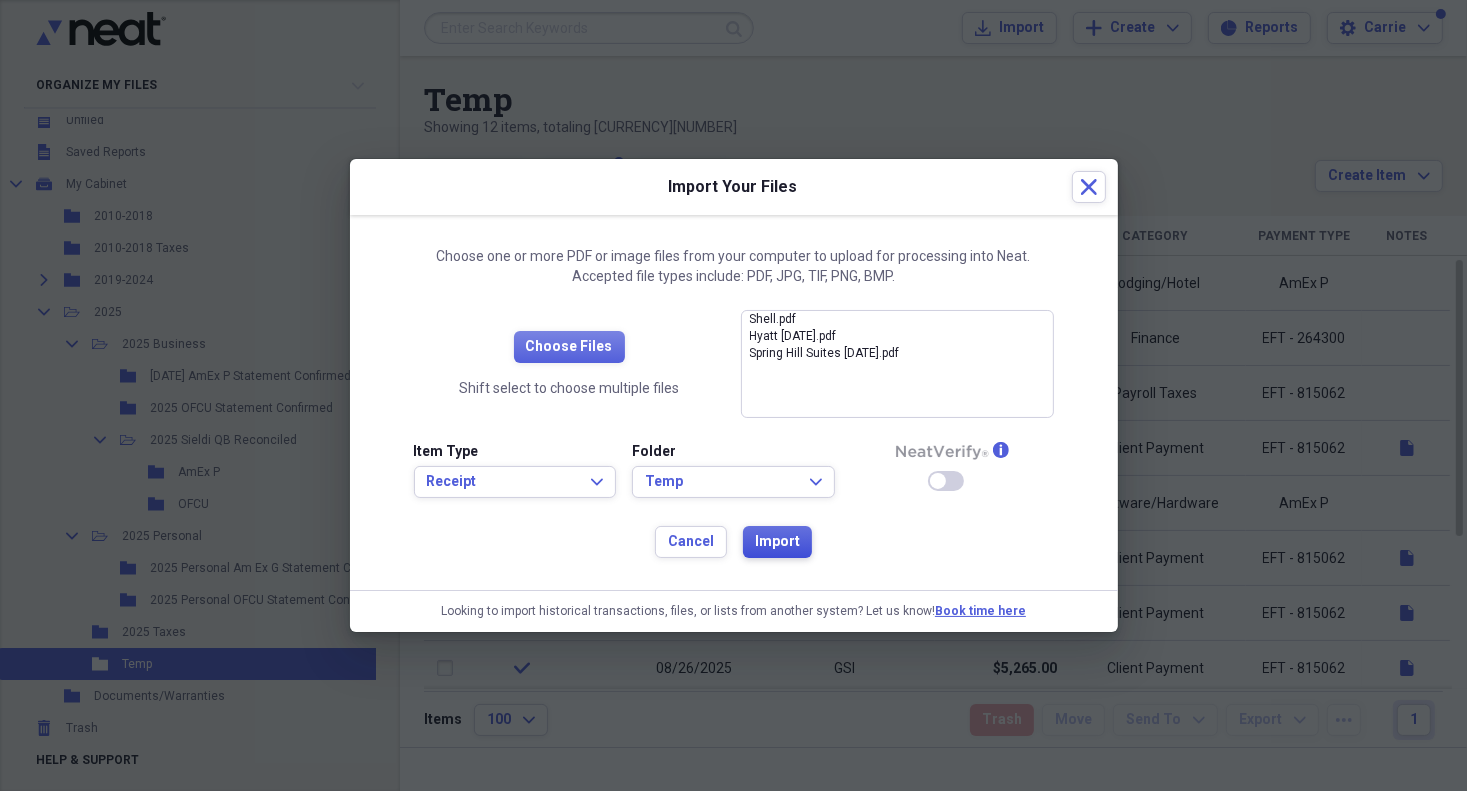 click on "Import" at bounding box center [777, 542] 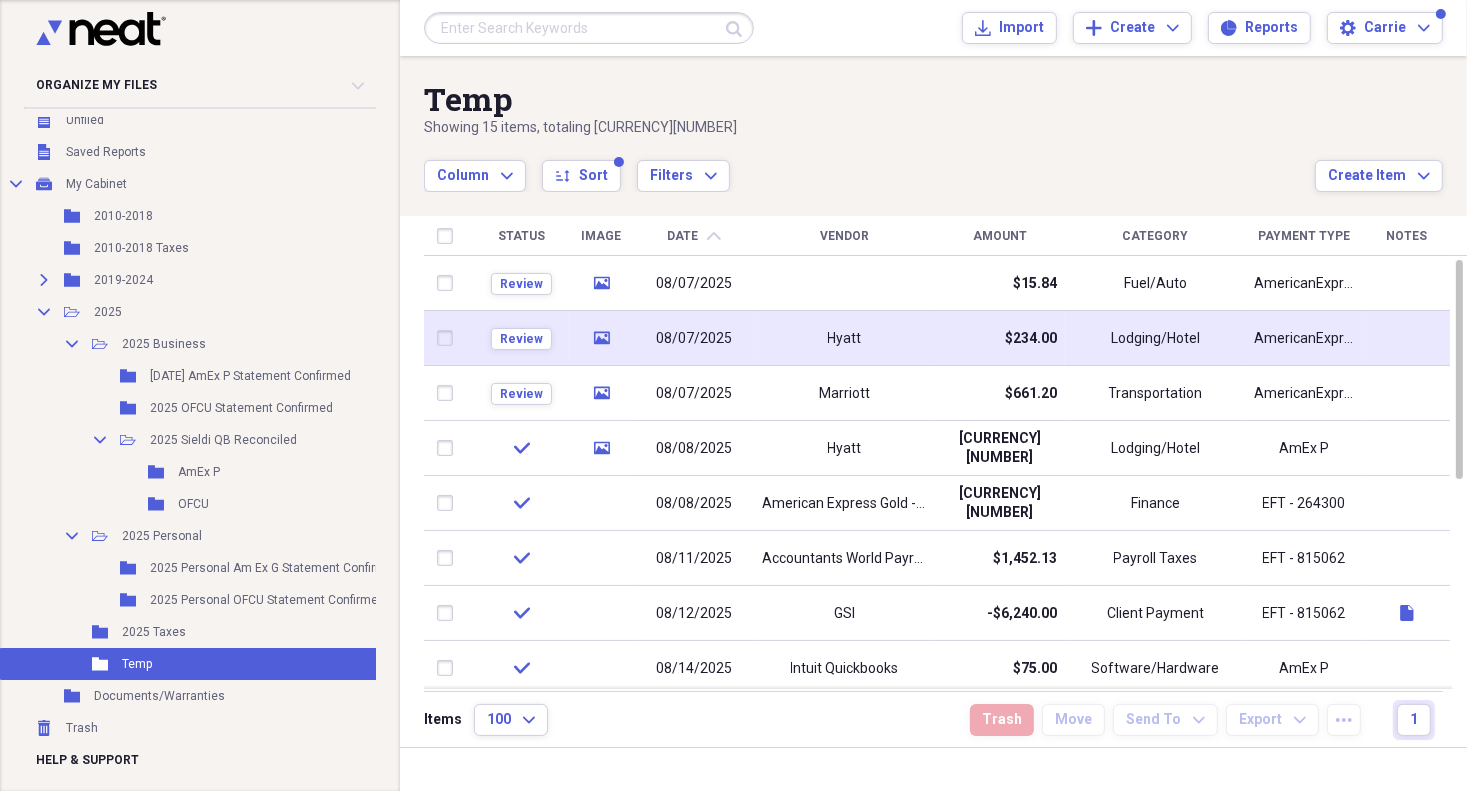 click on "Hyatt" at bounding box center (845, 339) 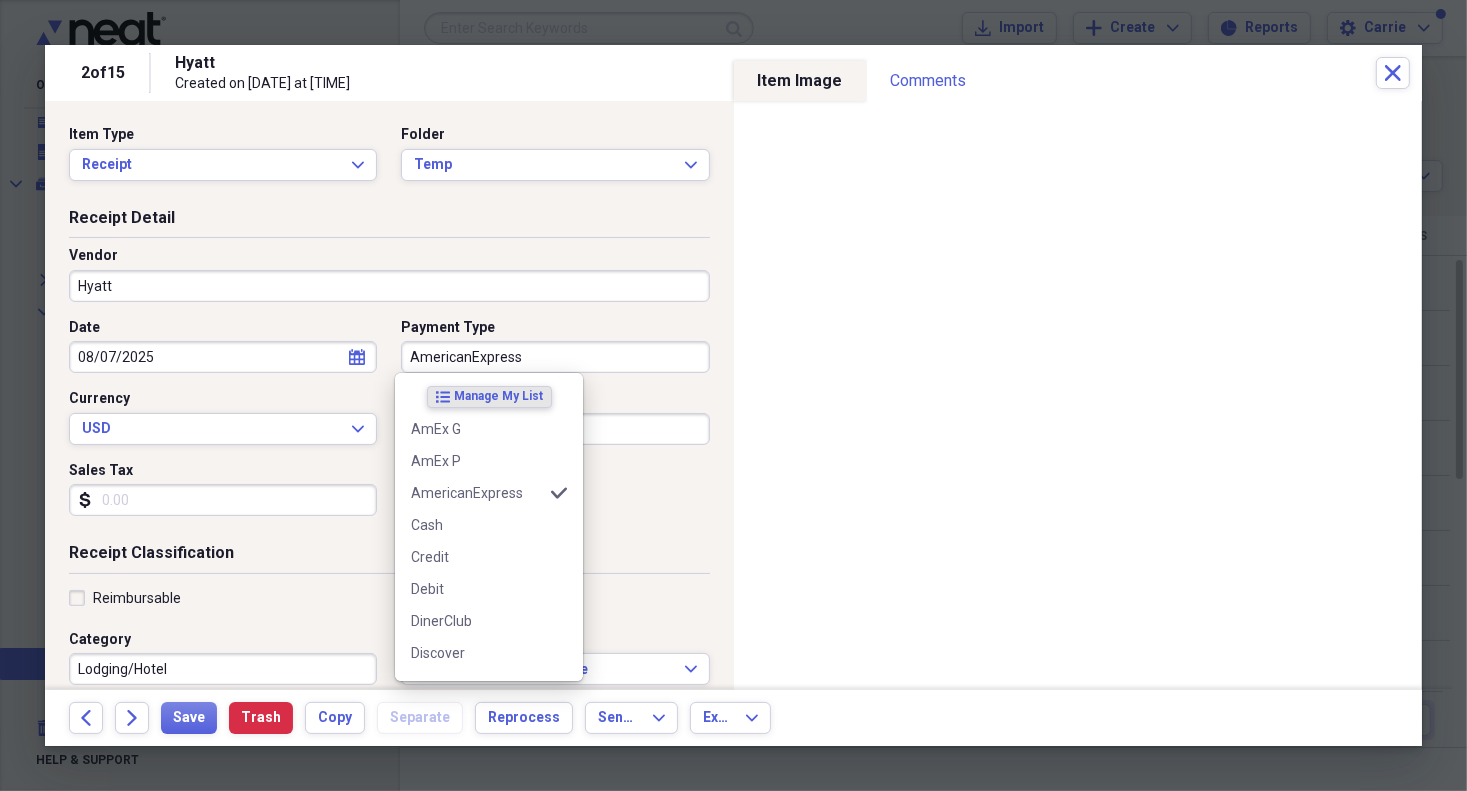 click on "AmericanExpress" at bounding box center [555, 357] 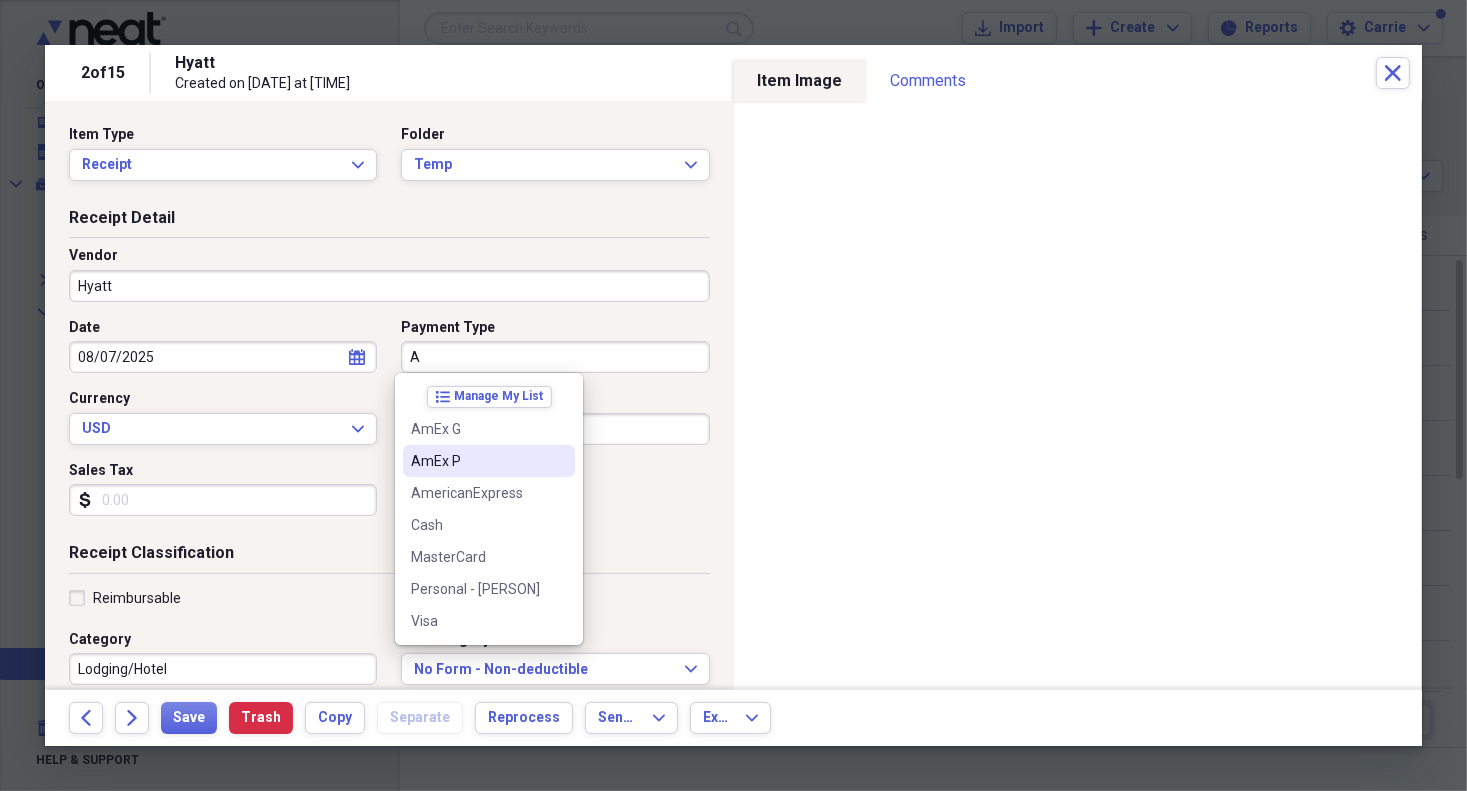 click on "AmEx P" at bounding box center [489, 461] 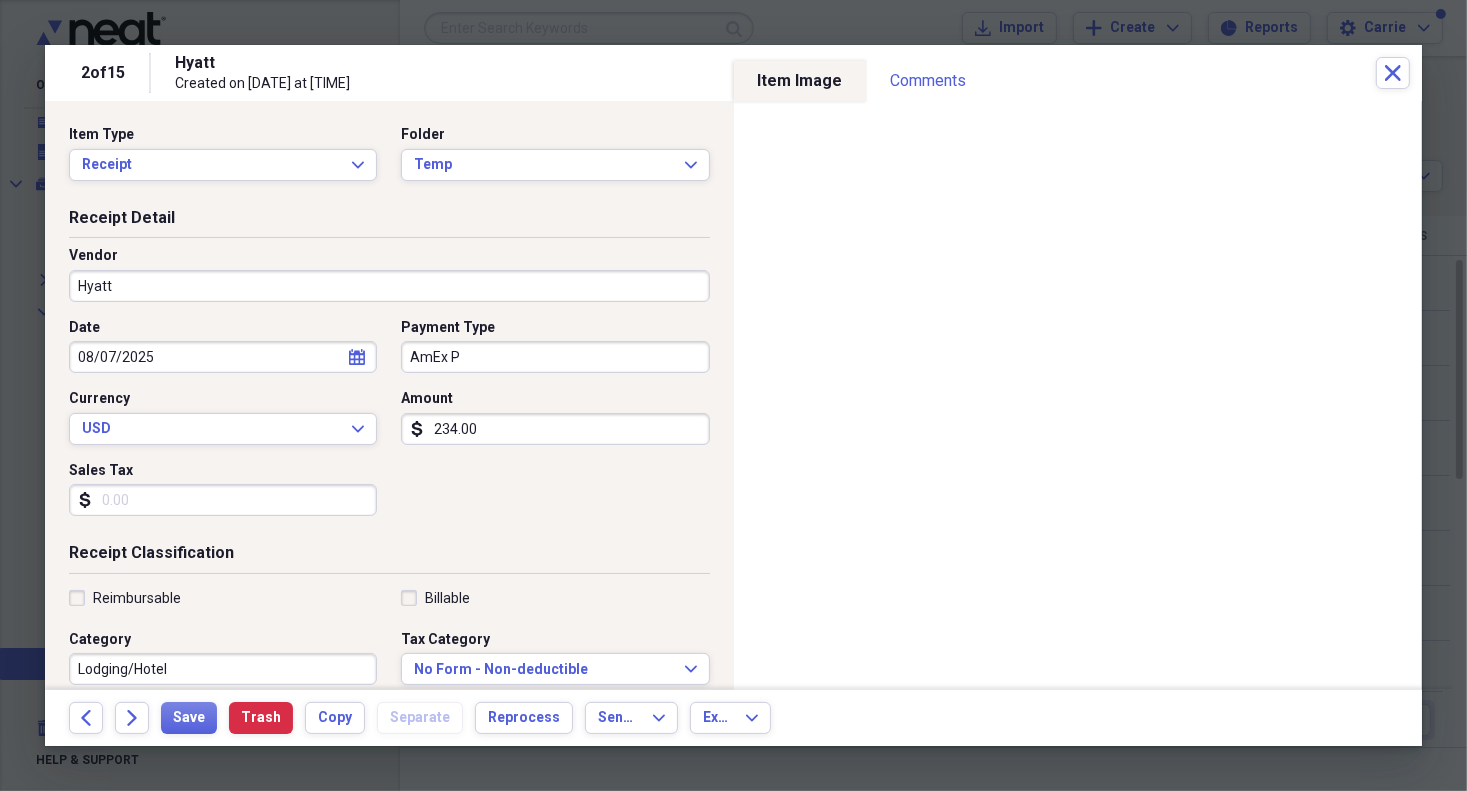 click on "234.00" at bounding box center (555, 429) 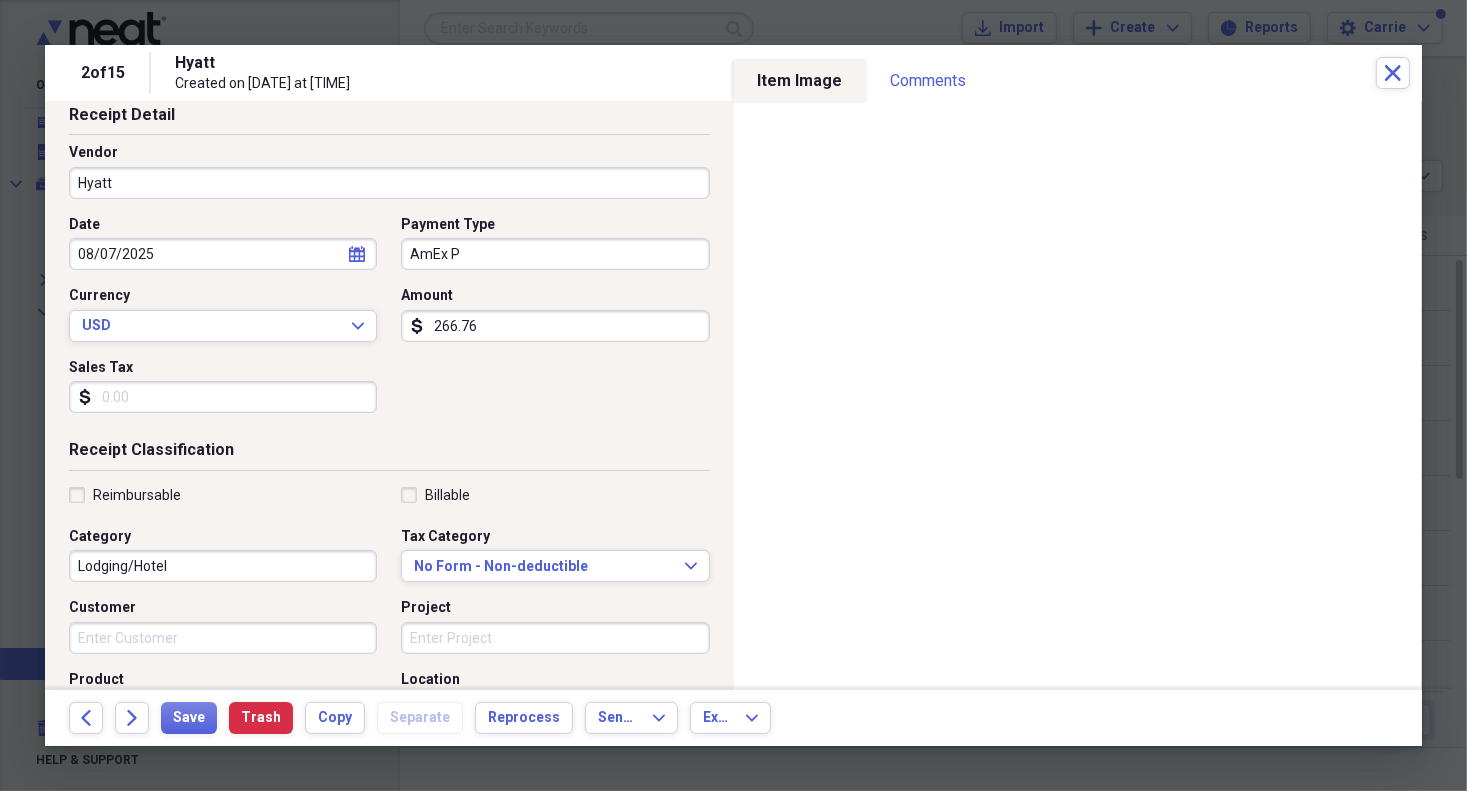 scroll, scrollTop: 126, scrollLeft: 0, axis: vertical 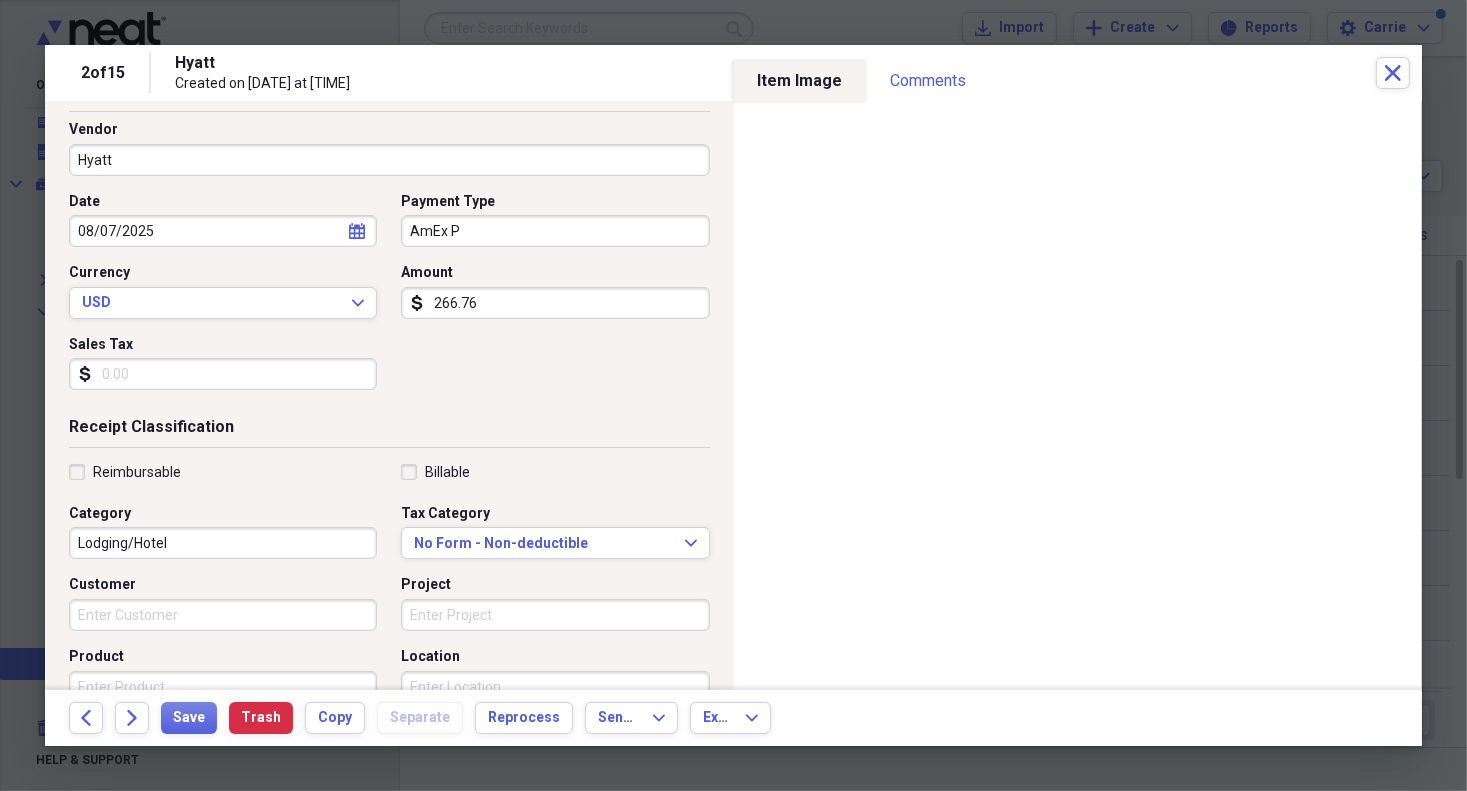 type on "266.76" 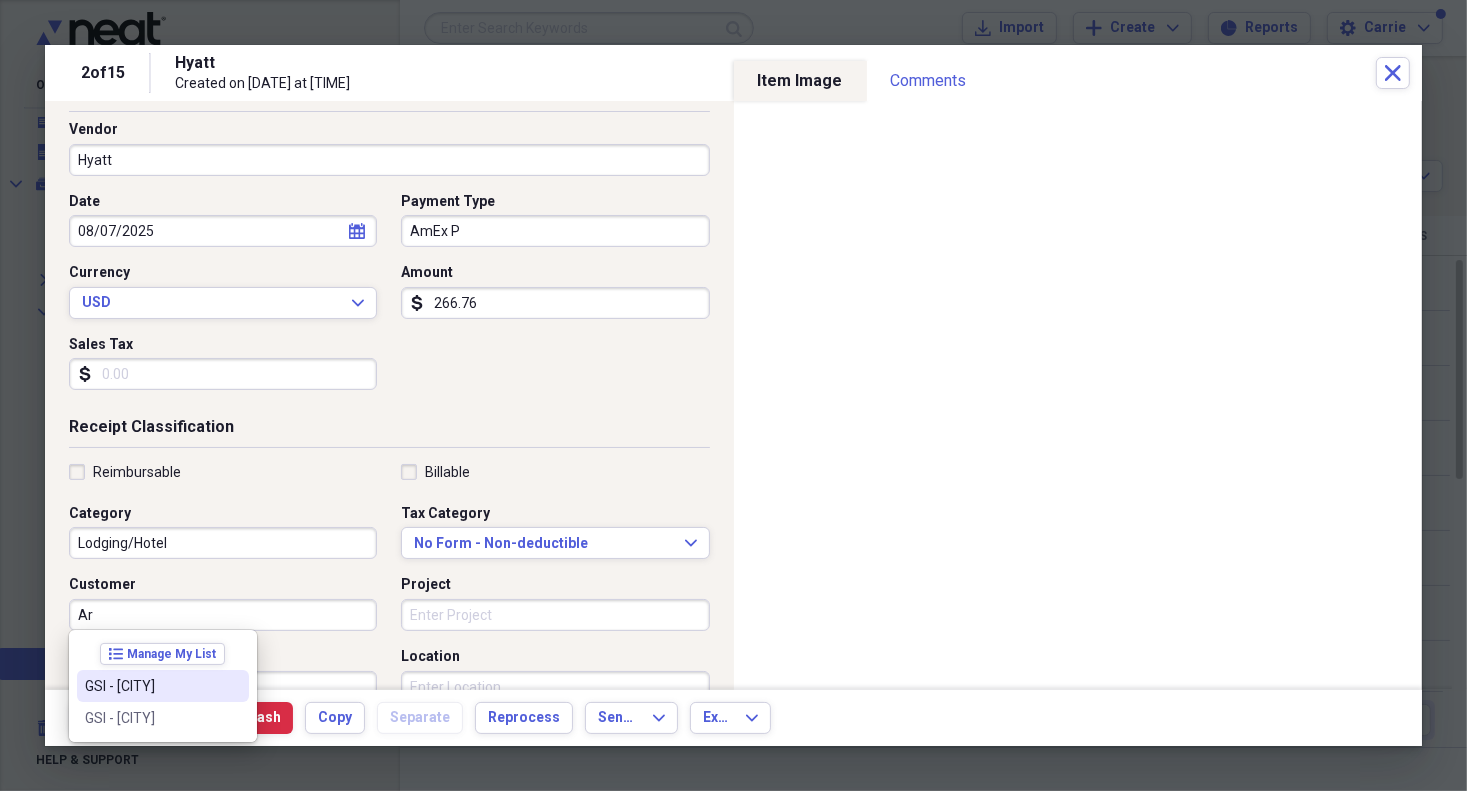 click on "GSI - [CITY]" at bounding box center (151, 686) 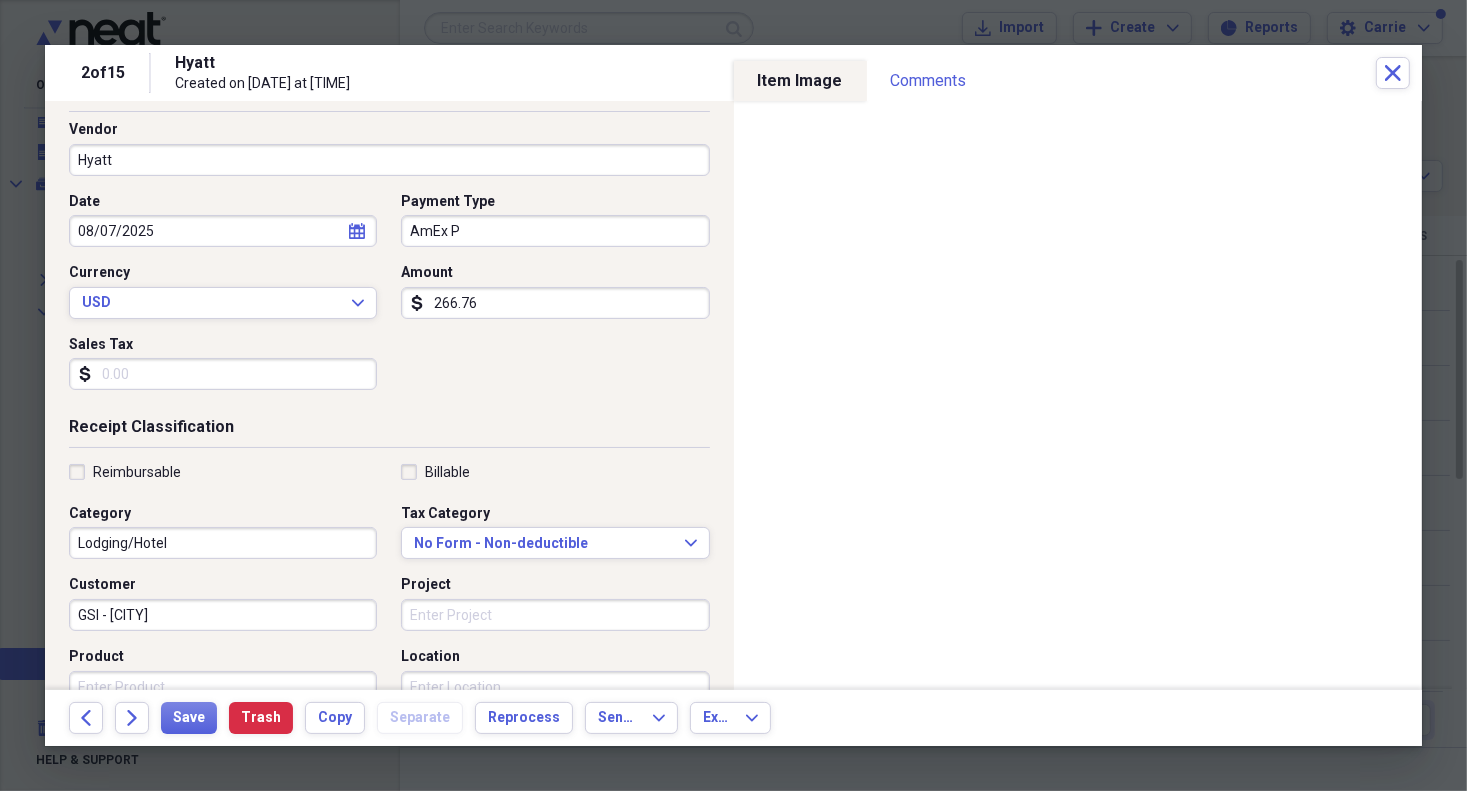 scroll, scrollTop: 0, scrollLeft: 0, axis: both 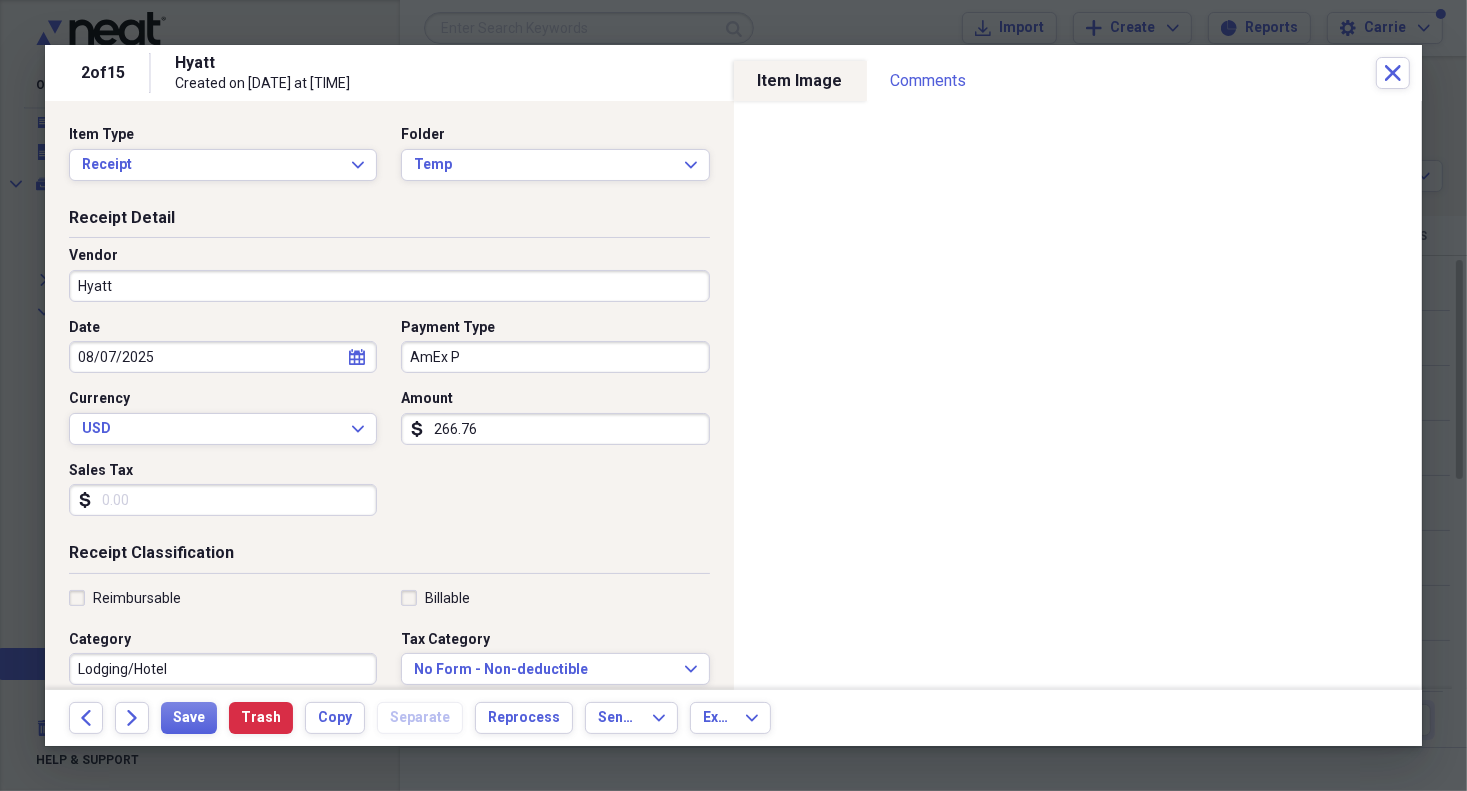click on "calendar" 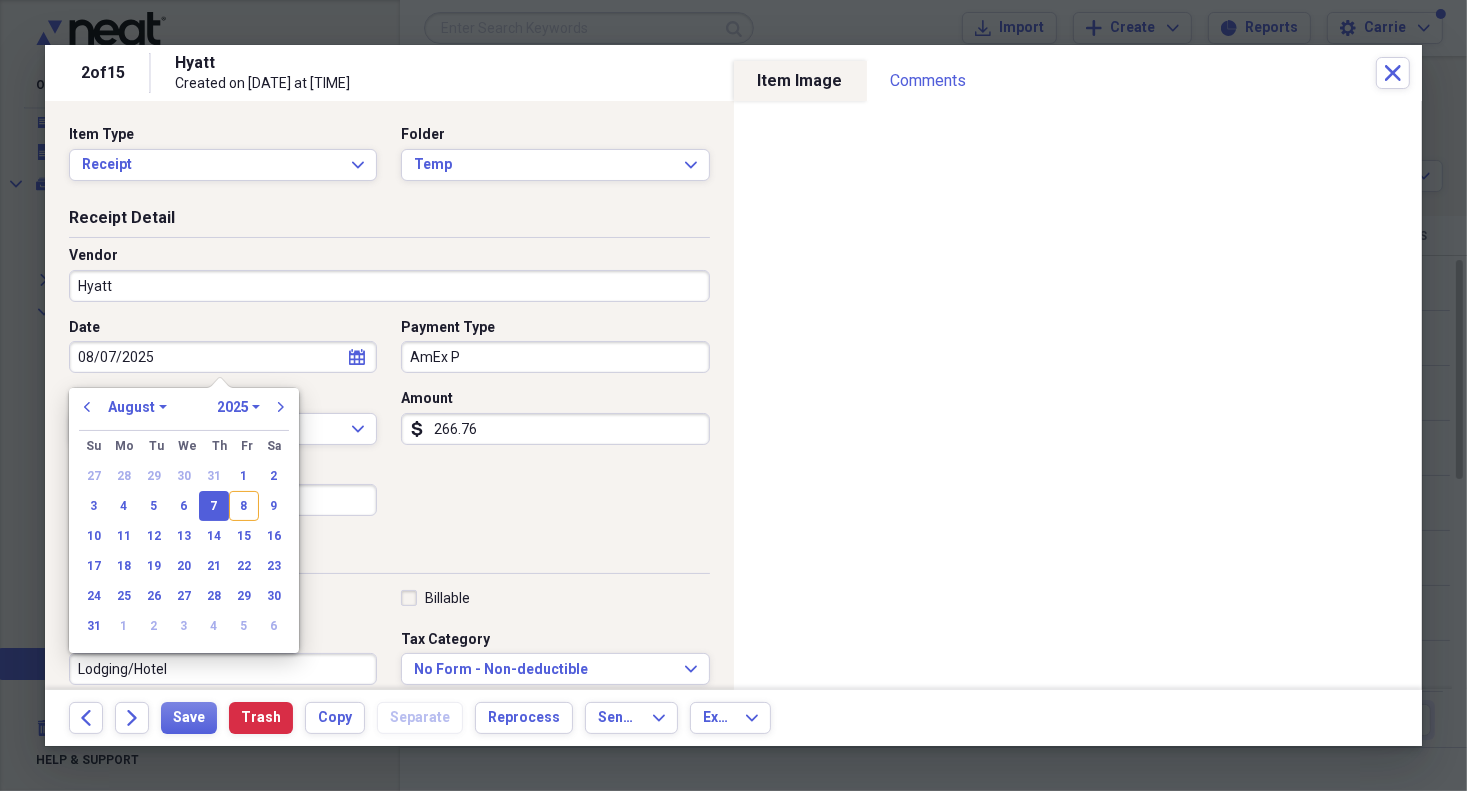 drag, startPoint x: 235, startPoint y: 507, endPoint x: 254, endPoint y: 506, distance: 19.026299 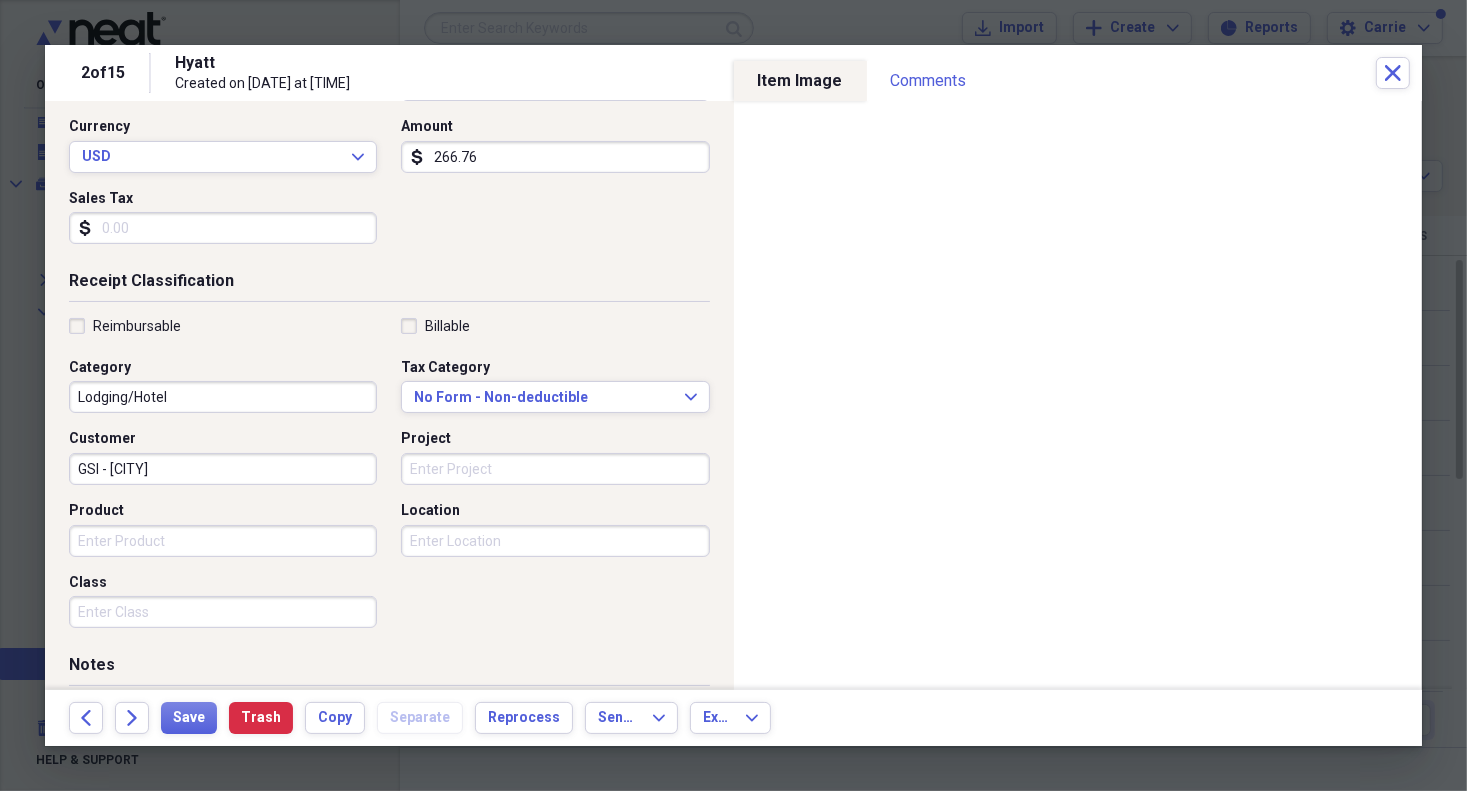 scroll, scrollTop: 0, scrollLeft: 0, axis: both 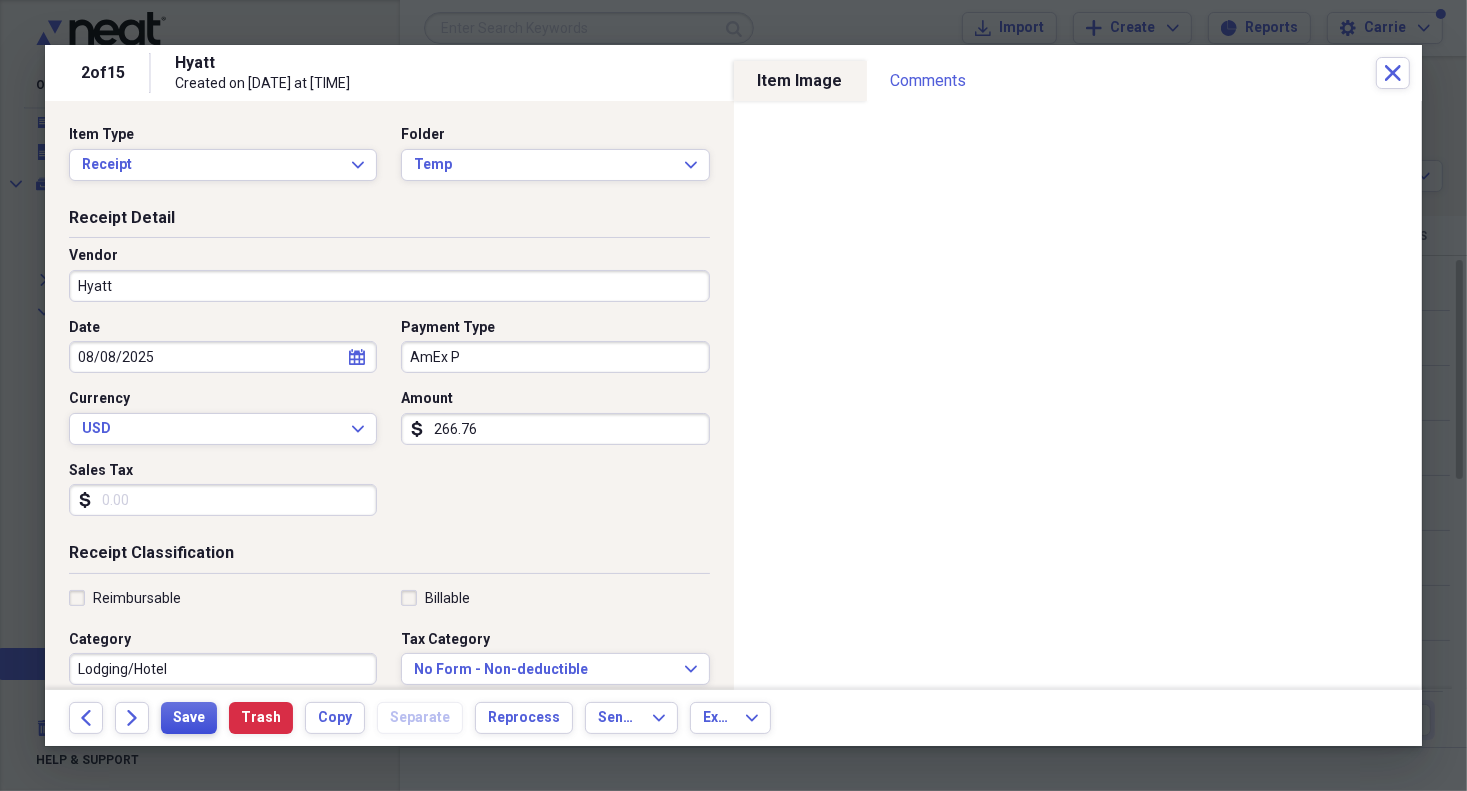 click on "Save" at bounding box center [189, 718] 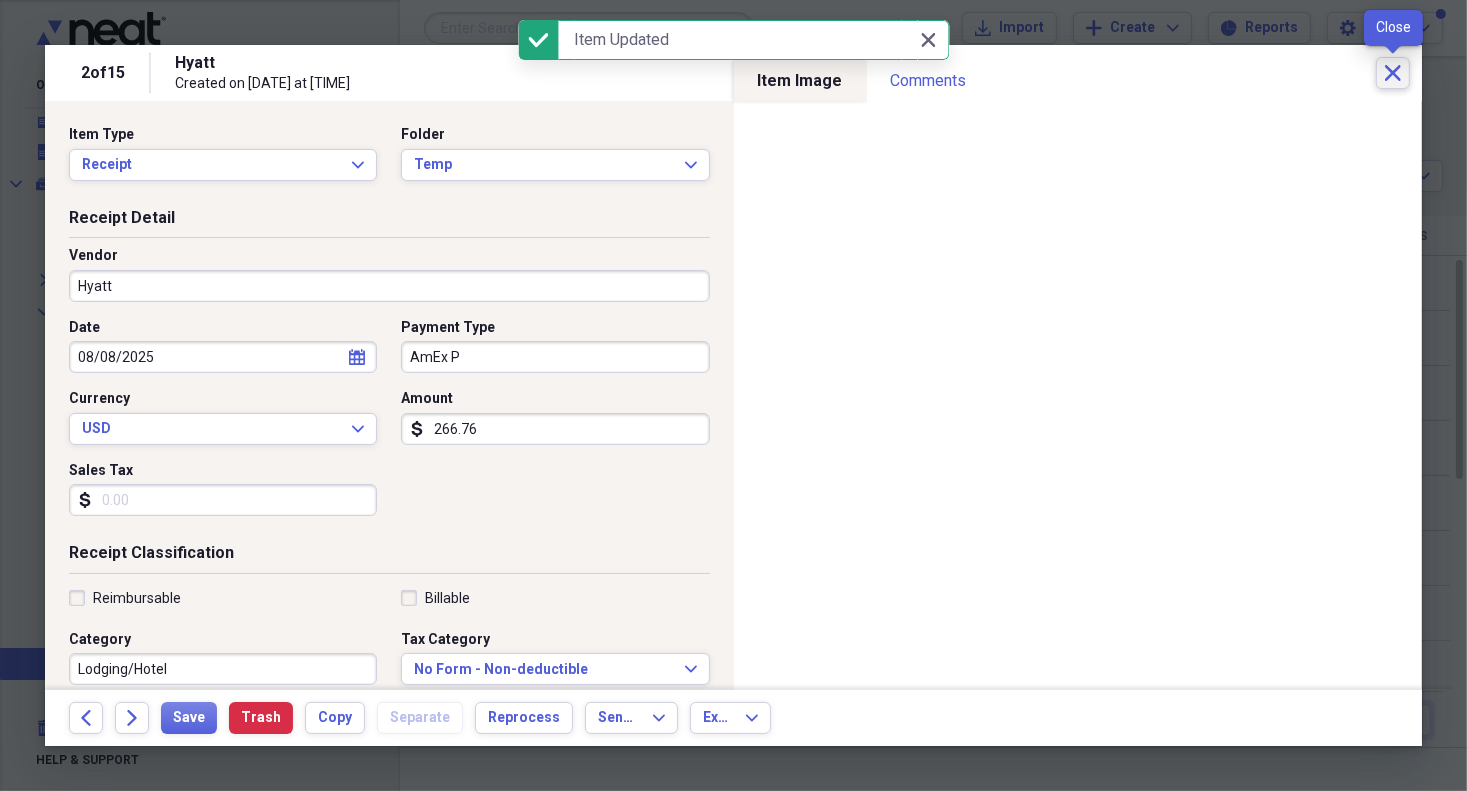 click 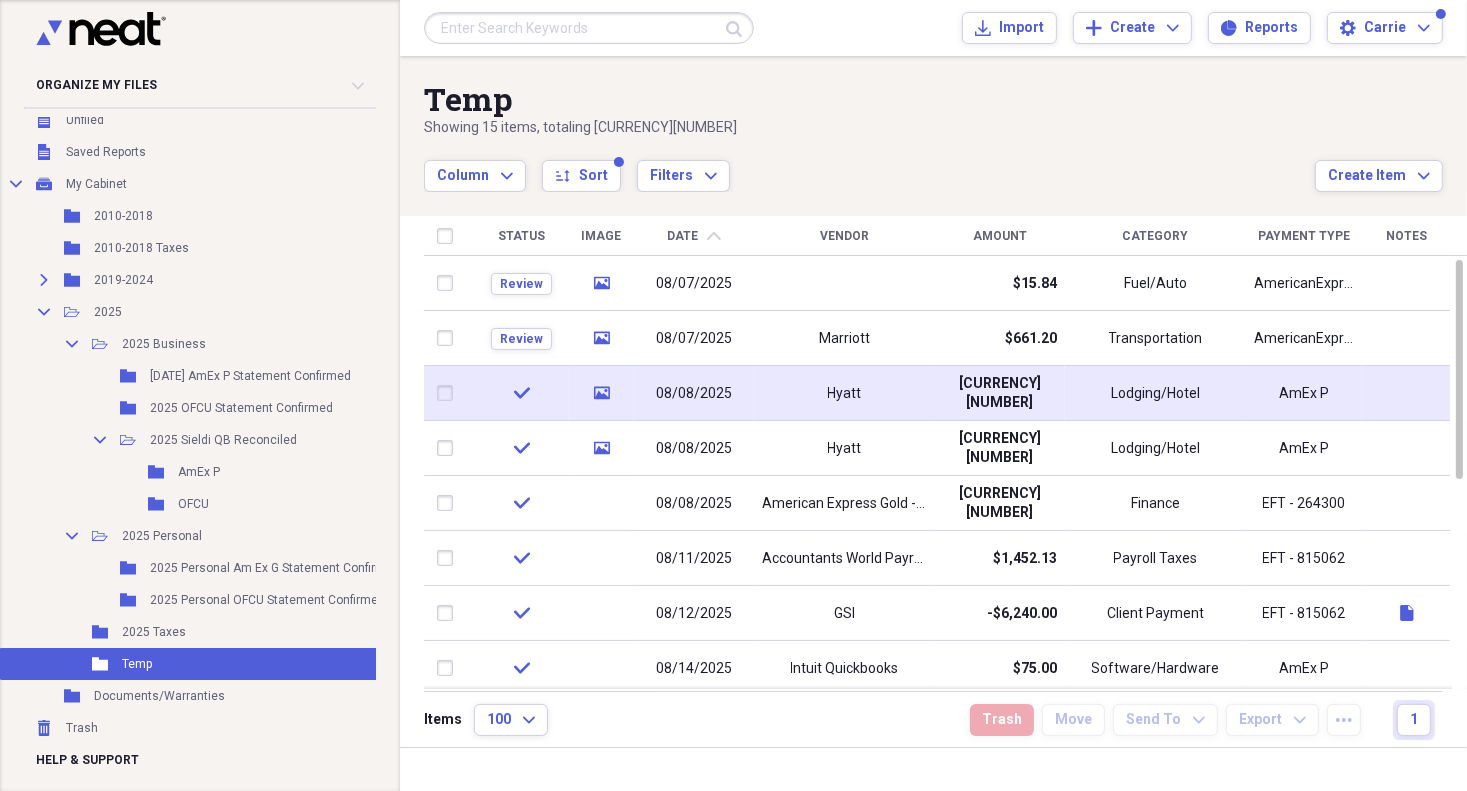 click on "08/08/2025" at bounding box center (694, 394) 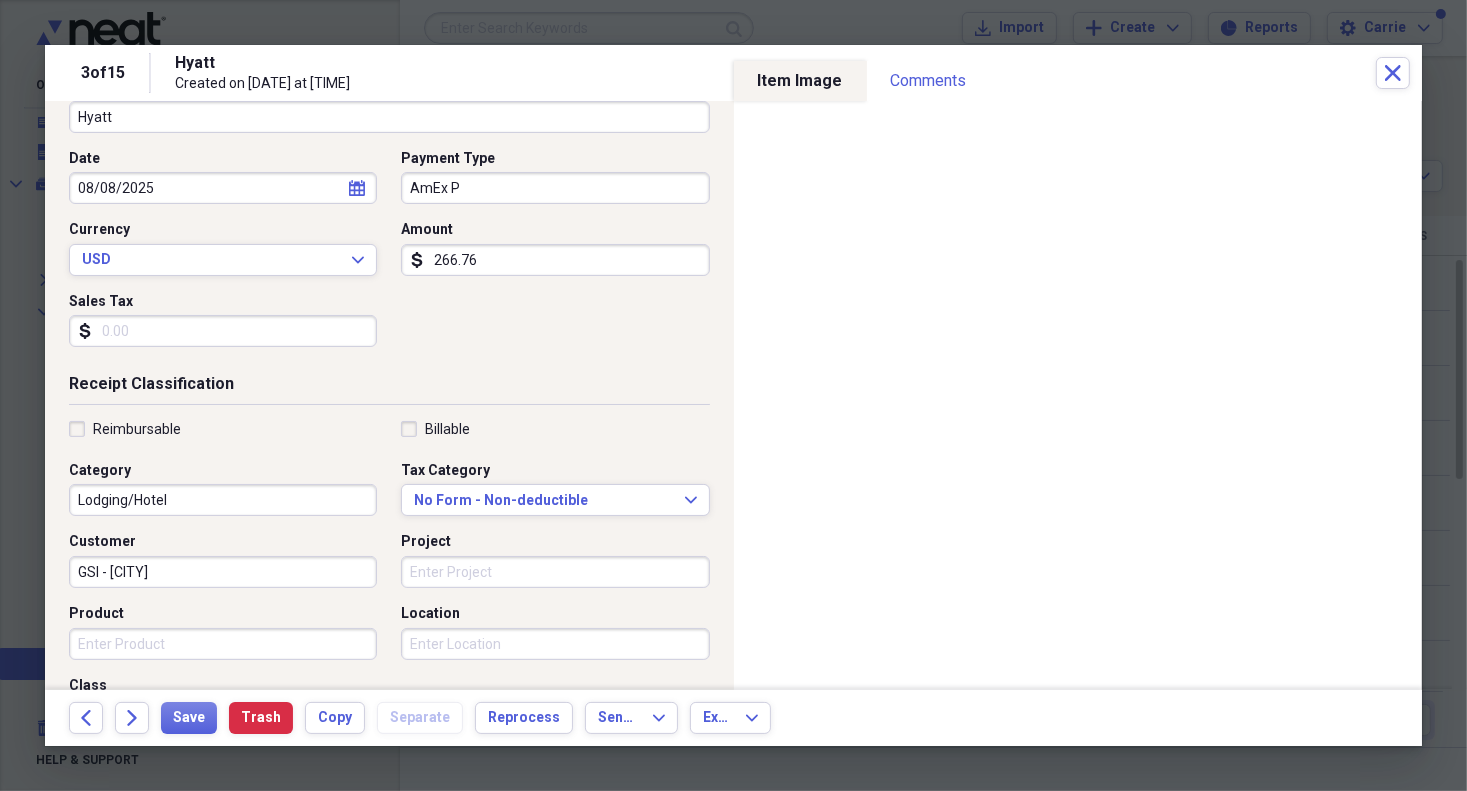 scroll, scrollTop: 166, scrollLeft: 0, axis: vertical 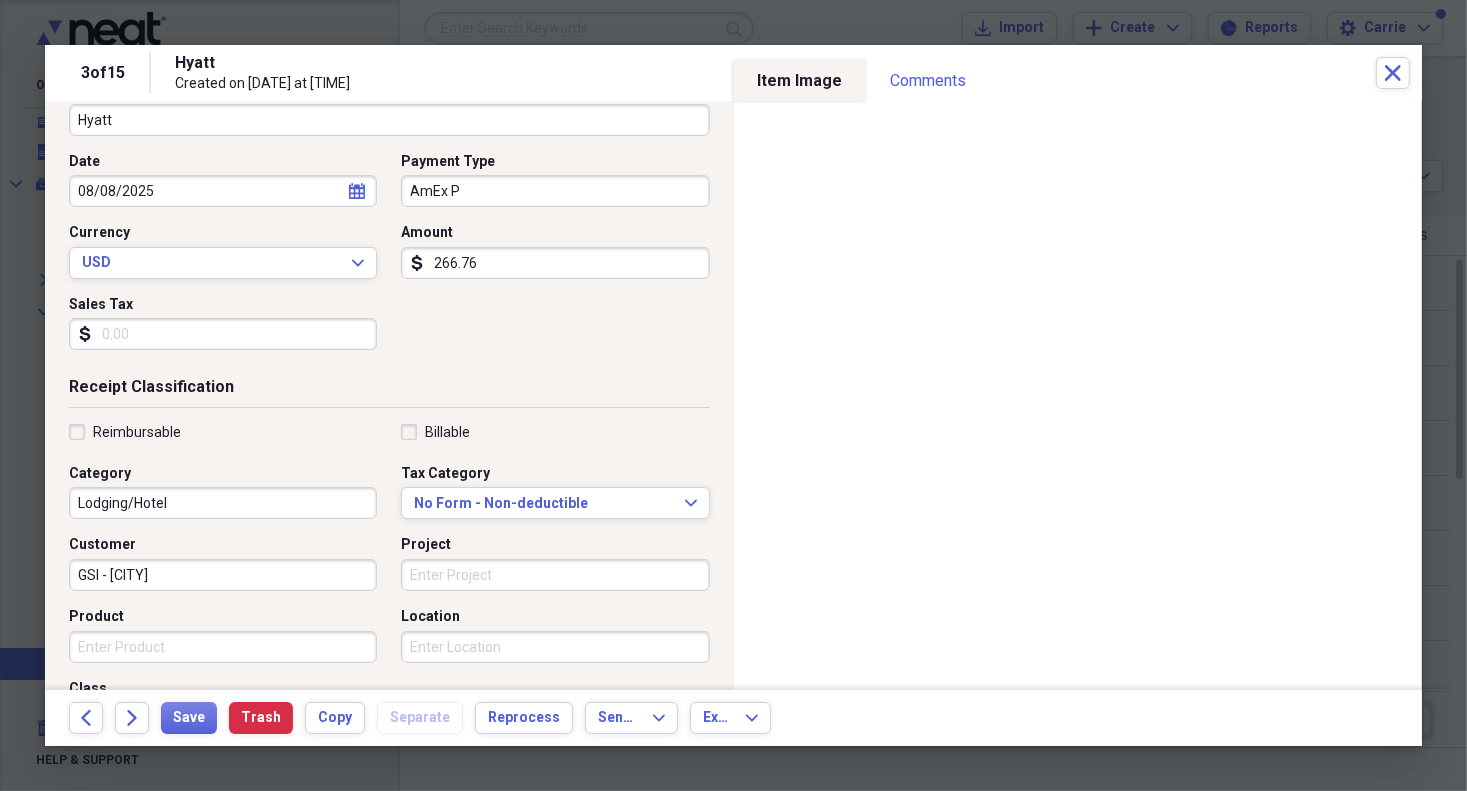 click on "Reimbursable" at bounding box center [125, 432] 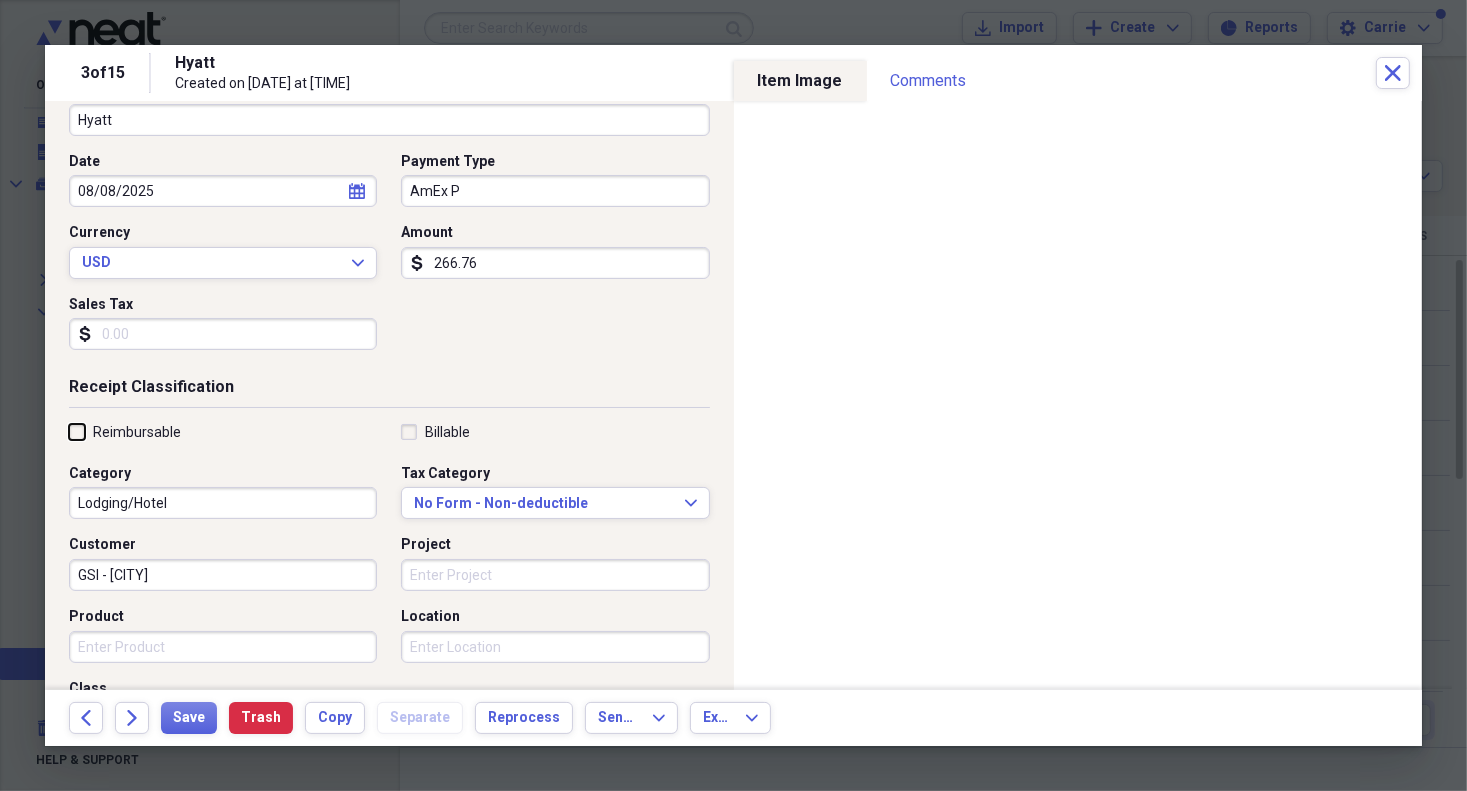 click on "Reimbursable" at bounding box center (69, 431) 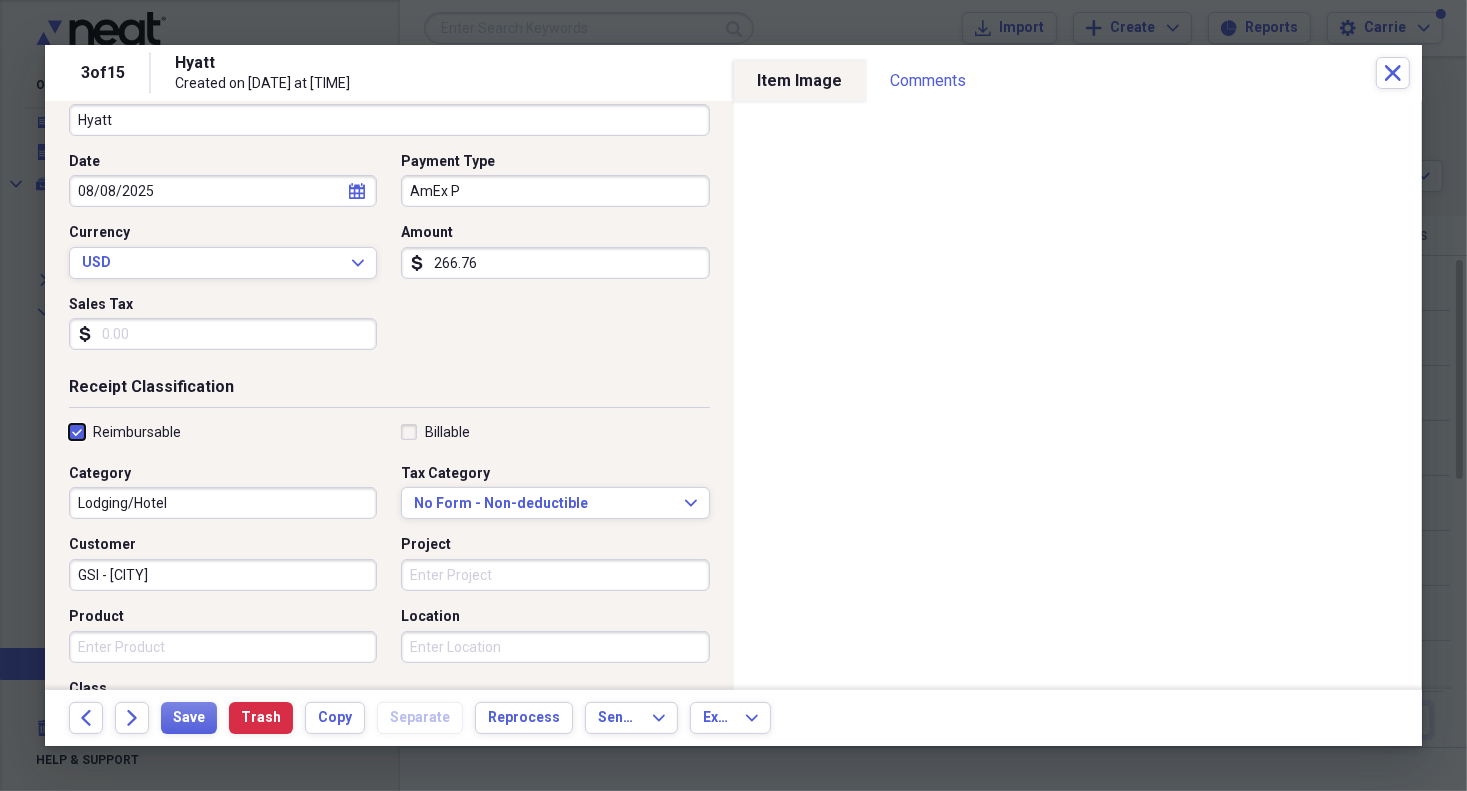 checkbox on "true" 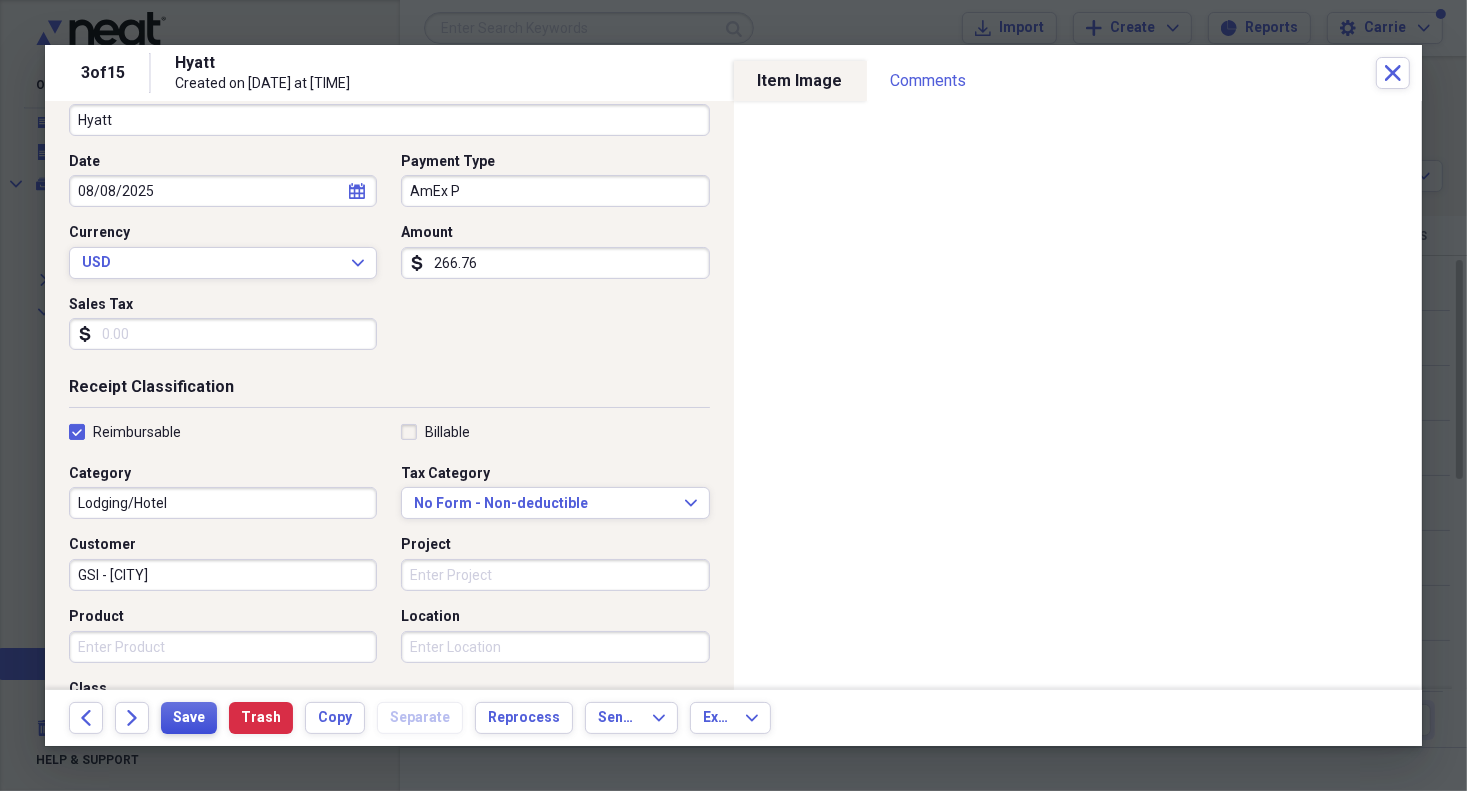 click on "Save" at bounding box center [189, 718] 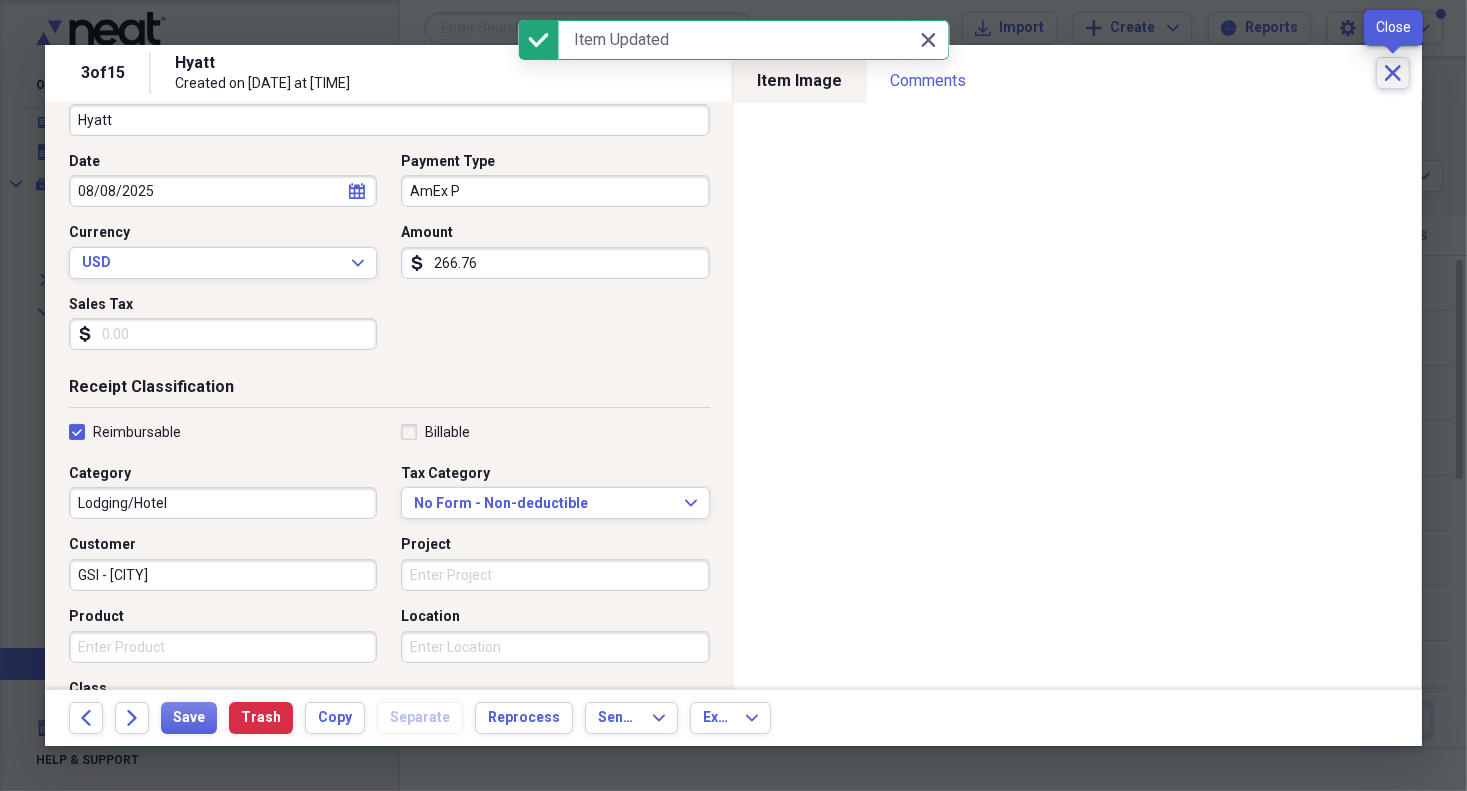 click on "Close" 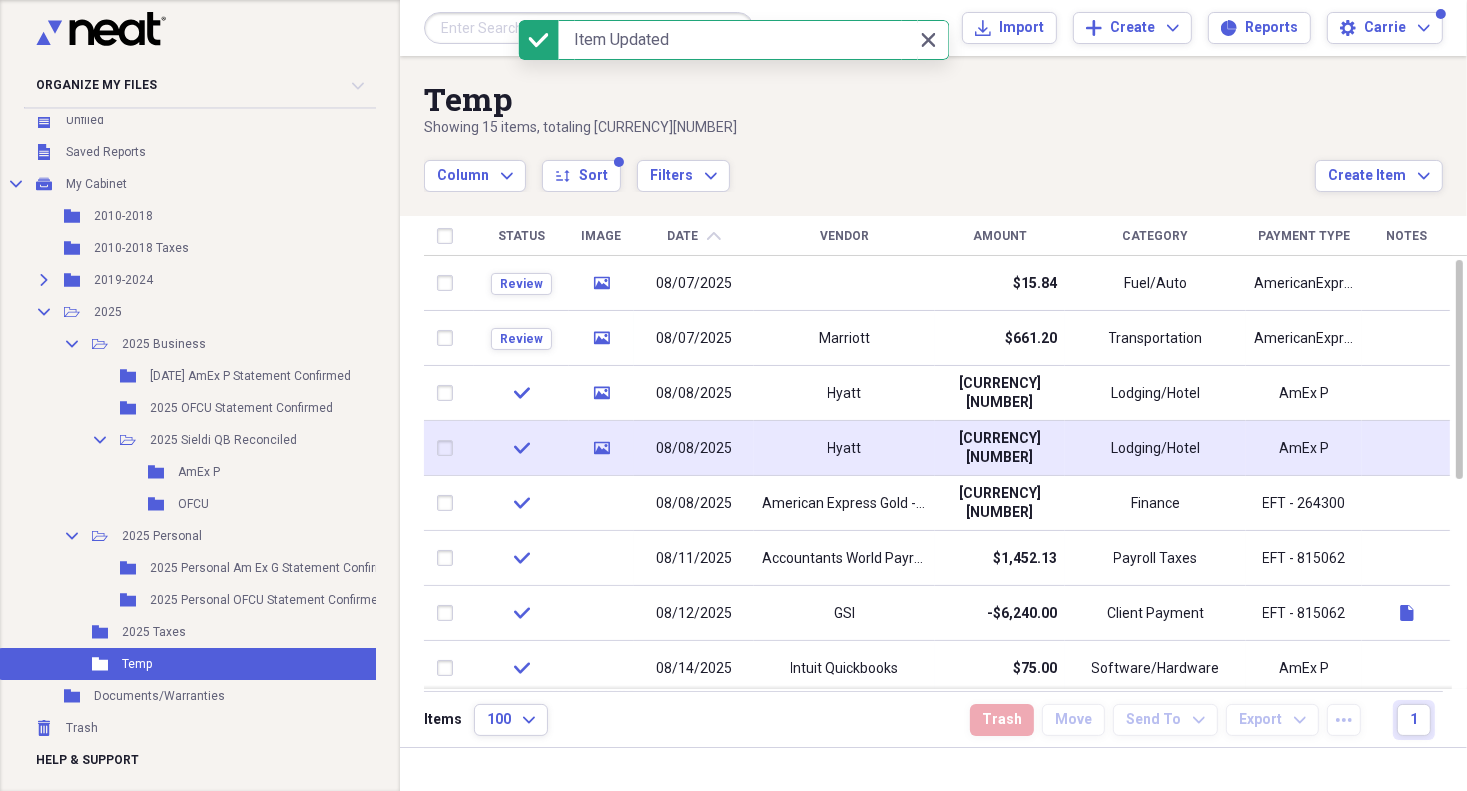 click on "08/08/2025" at bounding box center (694, 449) 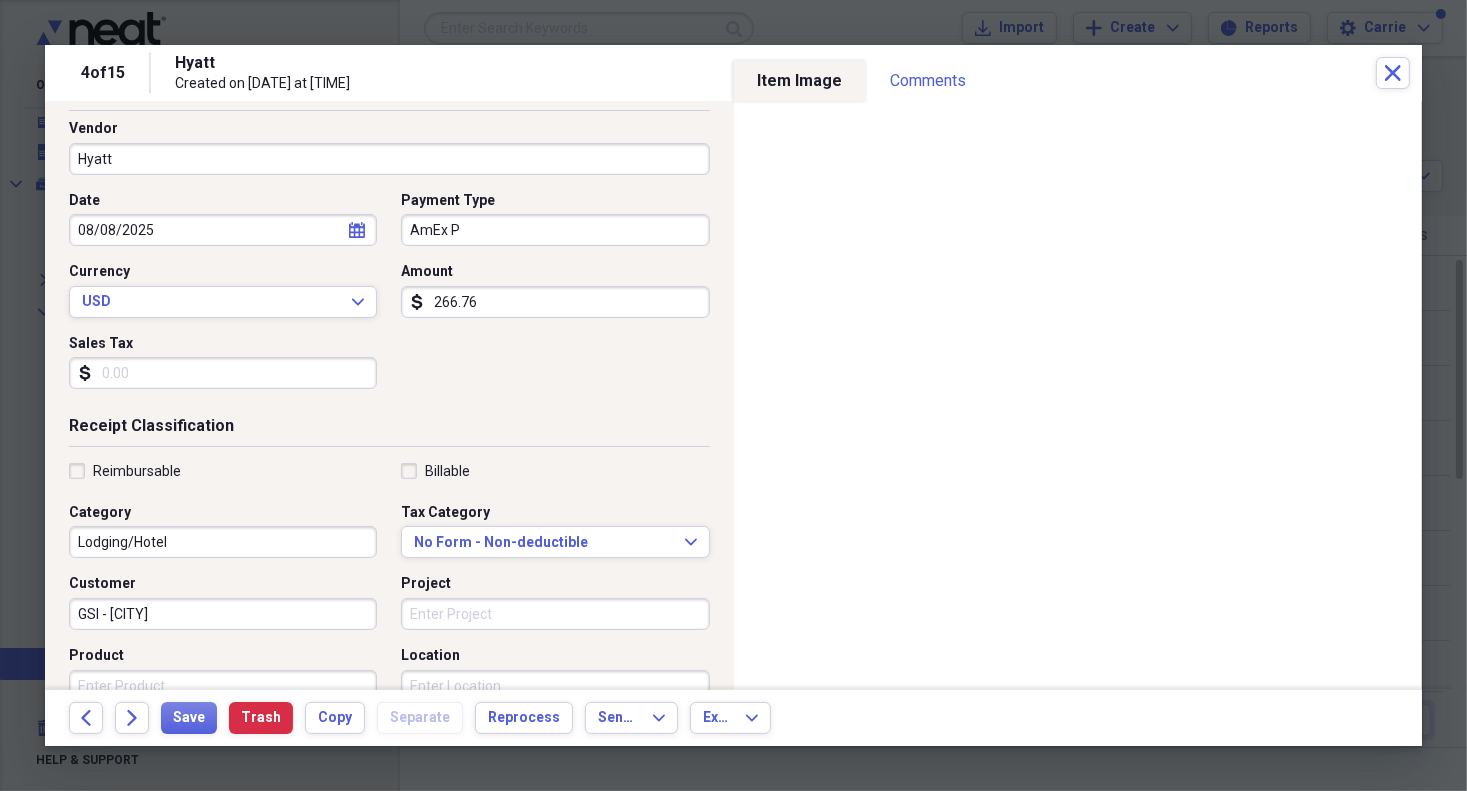 scroll, scrollTop: 134, scrollLeft: 0, axis: vertical 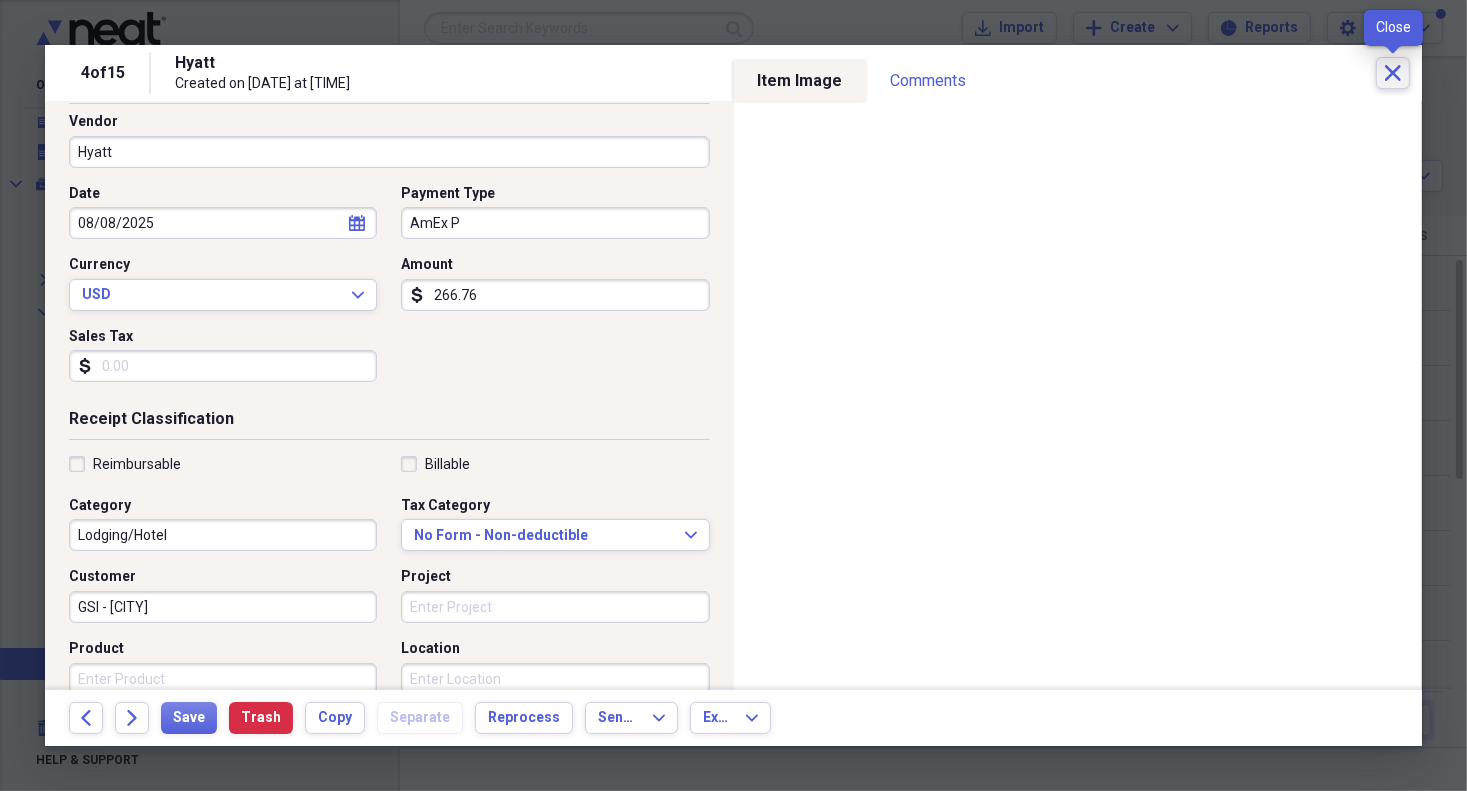 click 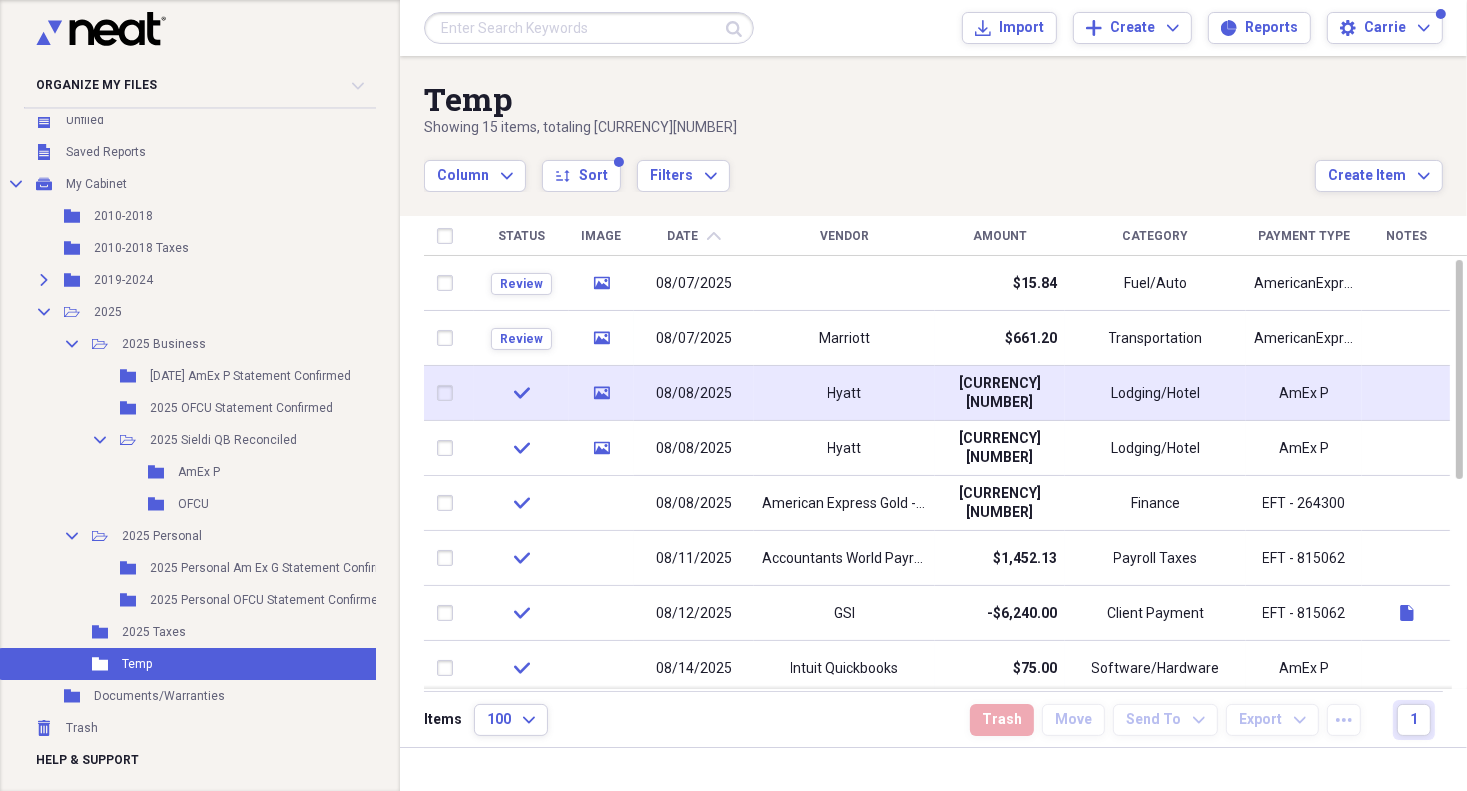click on "Hyatt" at bounding box center (845, 394) 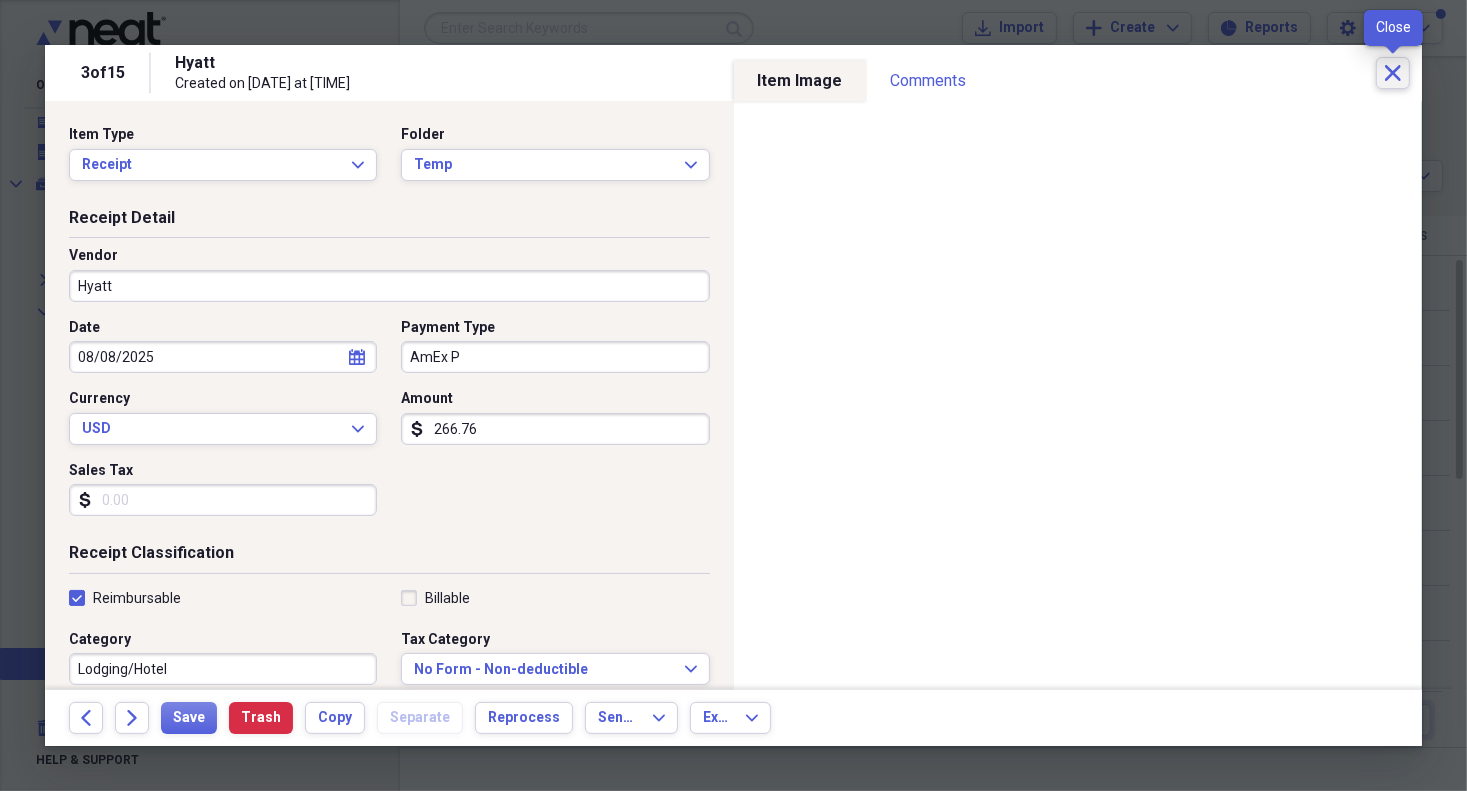 click 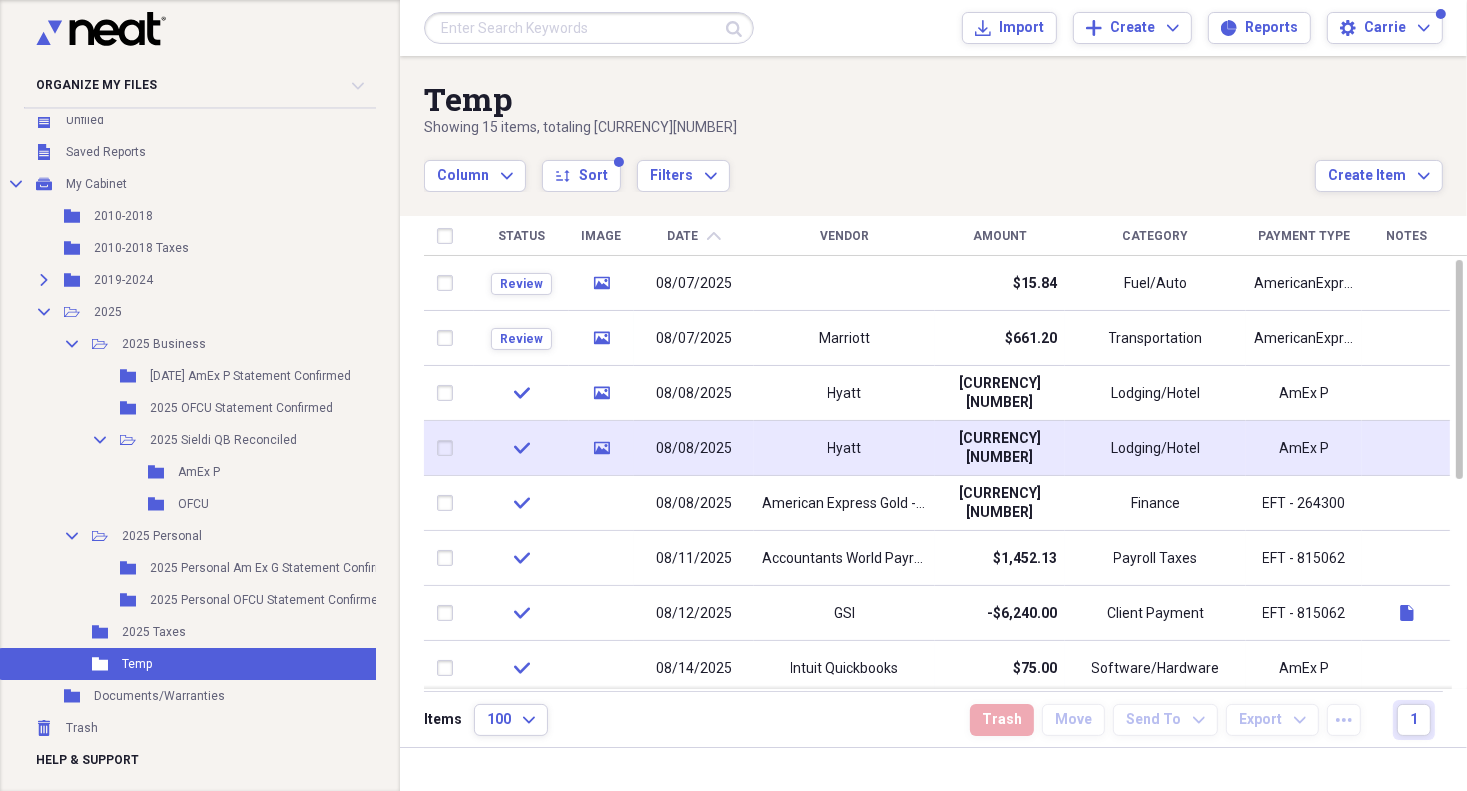 click on "Hyatt" at bounding box center (845, 449) 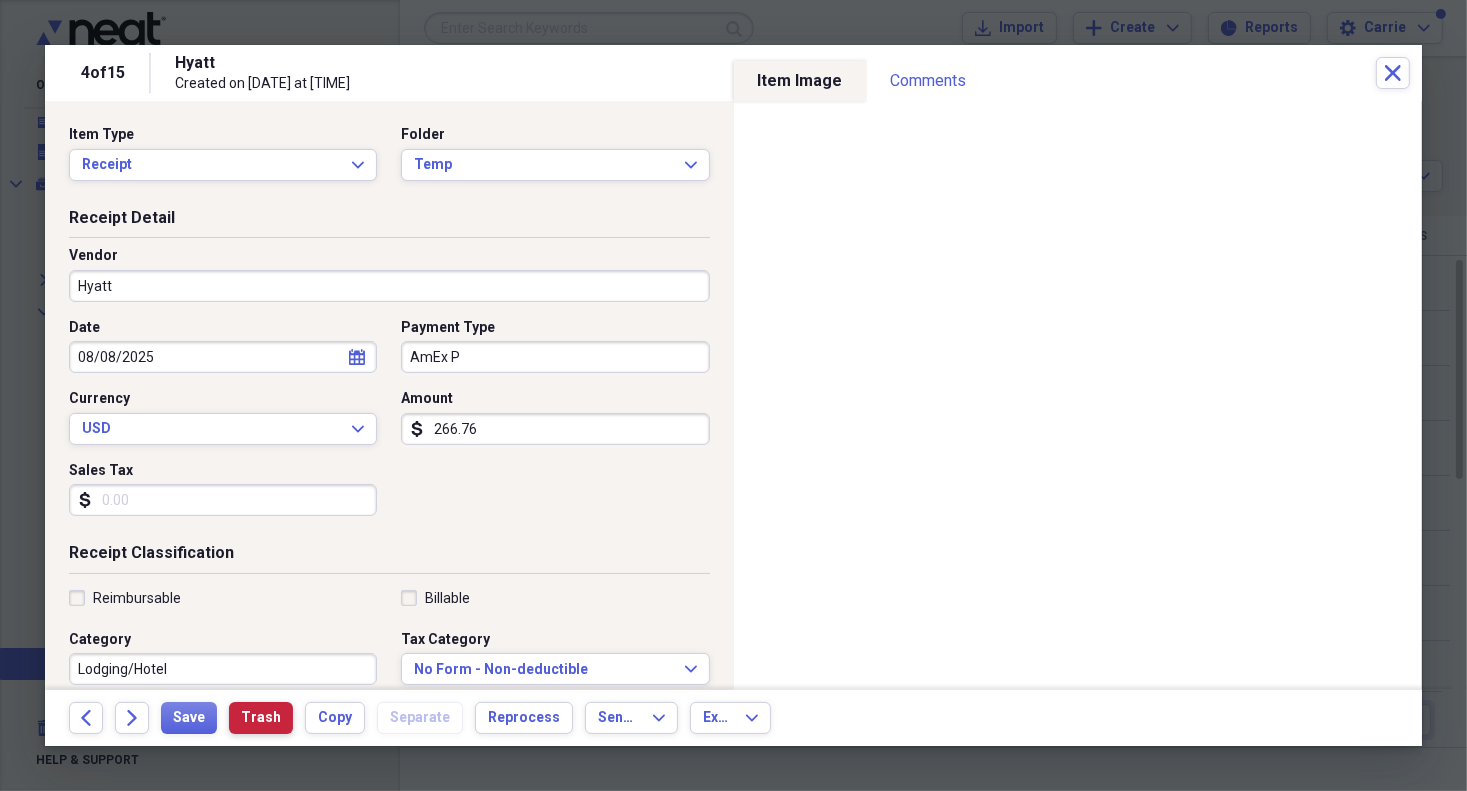 click on "Trash" at bounding box center (261, 718) 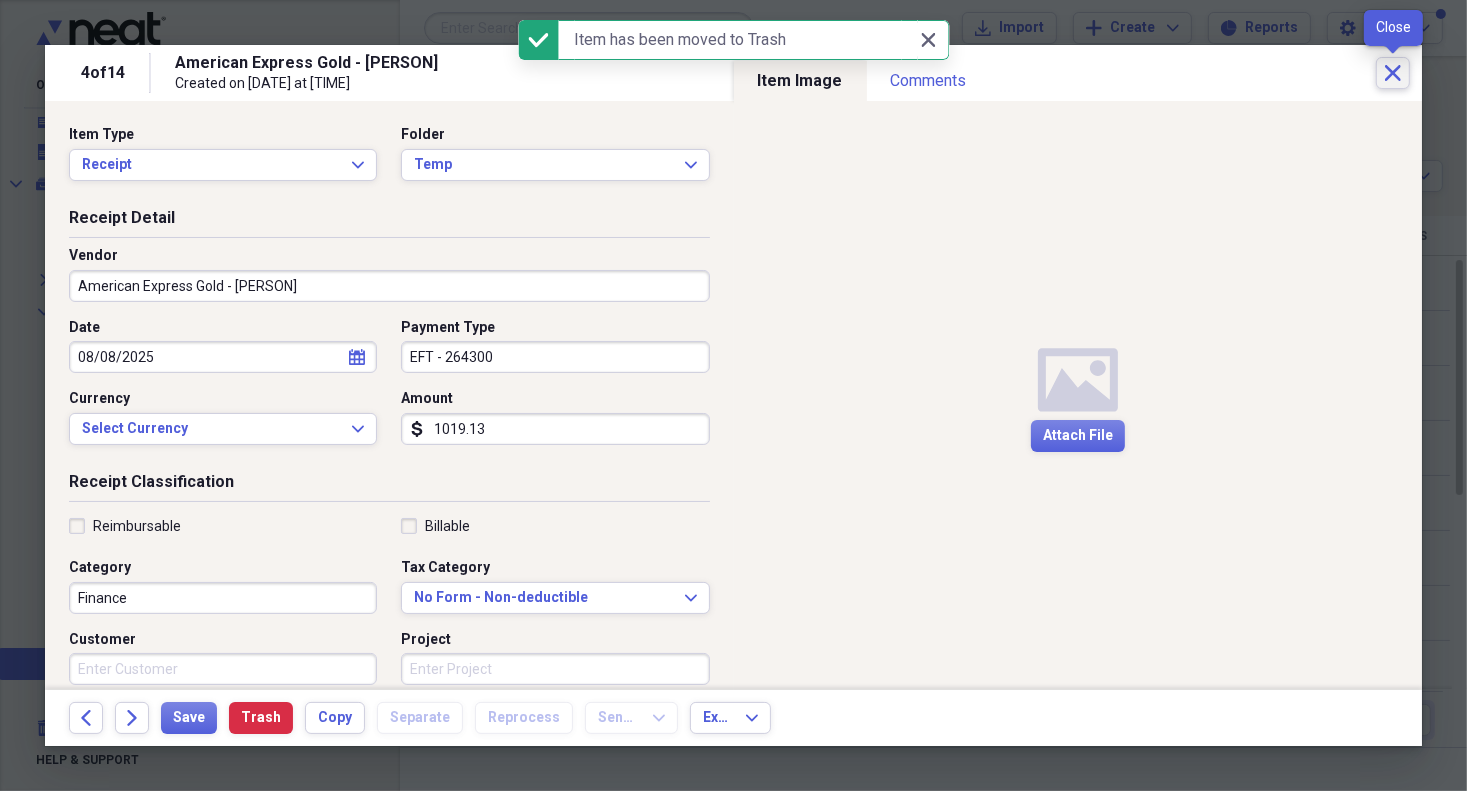 click on "Close" 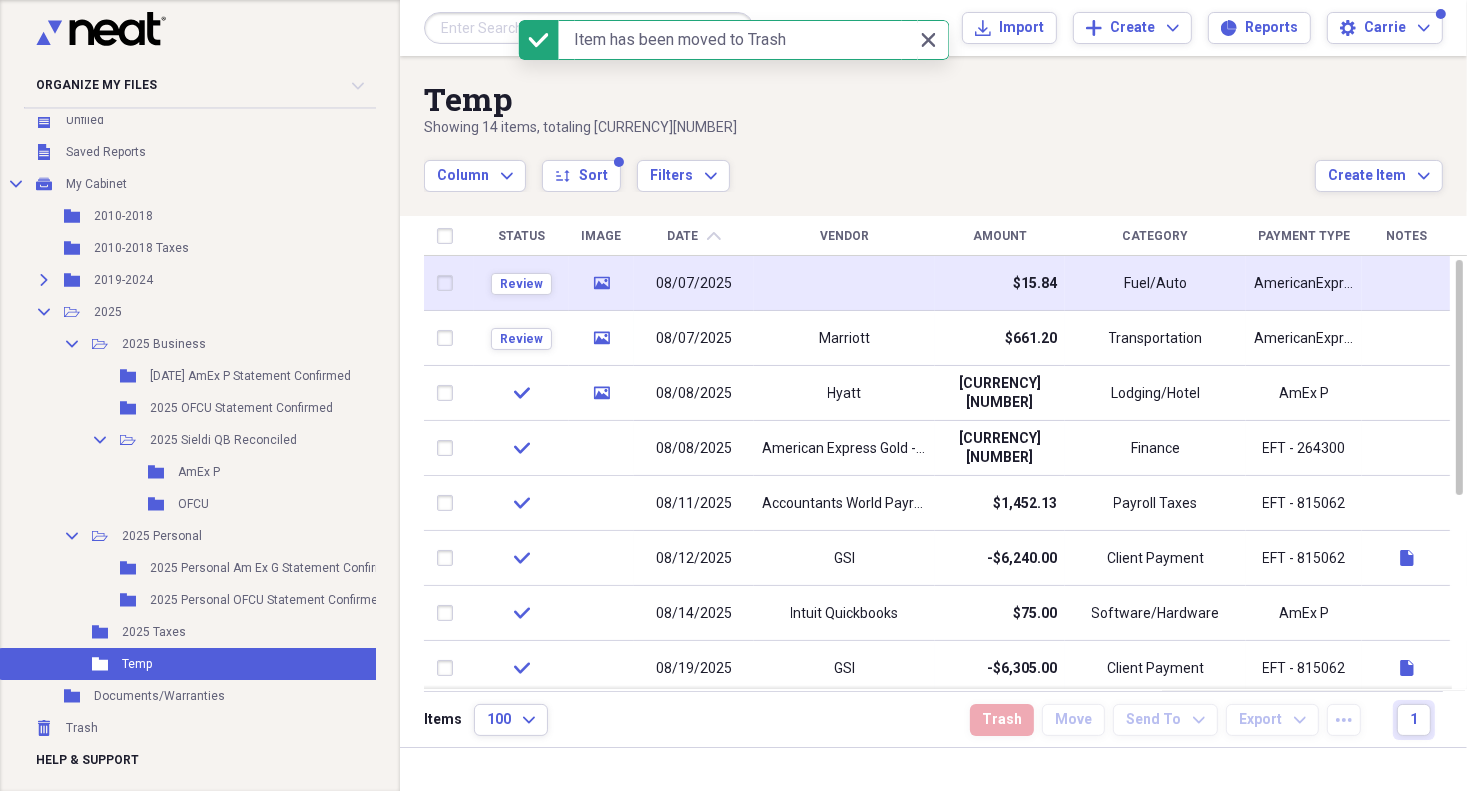 click at bounding box center (844, 283) 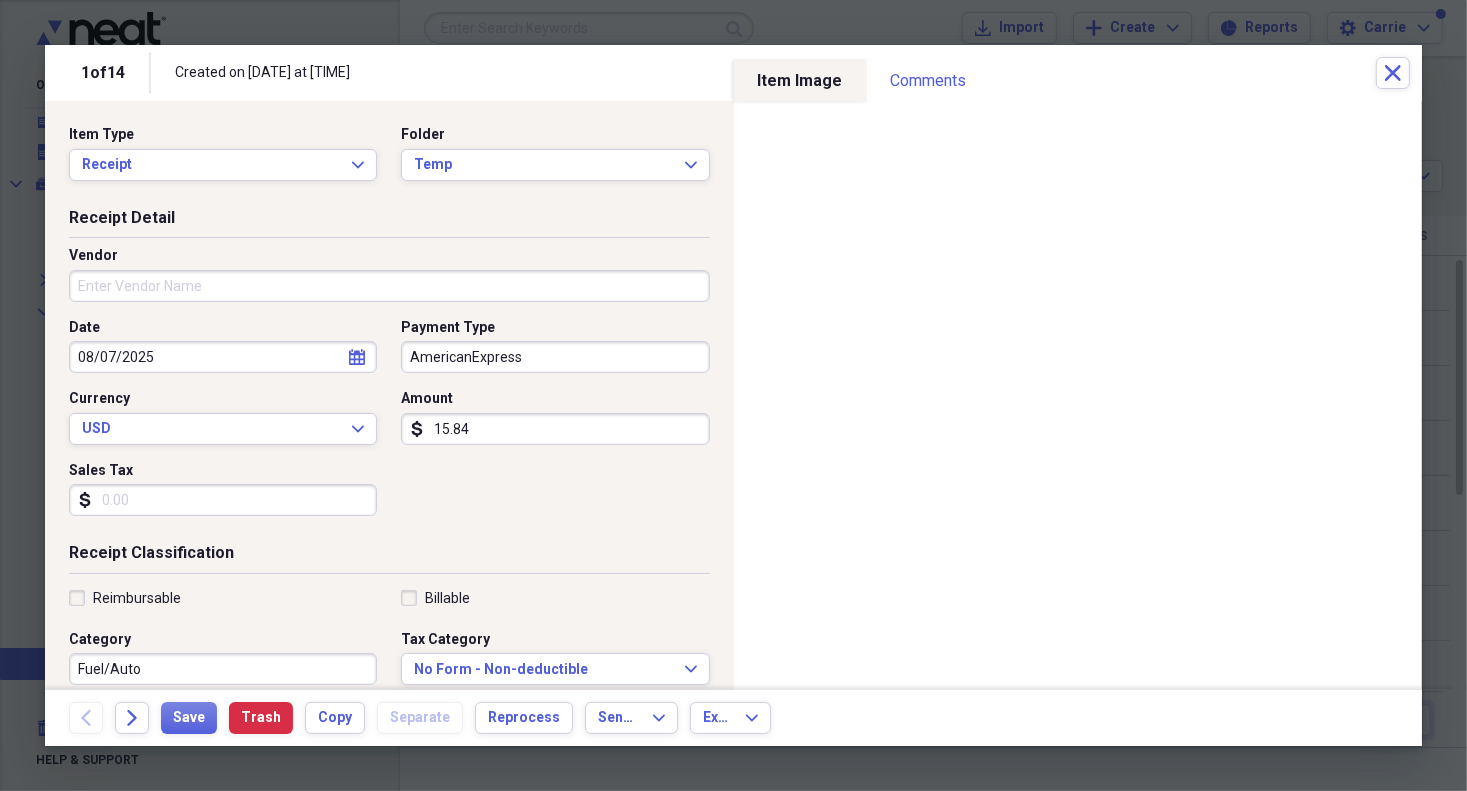 click on "Vendor" at bounding box center (389, 286) 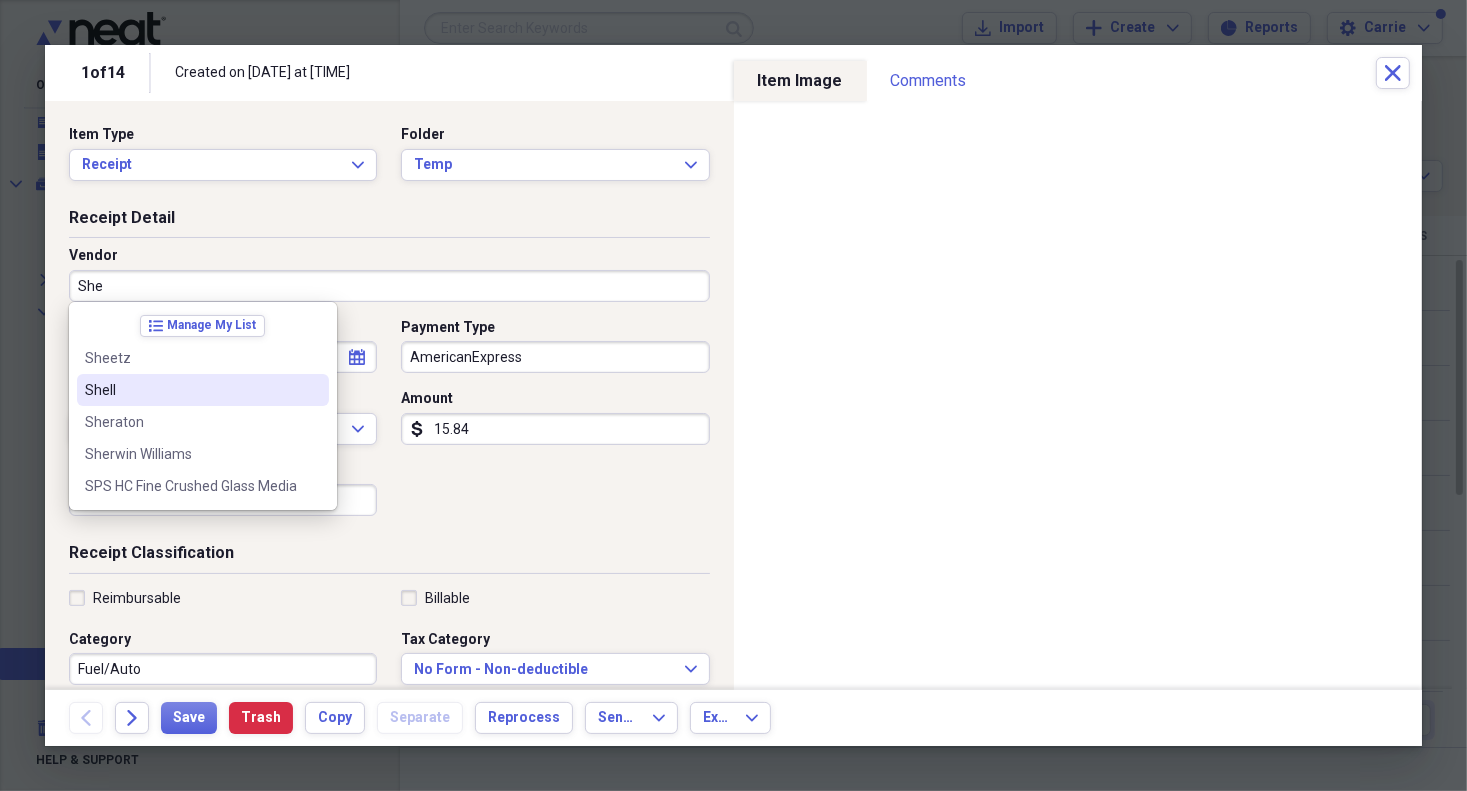 click on "Shell" at bounding box center (191, 390) 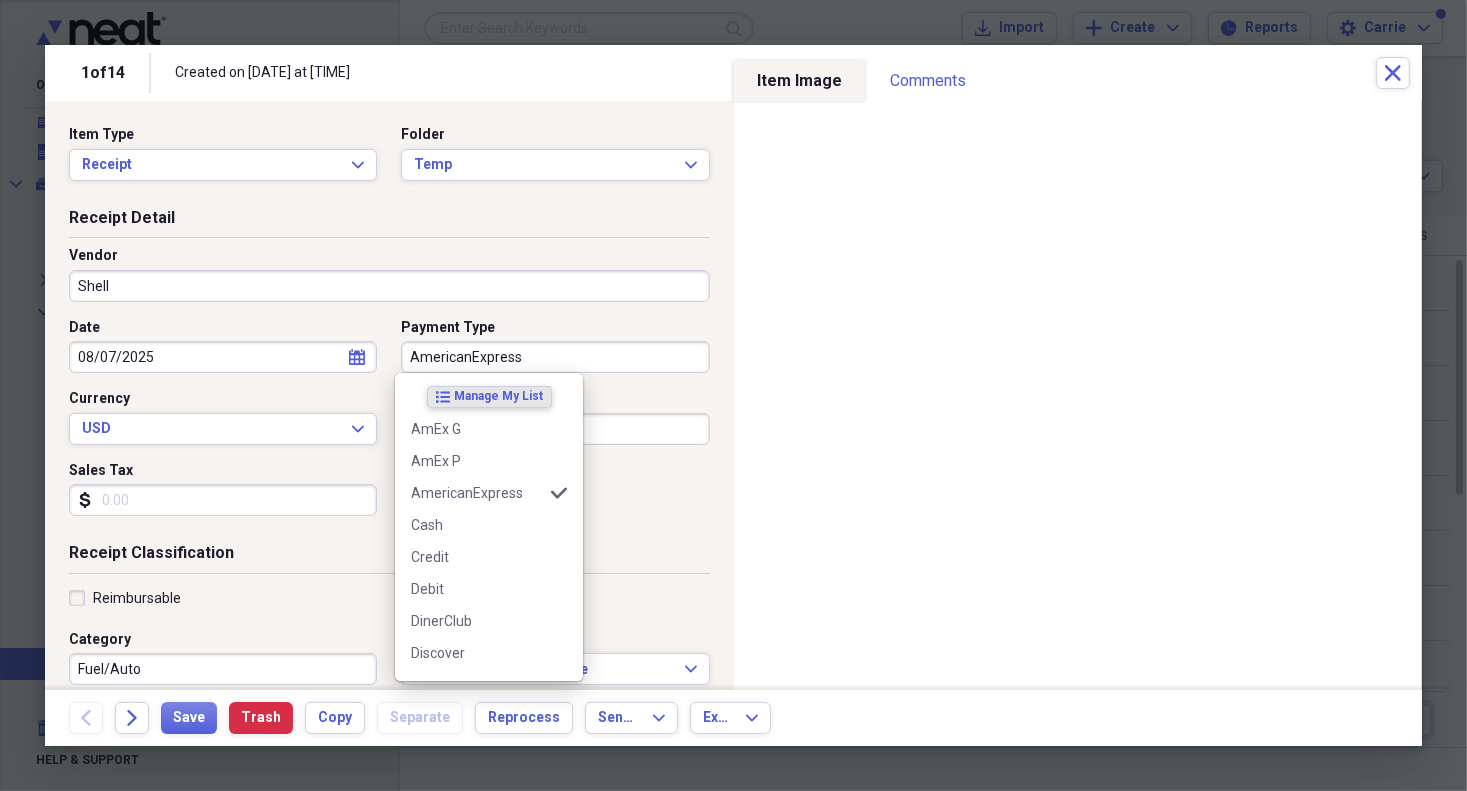 click on "AmericanExpress" at bounding box center (555, 357) 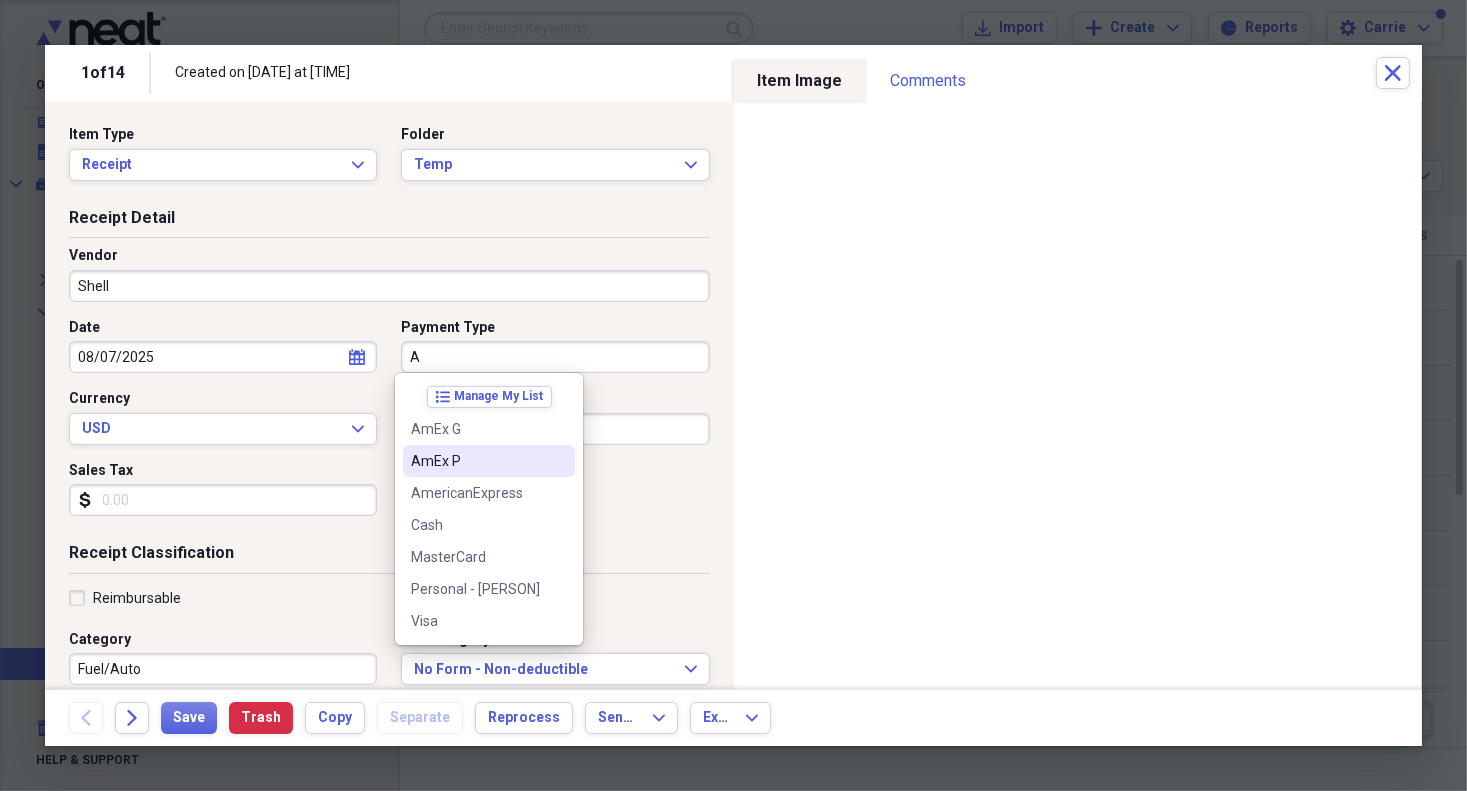 click on "AmEx P" at bounding box center [477, 461] 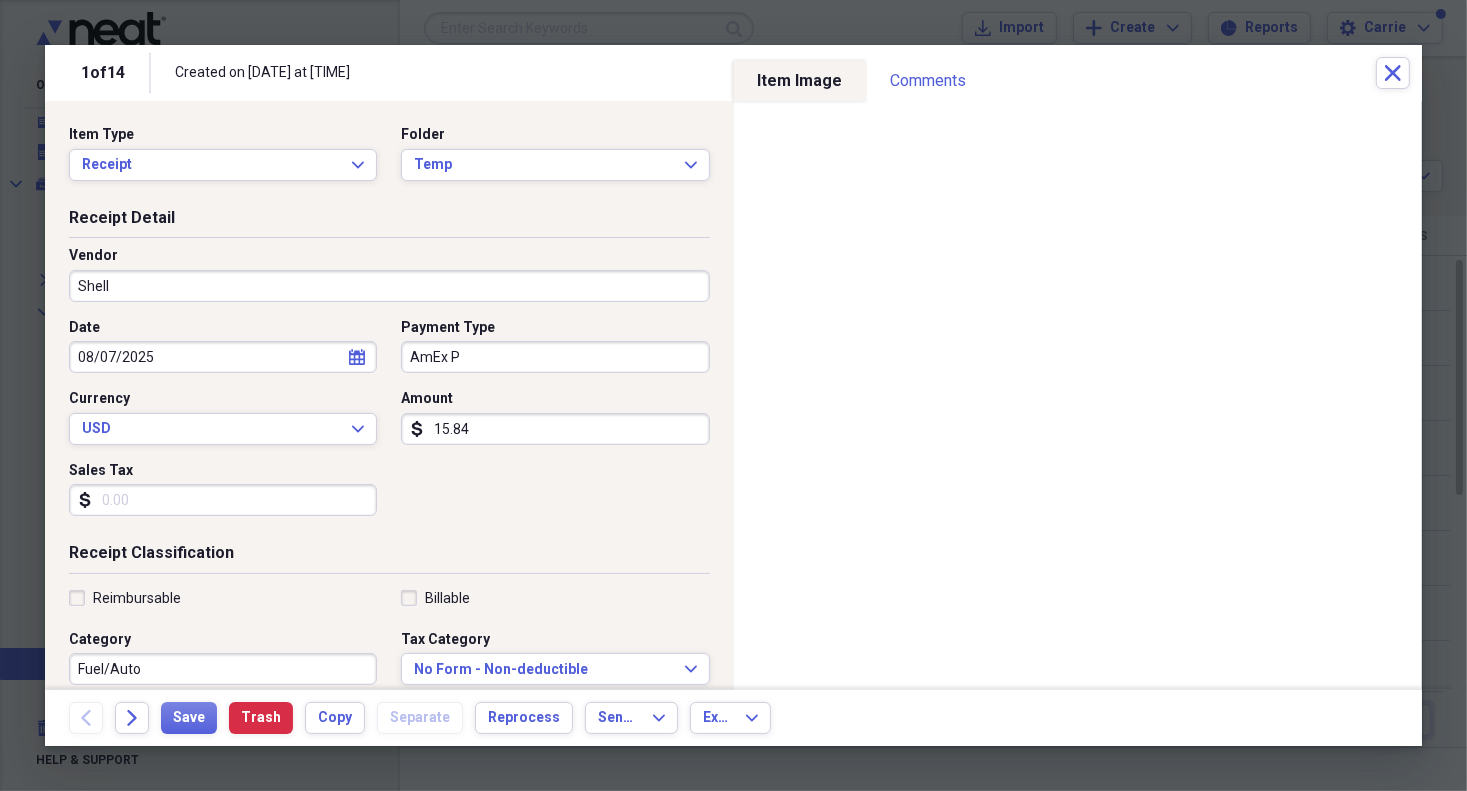 scroll, scrollTop: 284, scrollLeft: 0, axis: vertical 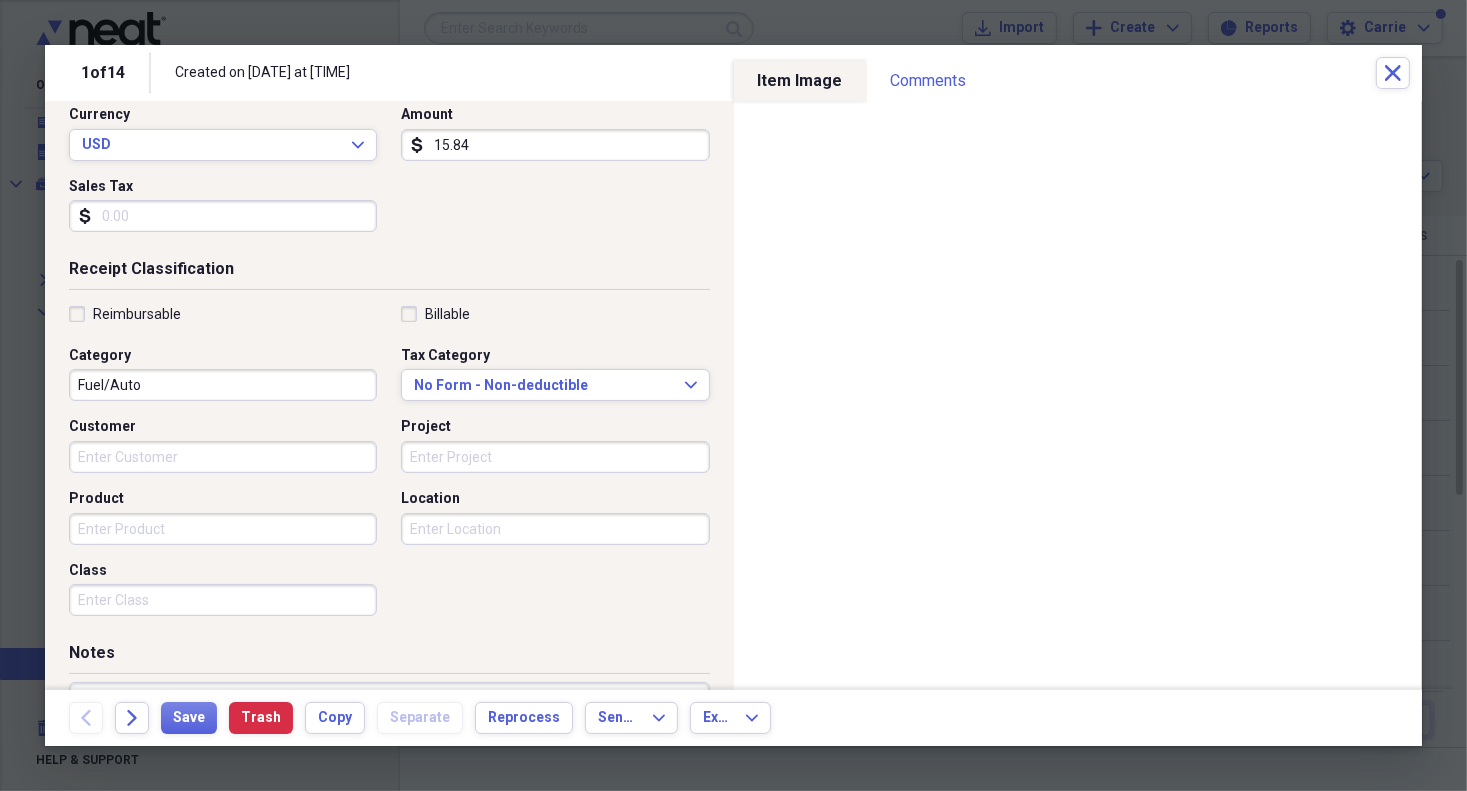 click on "Customer" at bounding box center [223, 457] 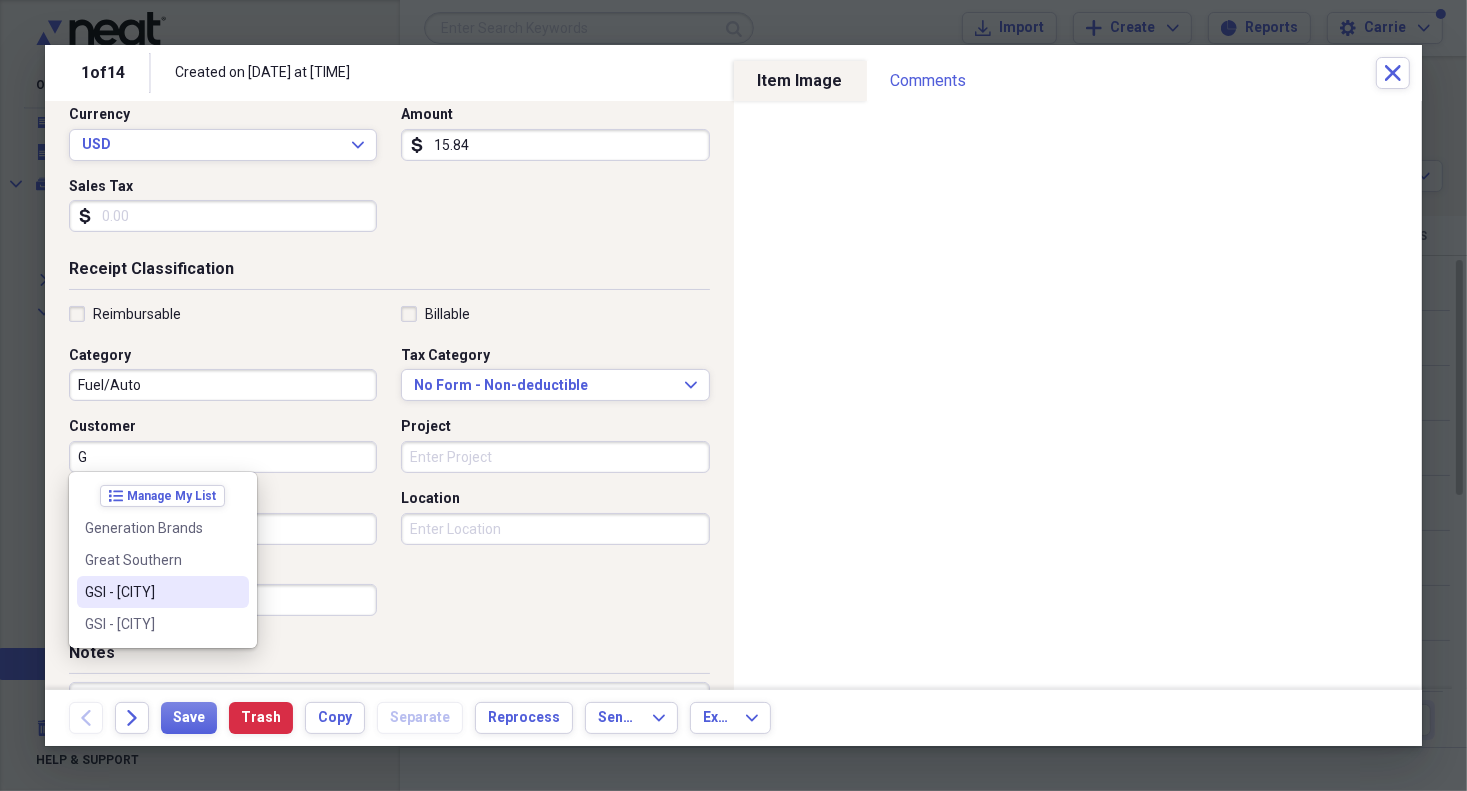 click on "GSI - [CITY]" at bounding box center [151, 592] 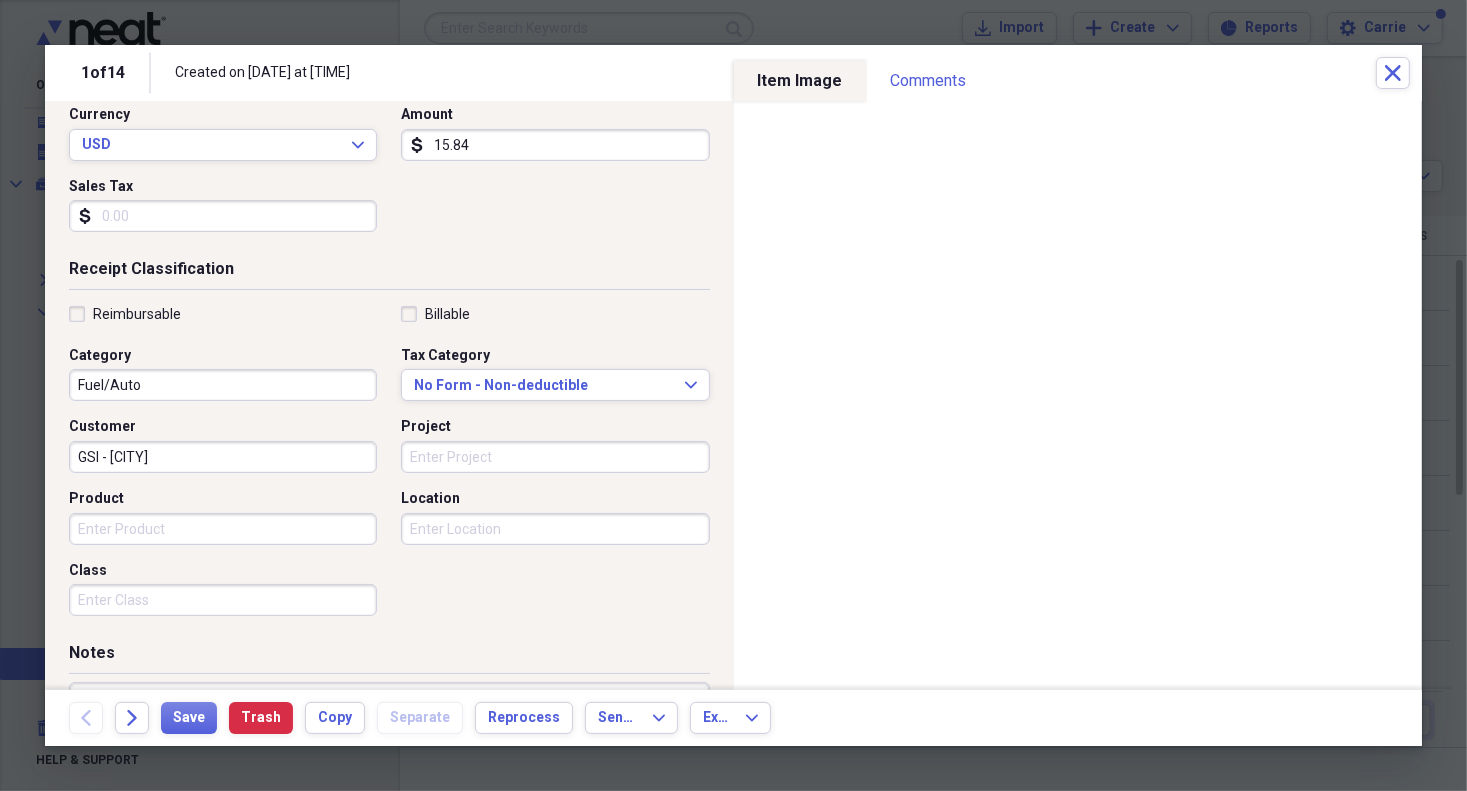click on "Reimbursable" at bounding box center [125, 314] 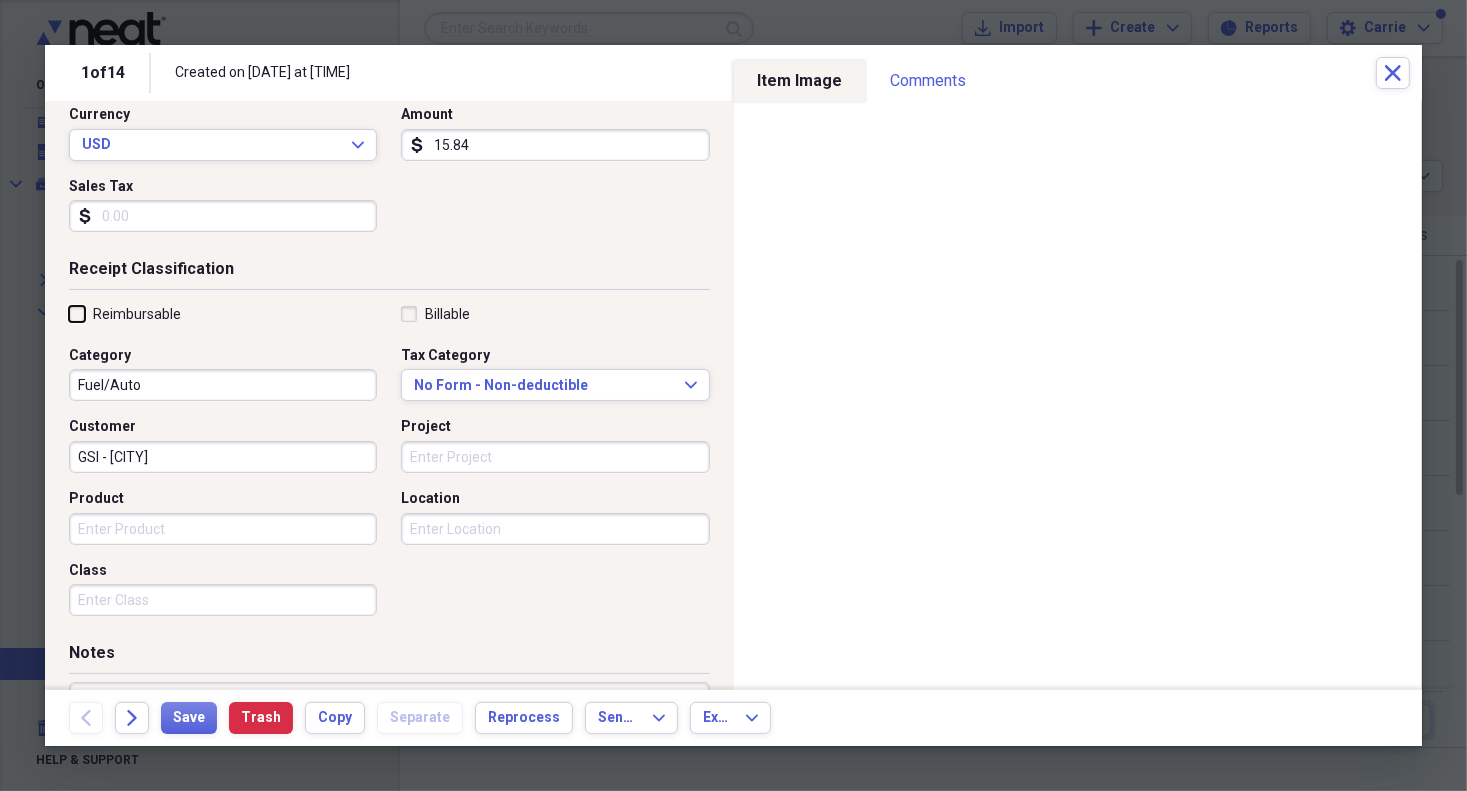 click on "Reimbursable" at bounding box center [69, 313] 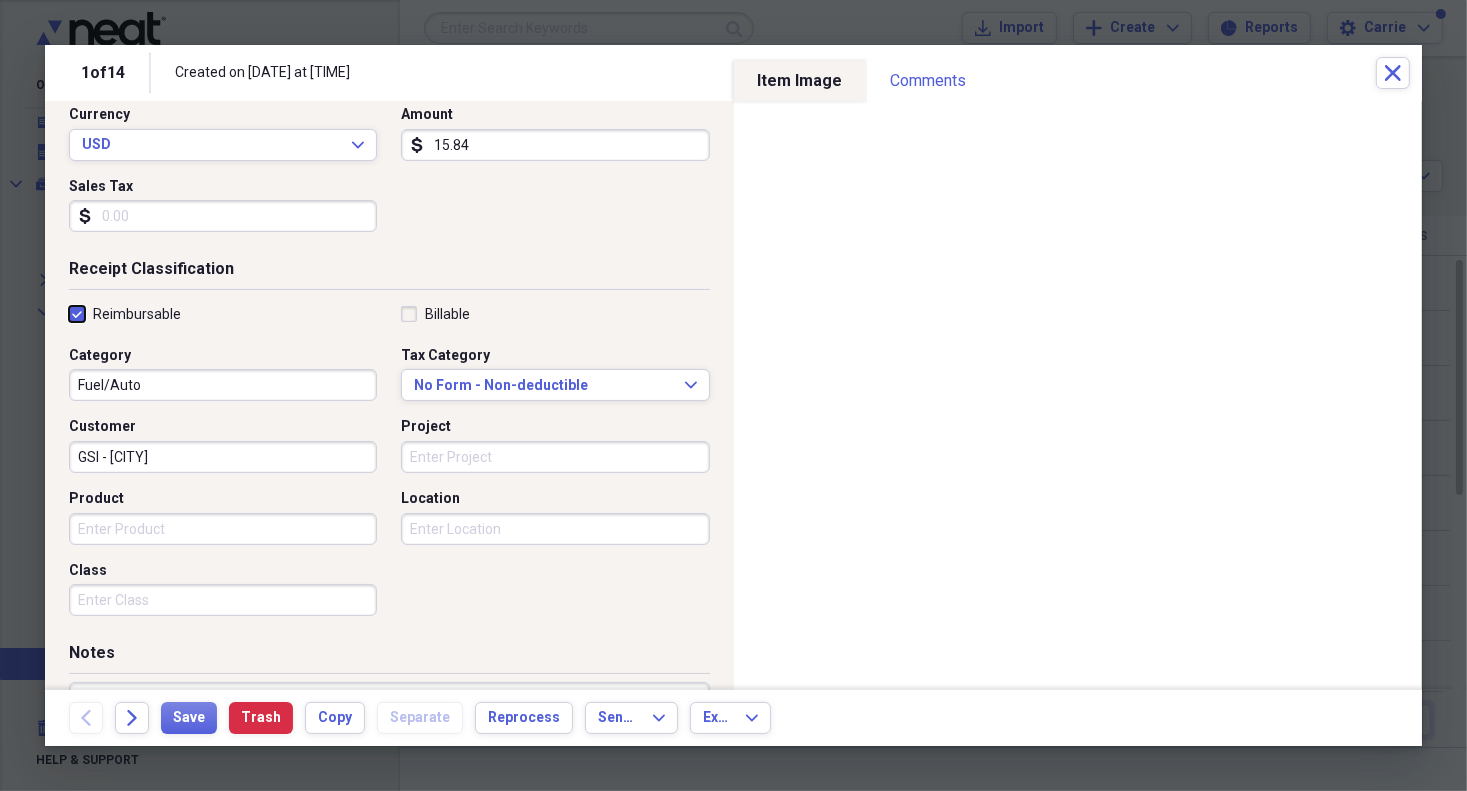 checkbox on "true" 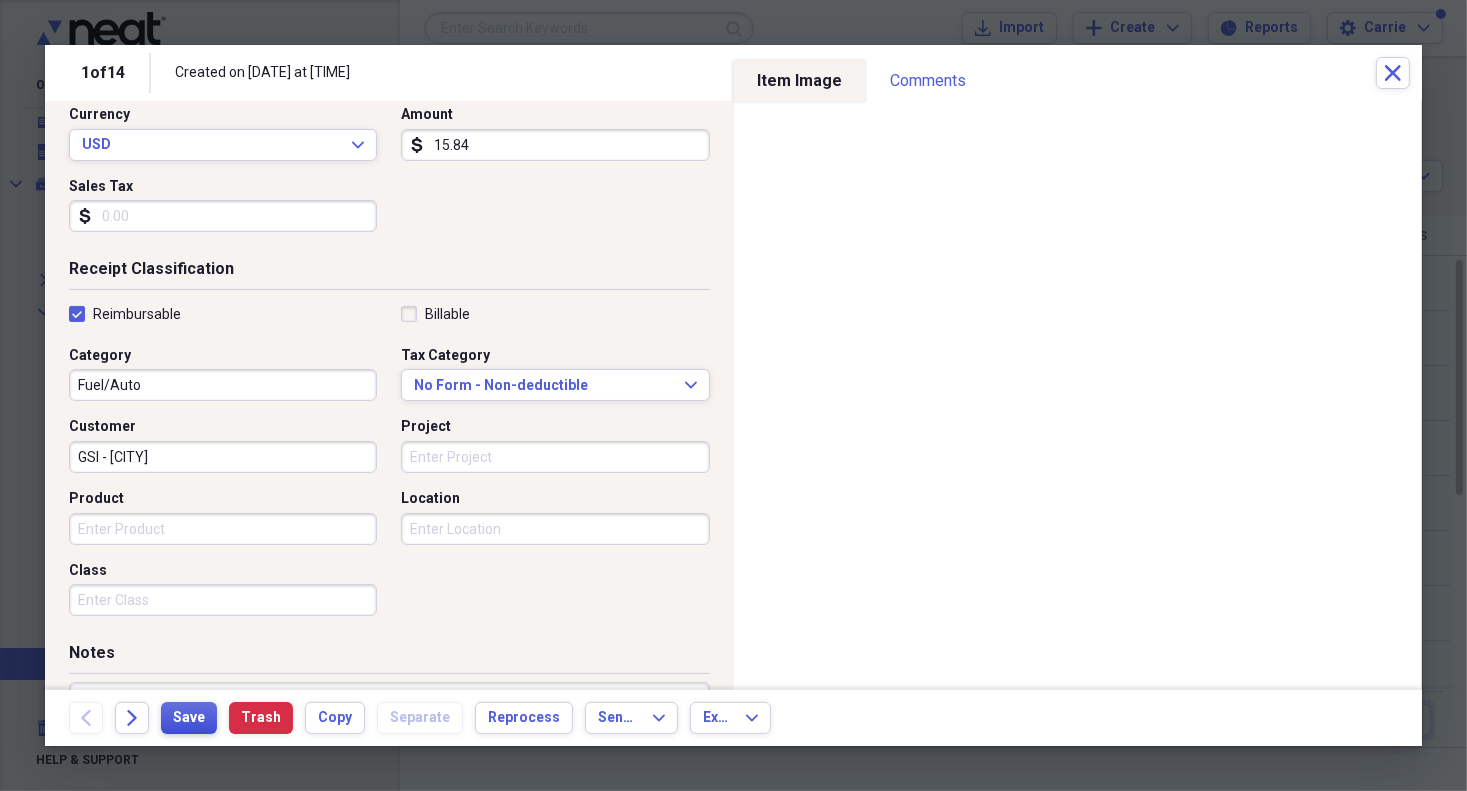 click on "Save" at bounding box center [189, 718] 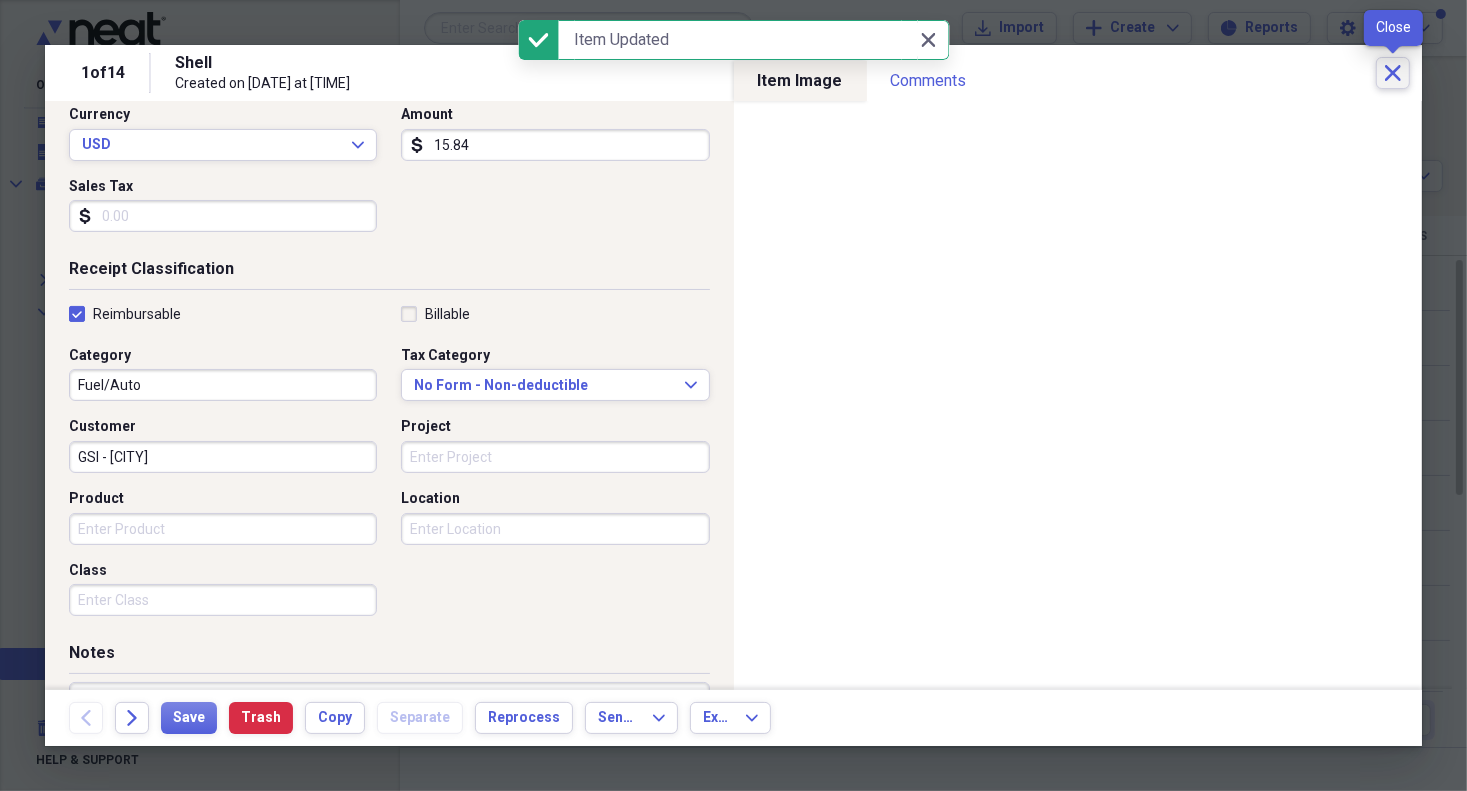 click 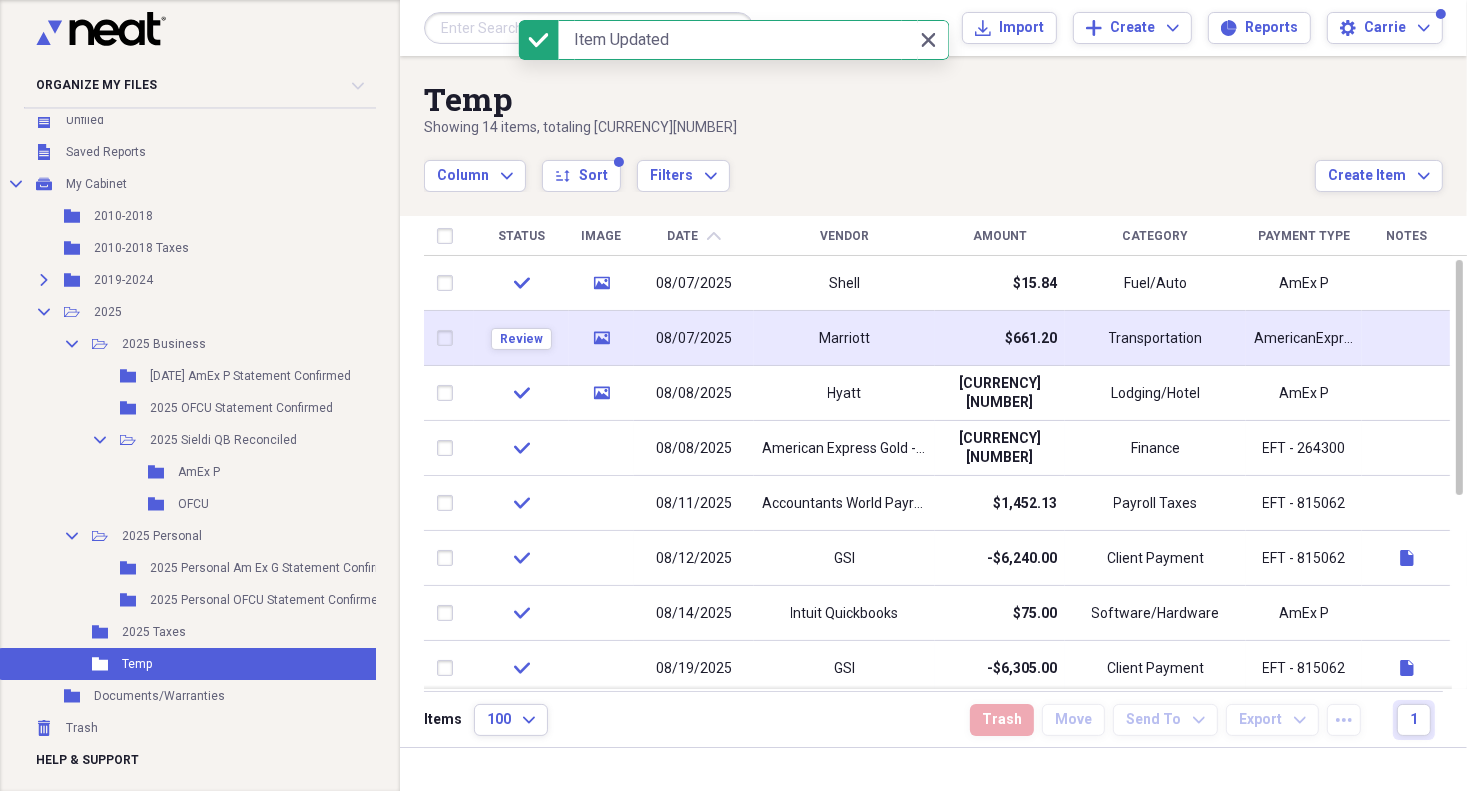 click on "08/07/2025" at bounding box center (694, 339) 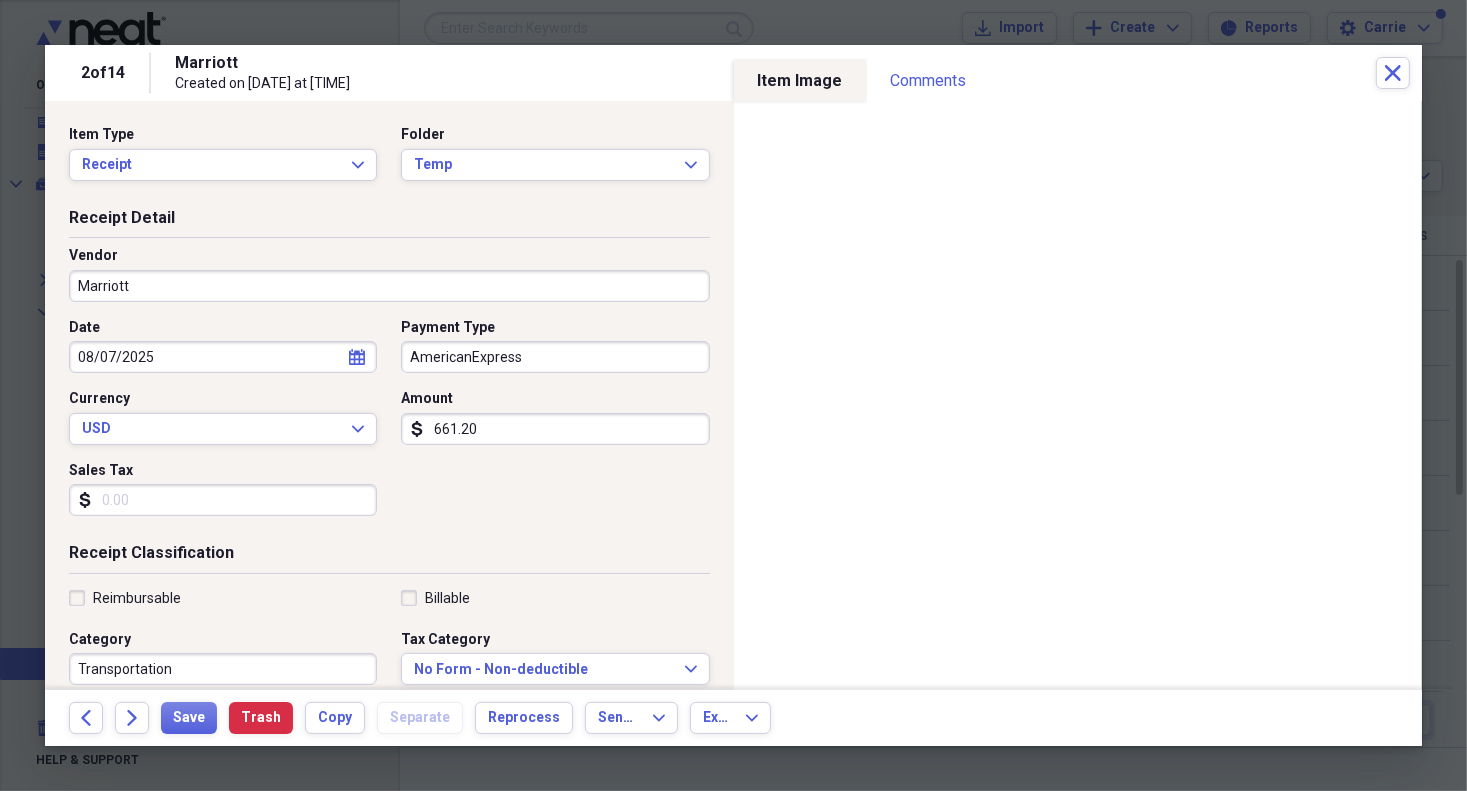 click on "Marriott" at bounding box center [389, 286] 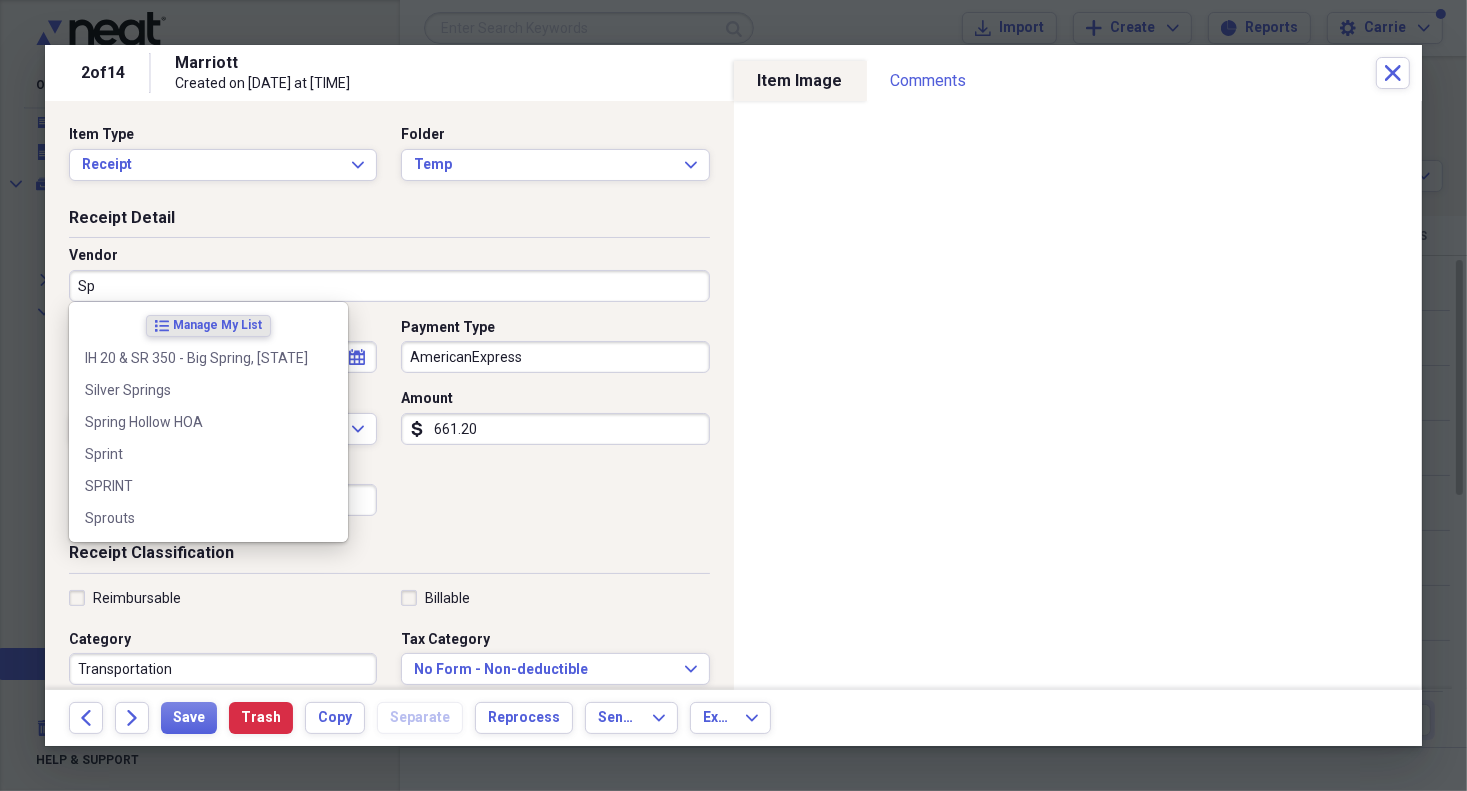 type on "S" 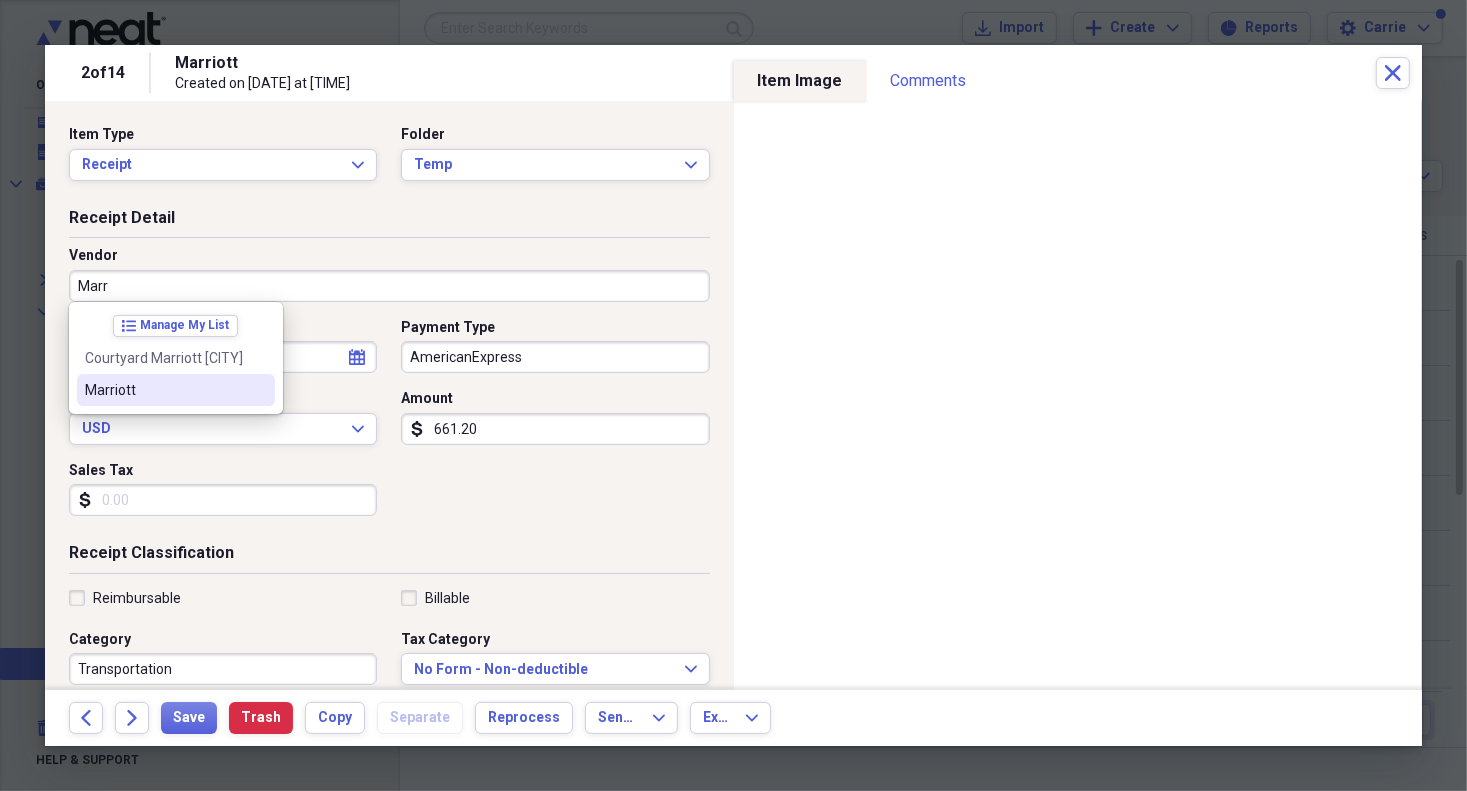 click on "Marriott" at bounding box center (164, 390) 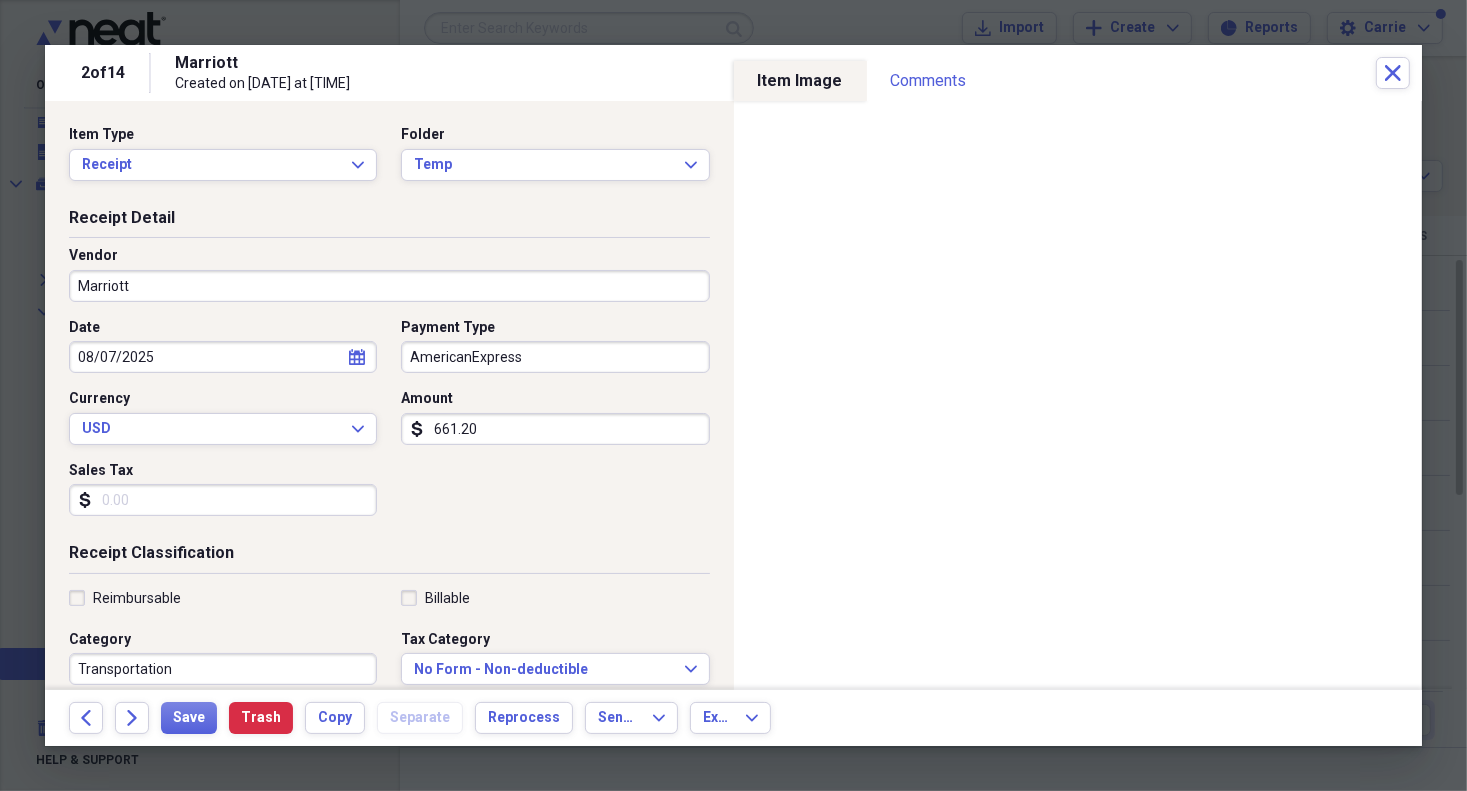 click on "AmericanExpress" at bounding box center (555, 357) 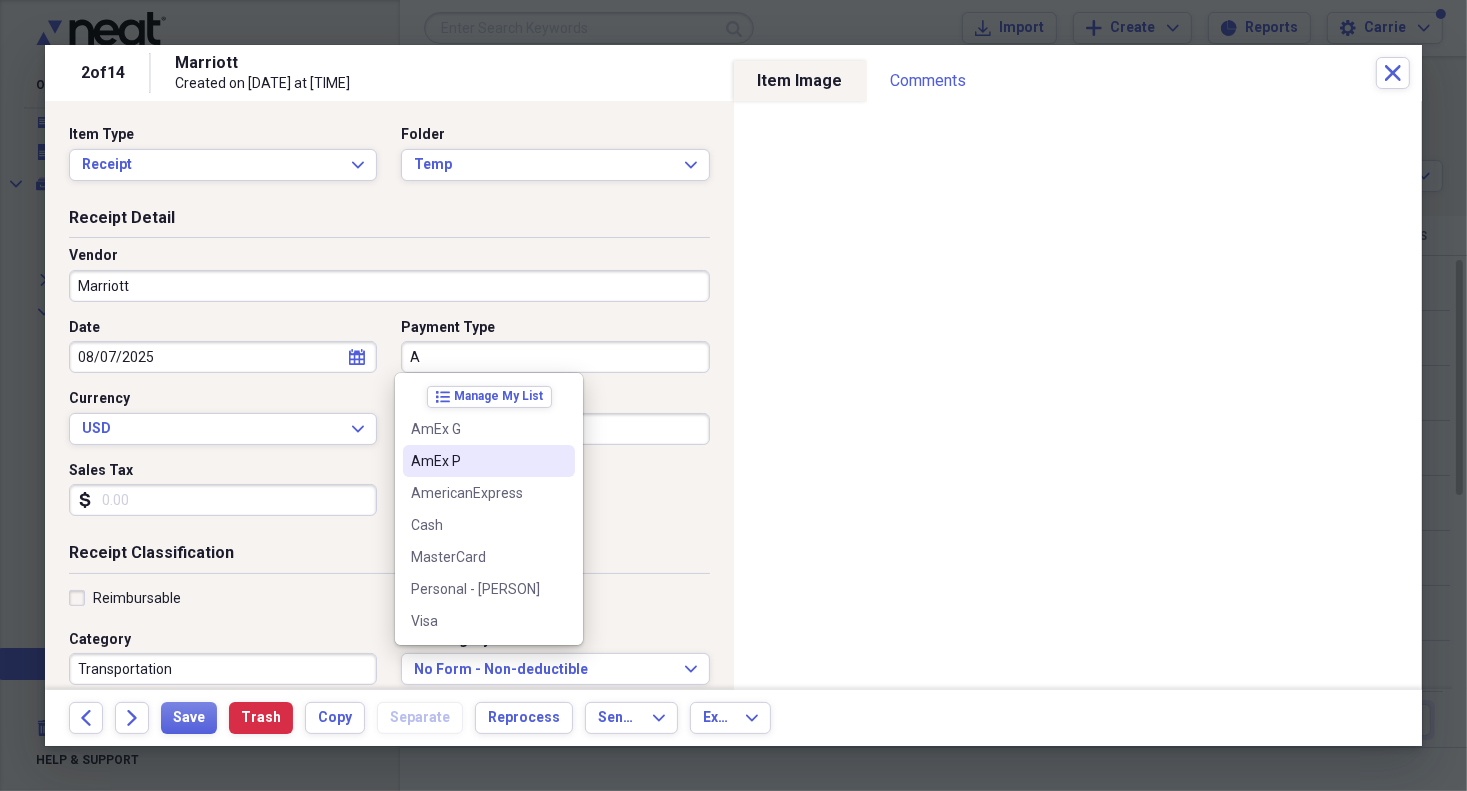 click on "AmEx P" at bounding box center [477, 461] 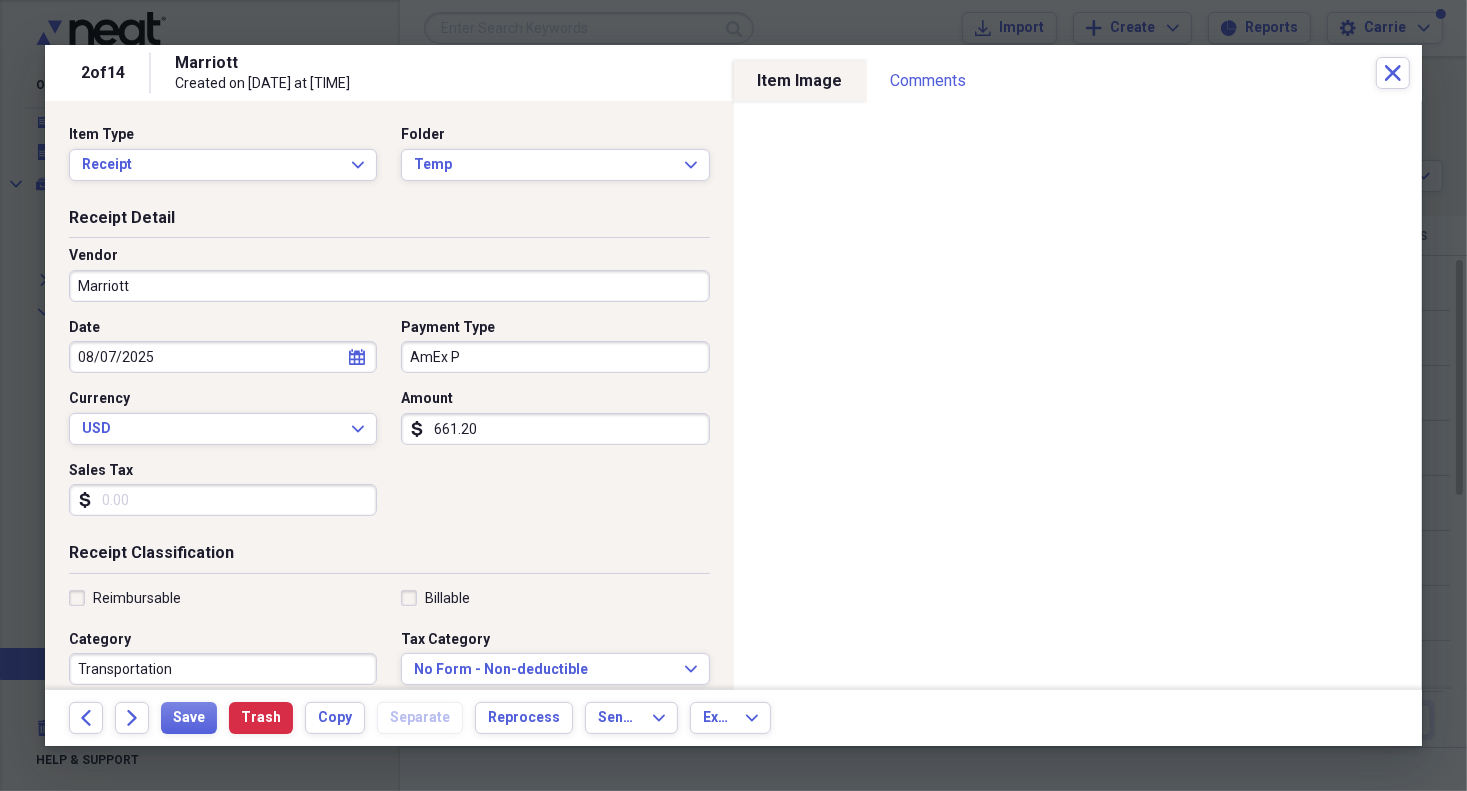scroll, scrollTop: 165, scrollLeft: 0, axis: vertical 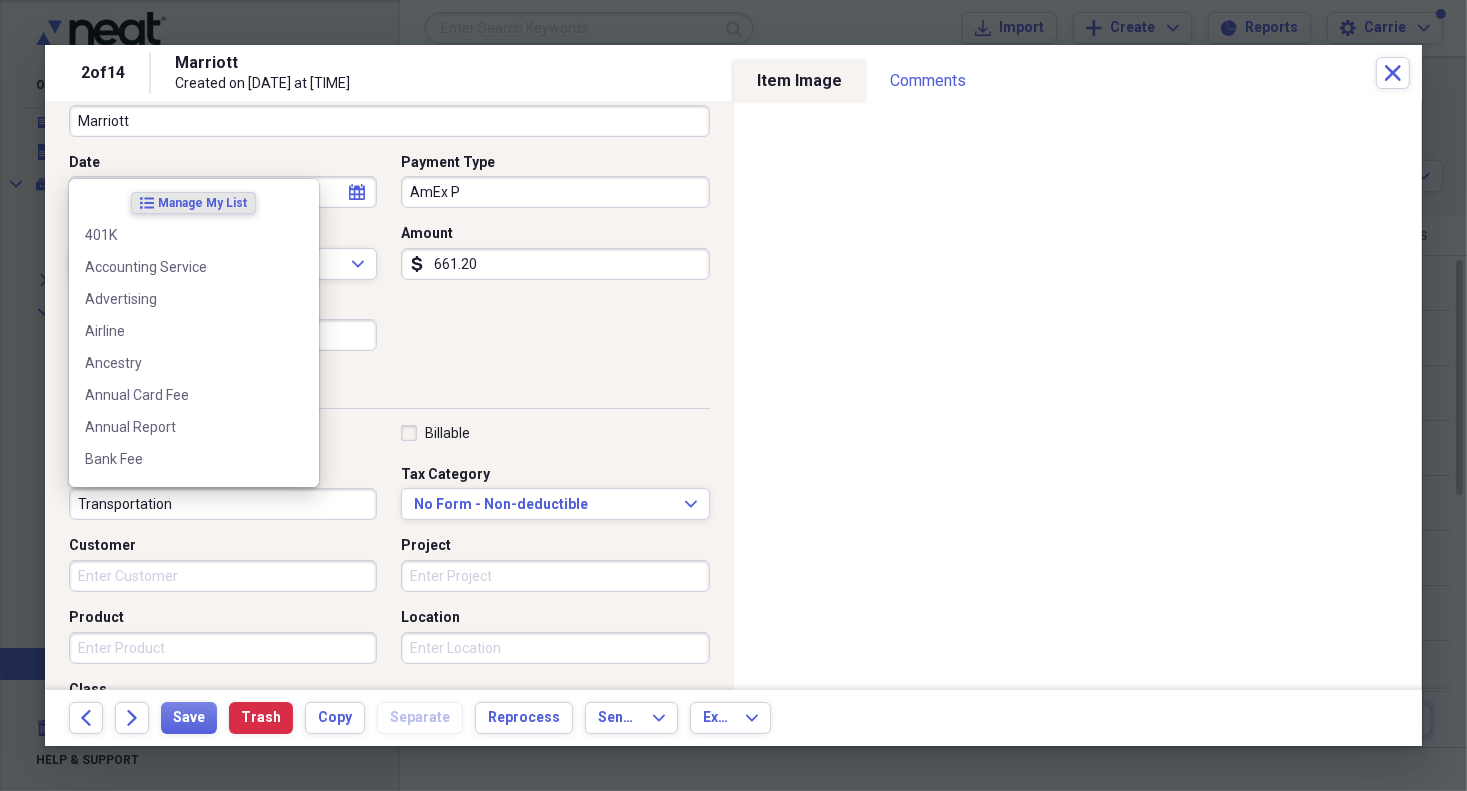 click on "Transportation" at bounding box center (223, 504) 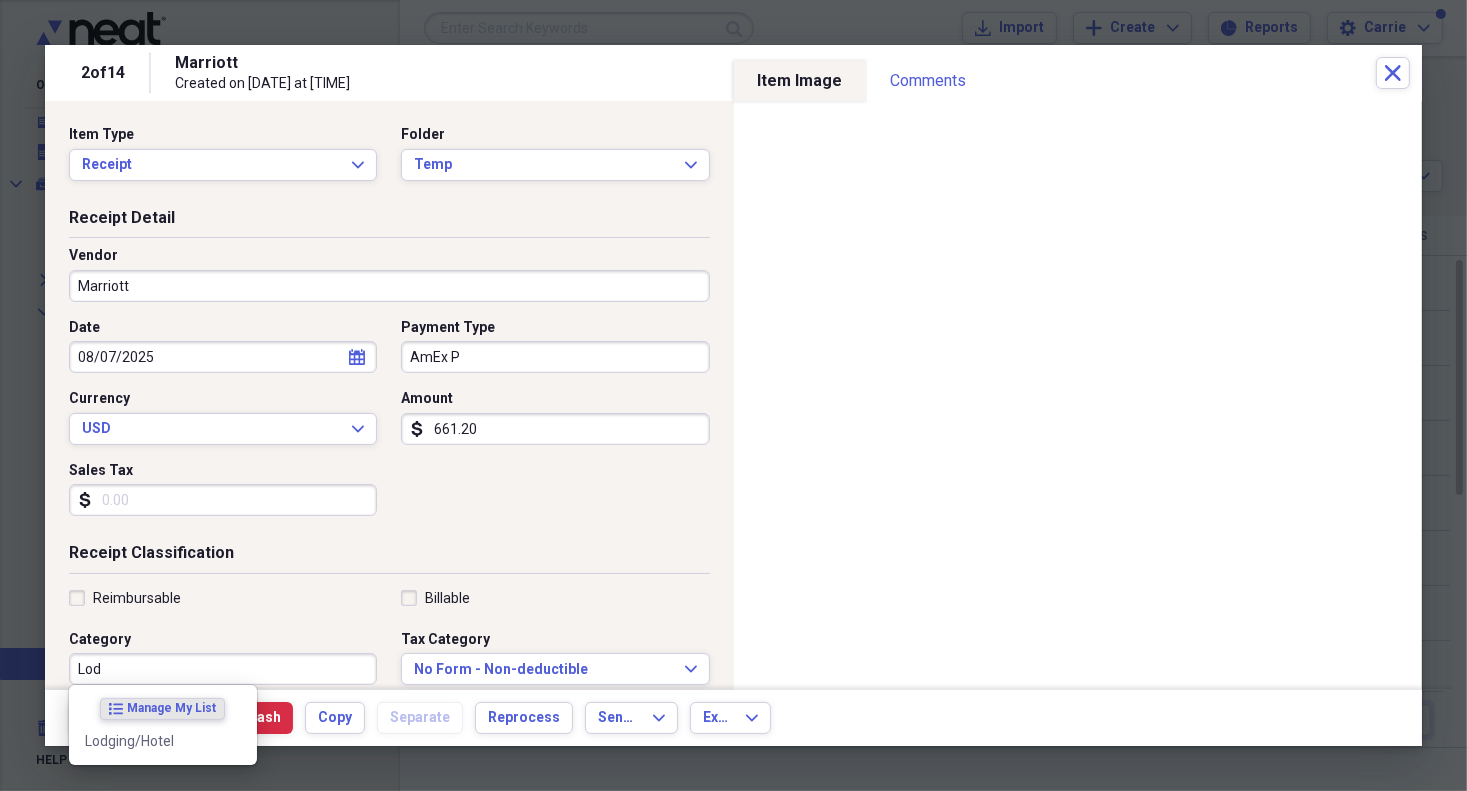 scroll, scrollTop: 24, scrollLeft: 0, axis: vertical 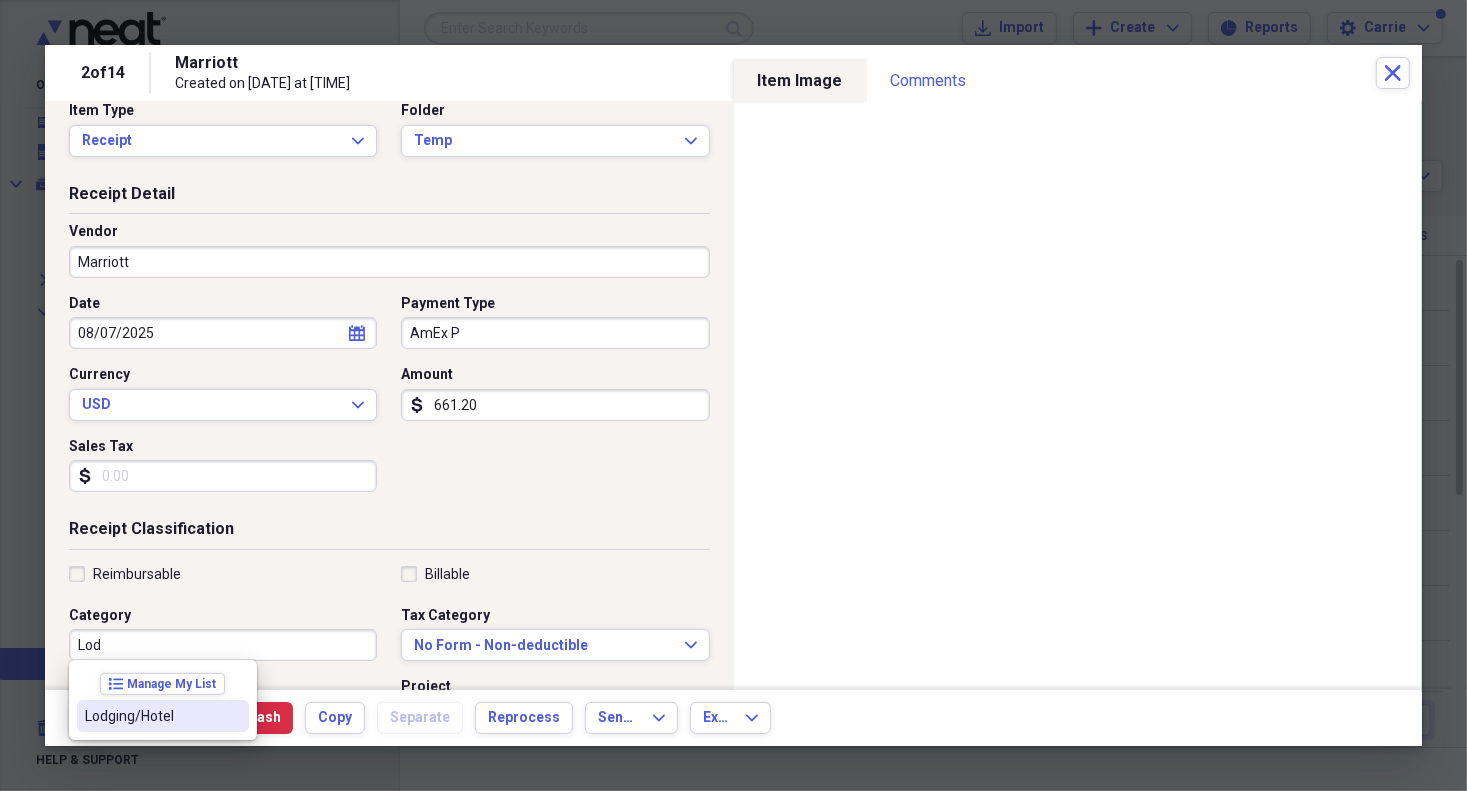 click on "Lodging/Hotel" at bounding box center (151, 716) 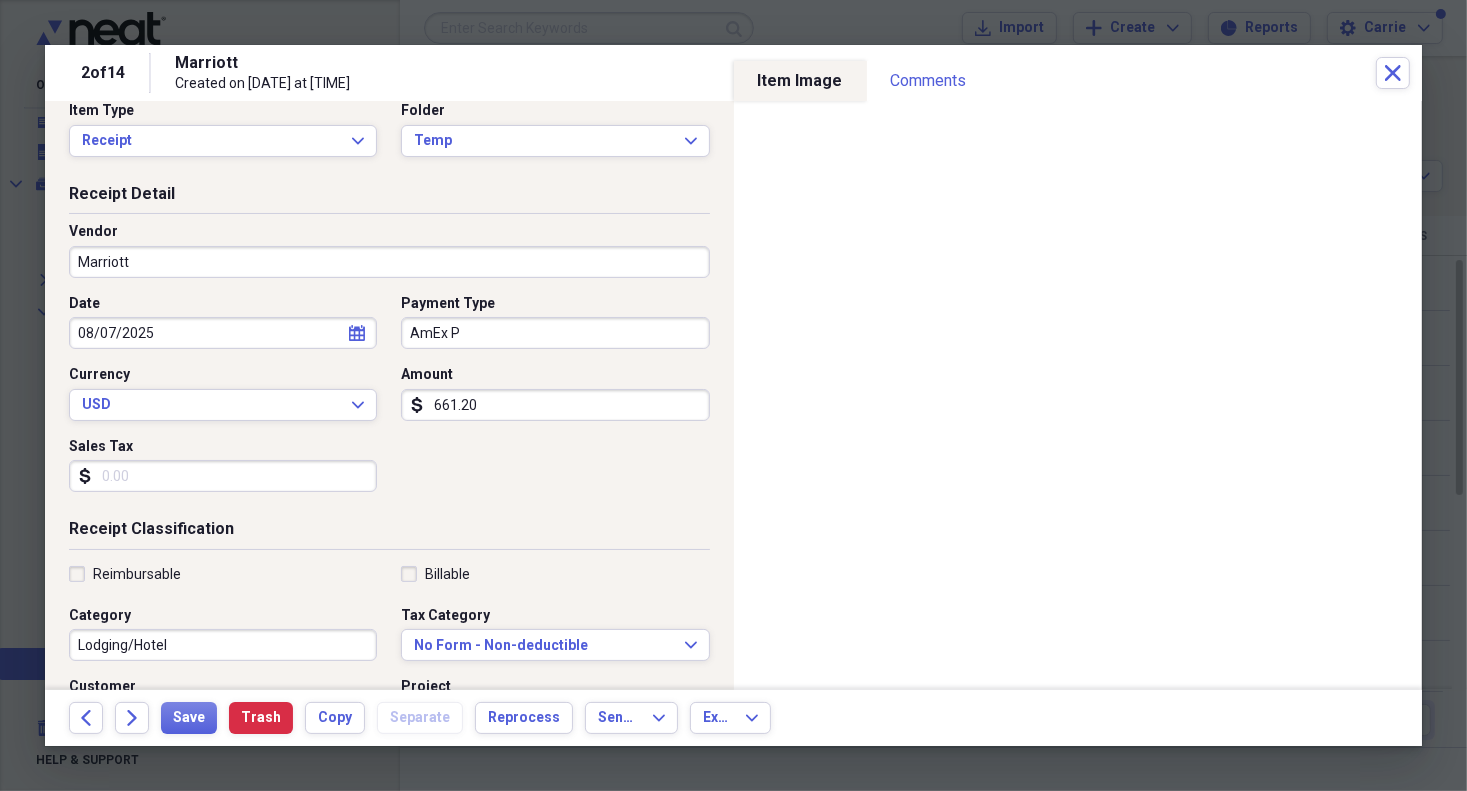 click on "Reimbursable" at bounding box center (125, 574) 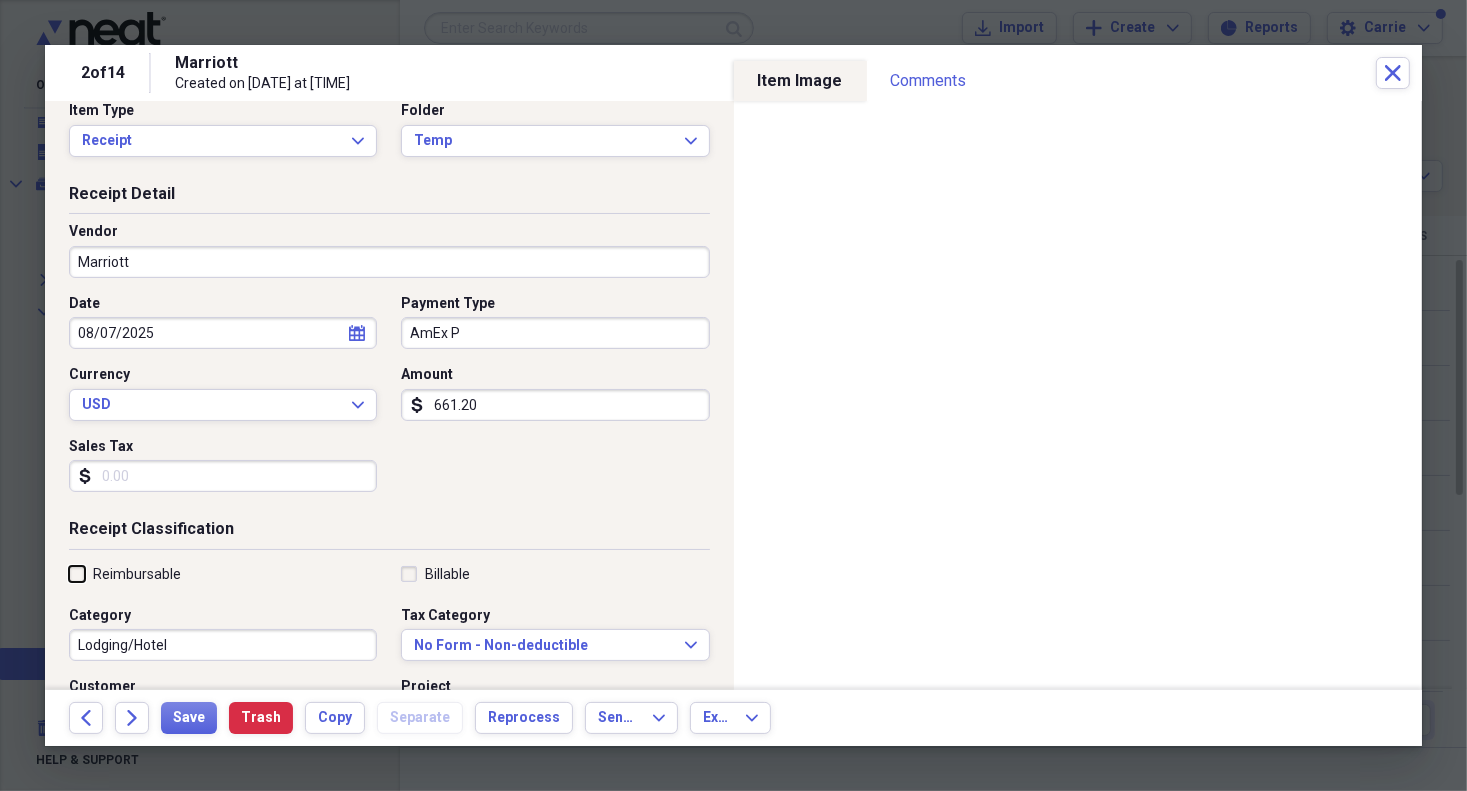 click on "Reimbursable" at bounding box center (69, 573) 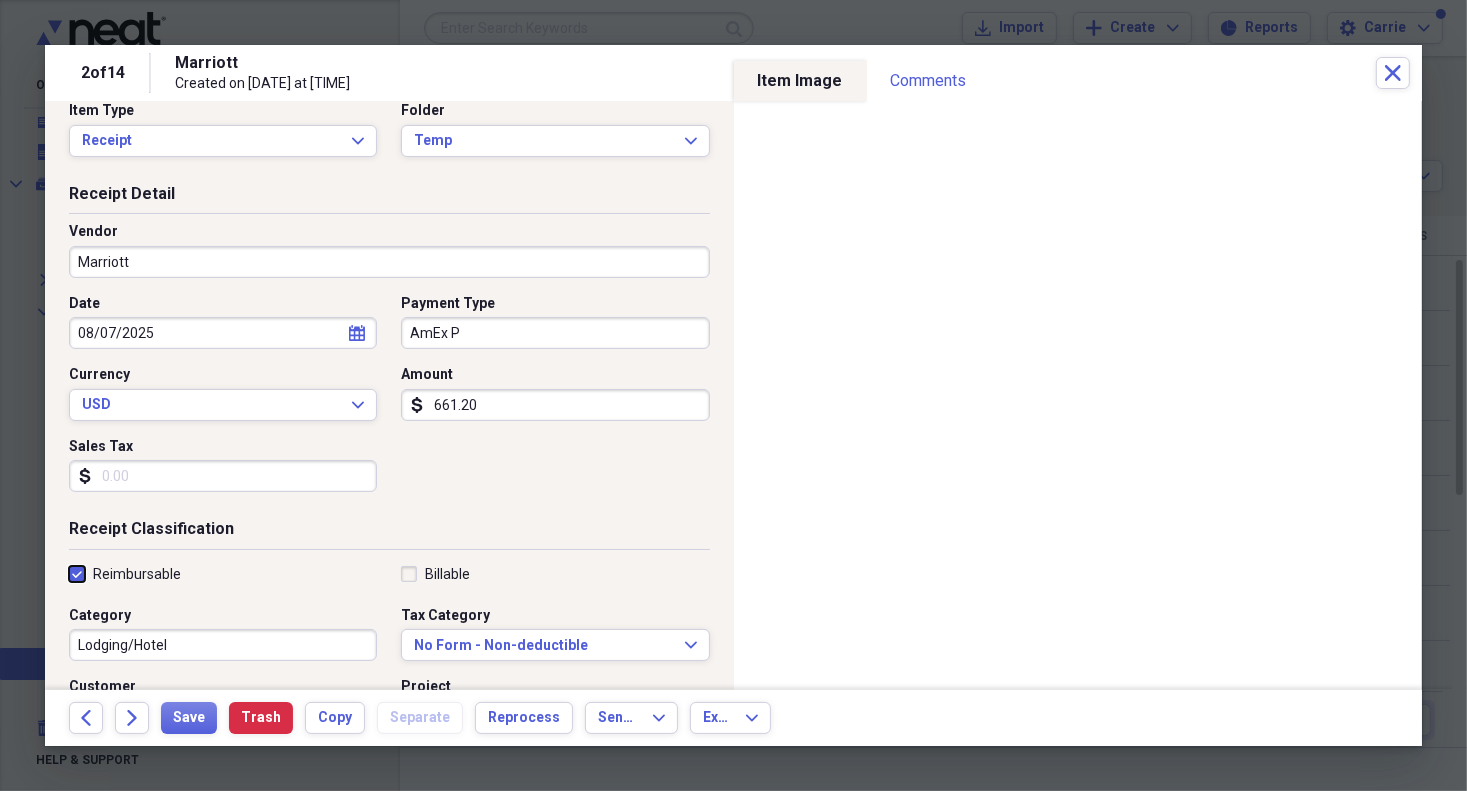 checkbox on "true" 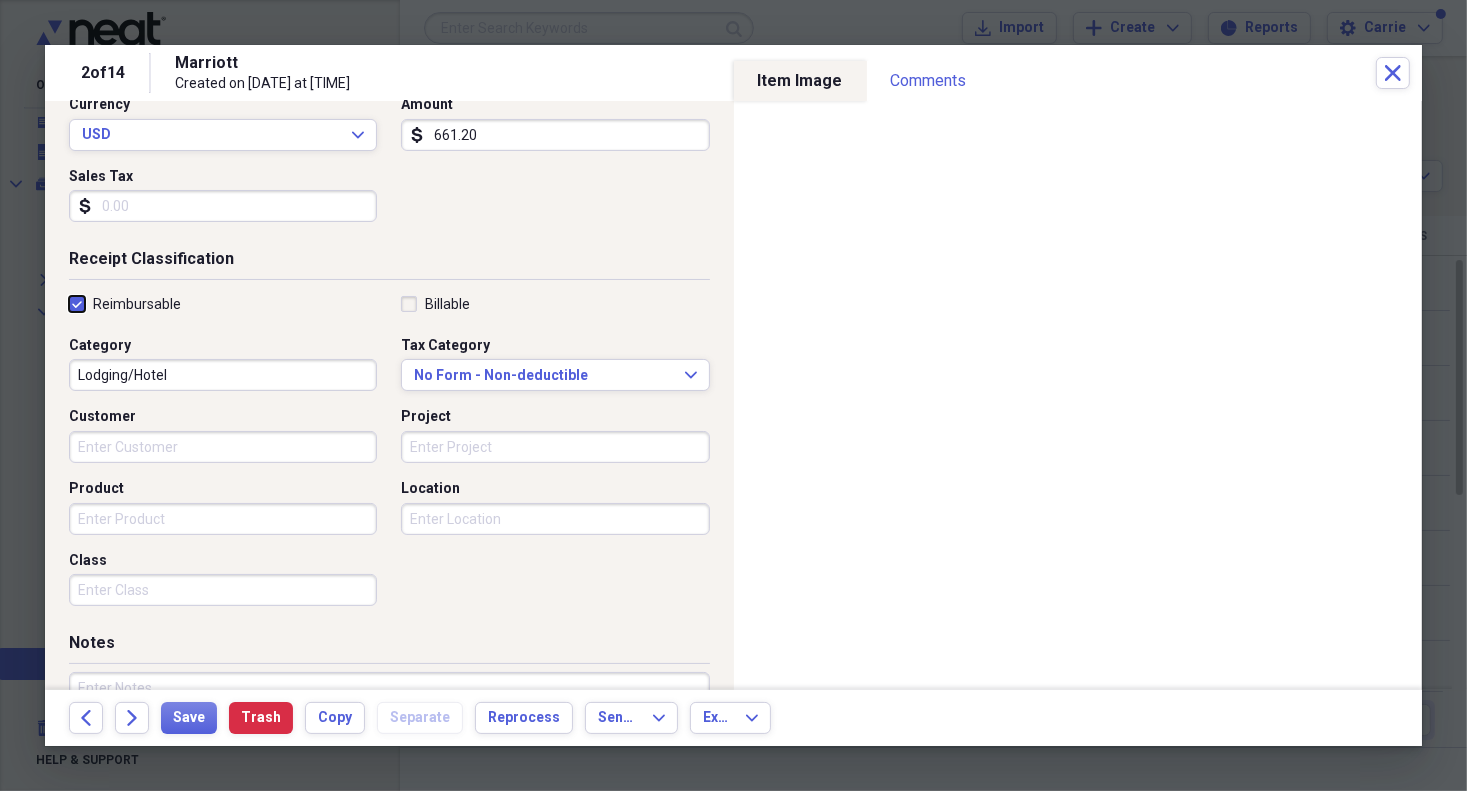 scroll, scrollTop: 308, scrollLeft: 0, axis: vertical 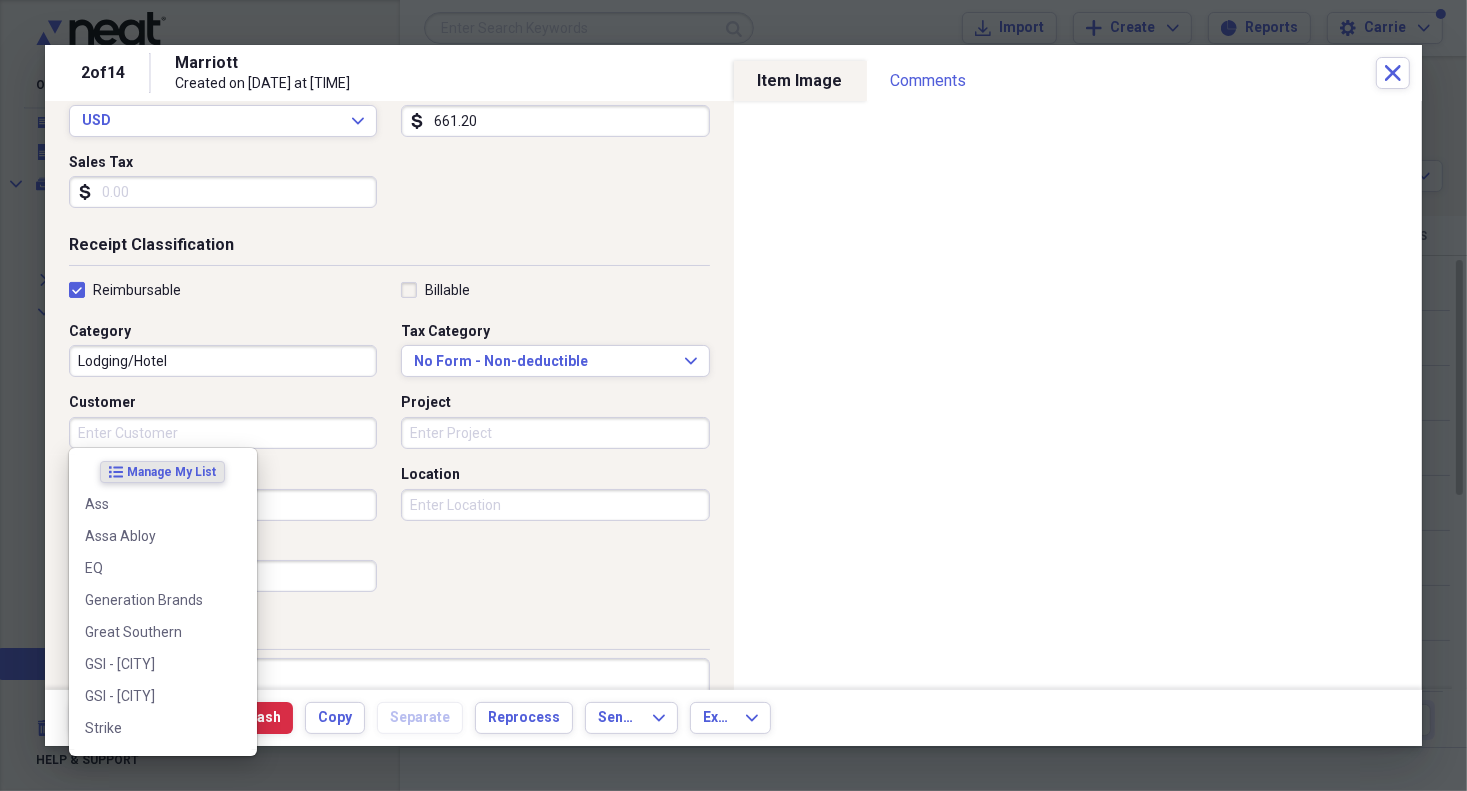click on "Customer" at bounding box center (223, 433) 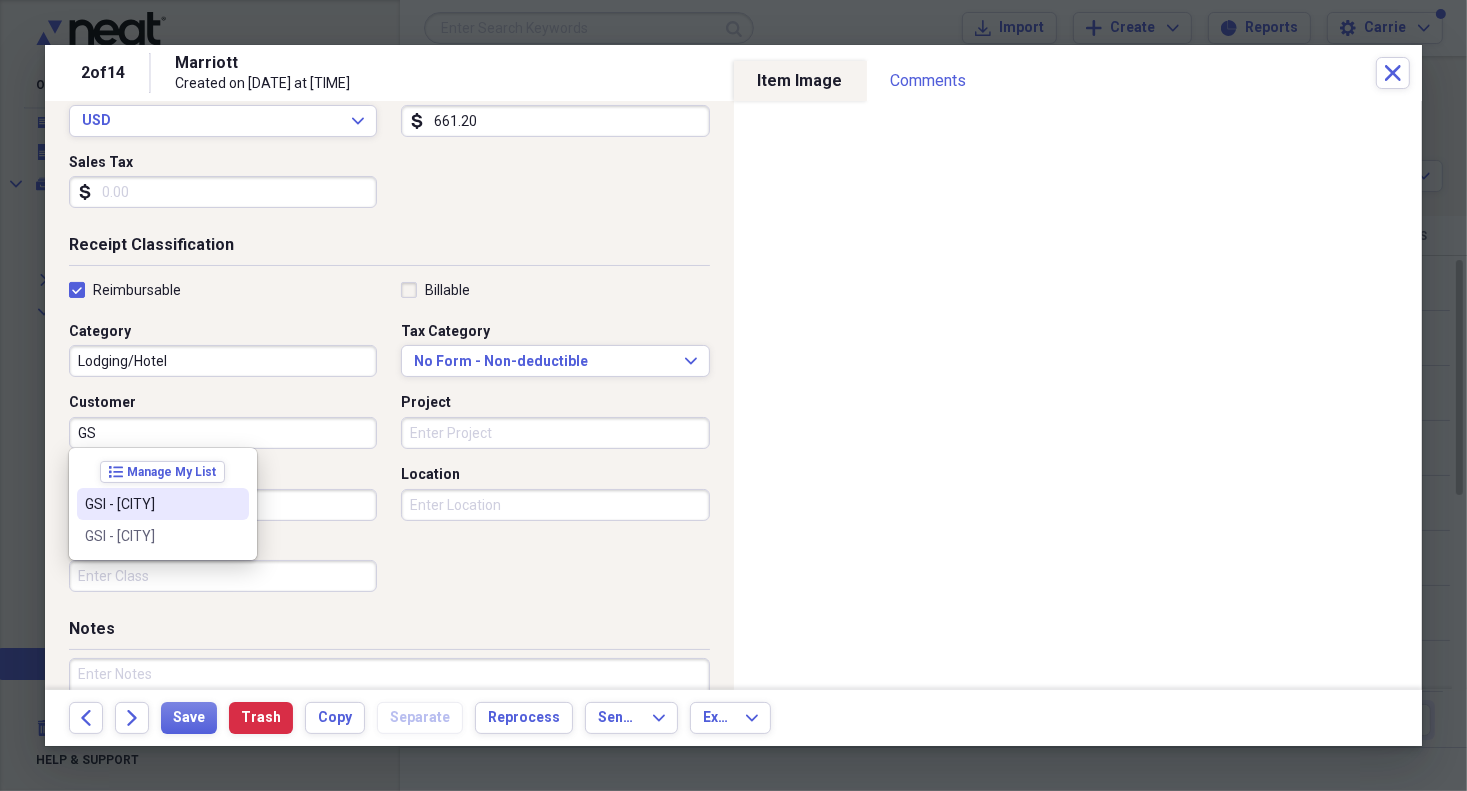 click on "GSI - [CITY]" at bounding box center [151, 504] 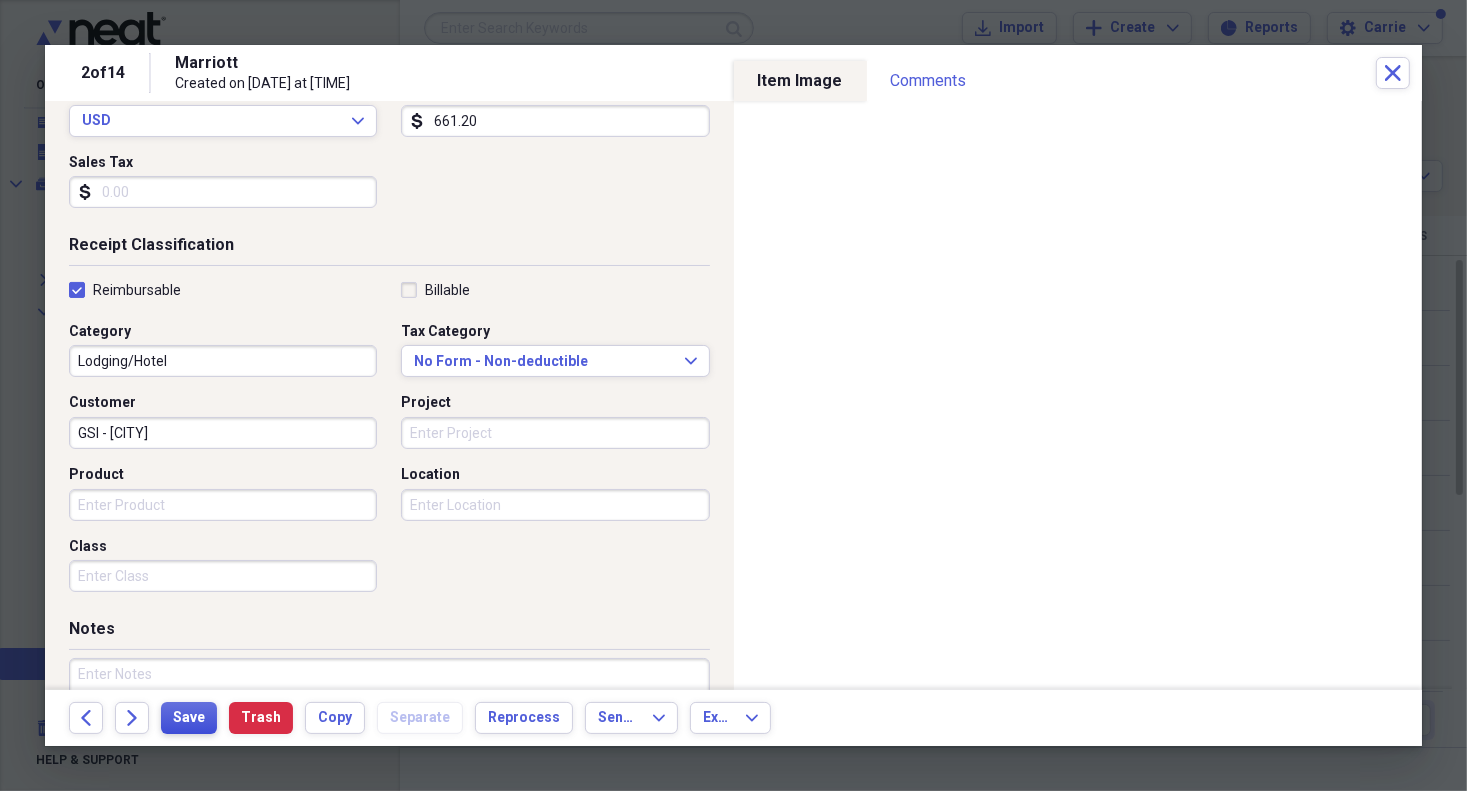 click on "Save" at bounding box center [189, 718] 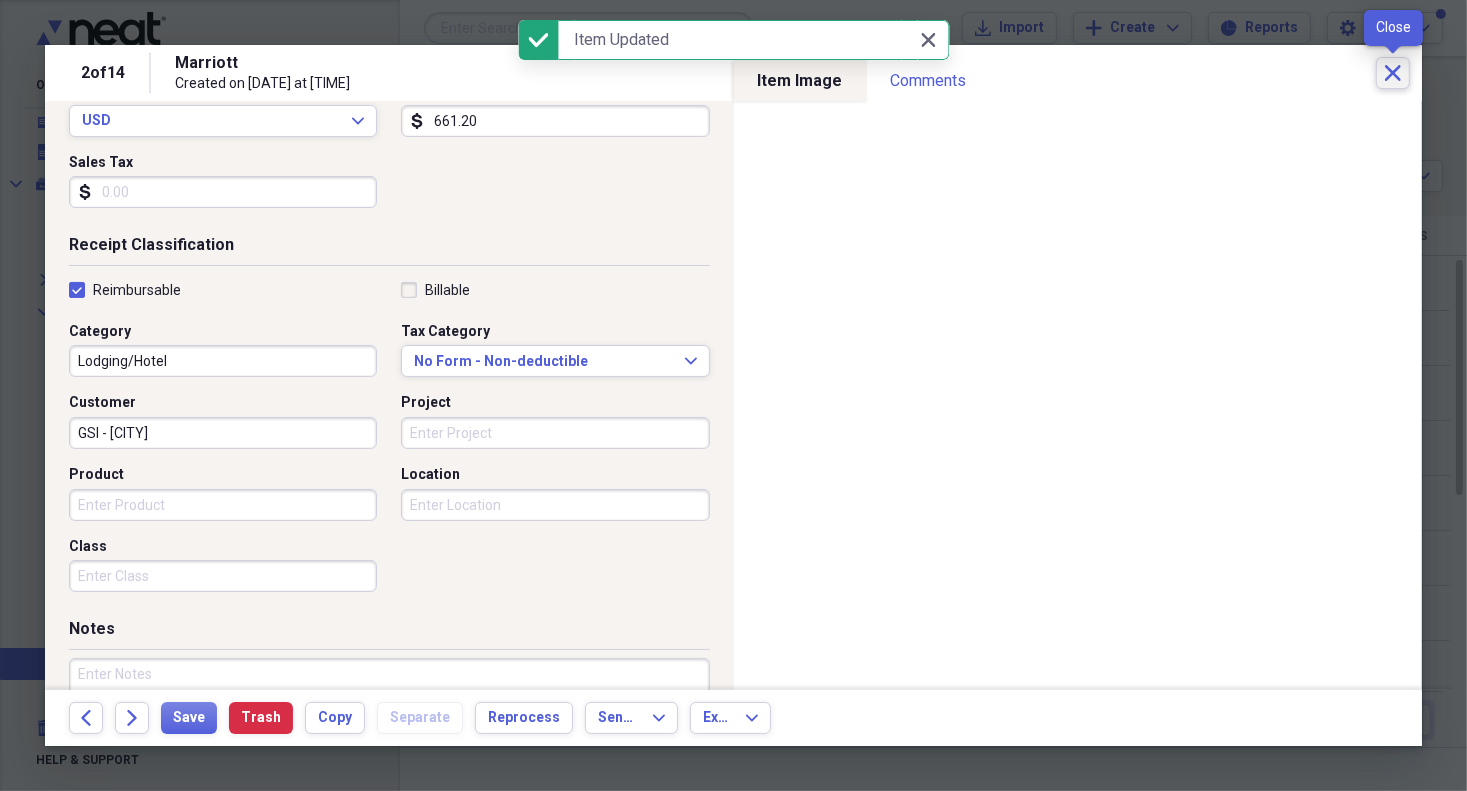 click 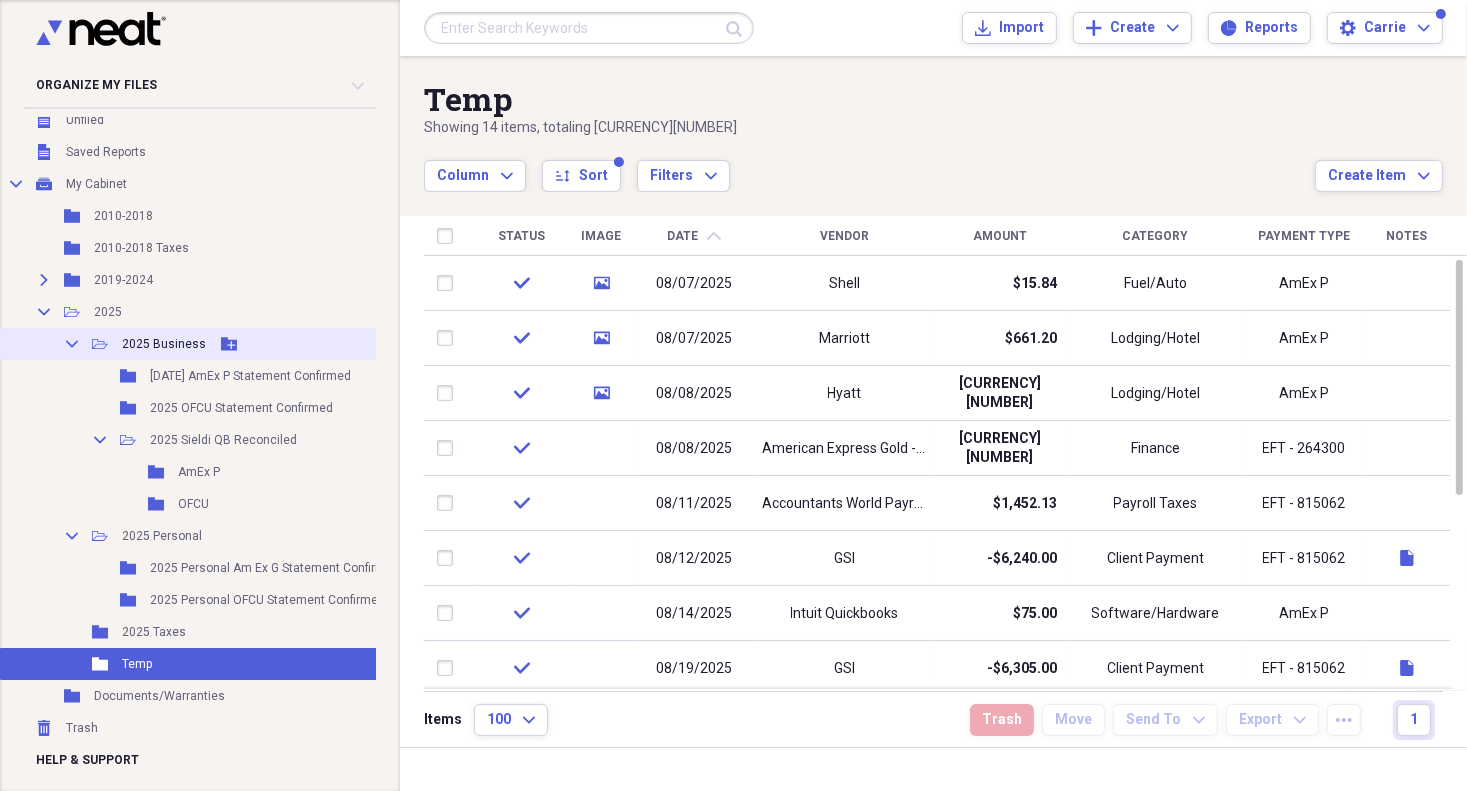 click on "2025 Business" at bounding box center [164, 344] 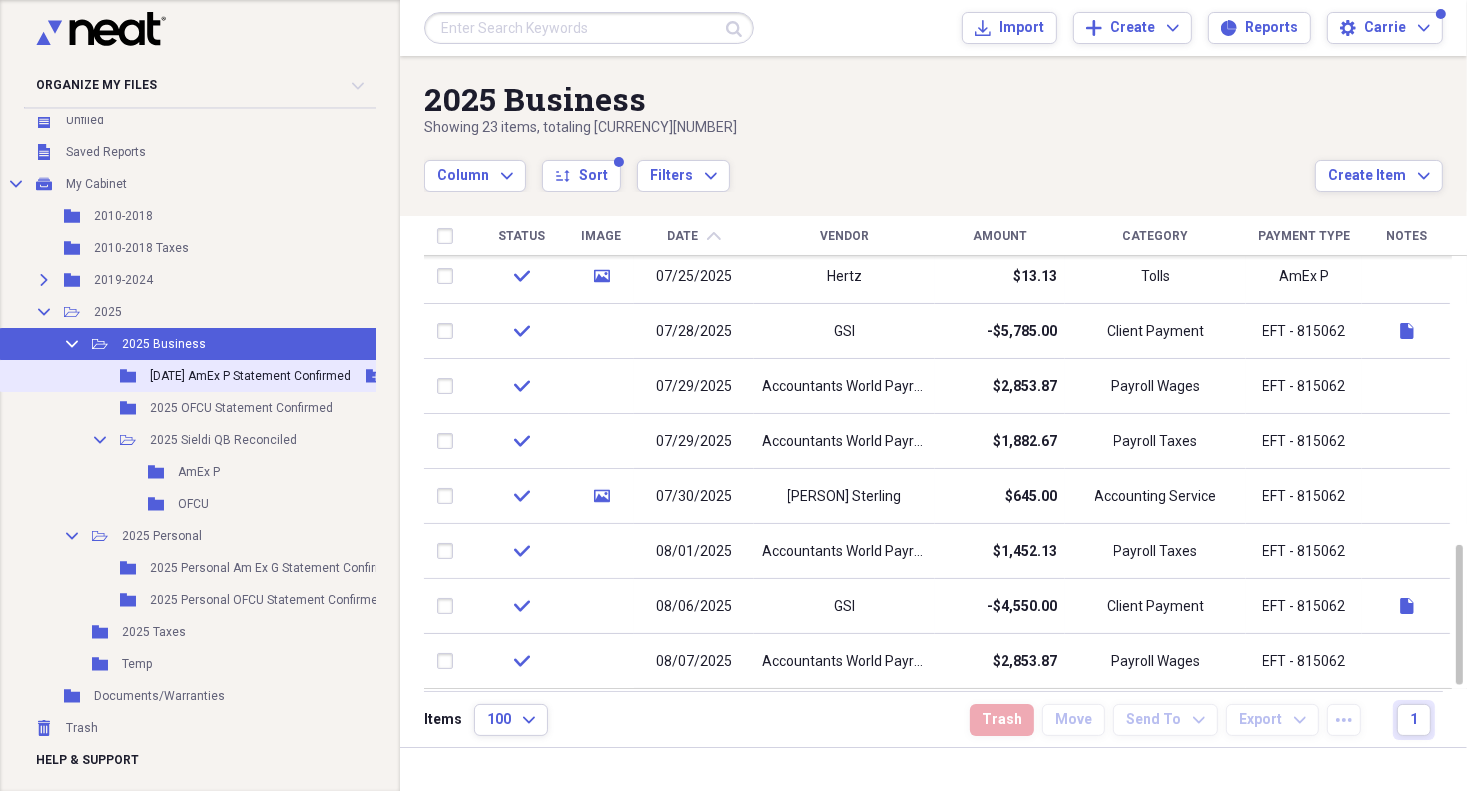 click on "[DATE] AmEx P Statement Confirmed" at bounding box center [250, 376] 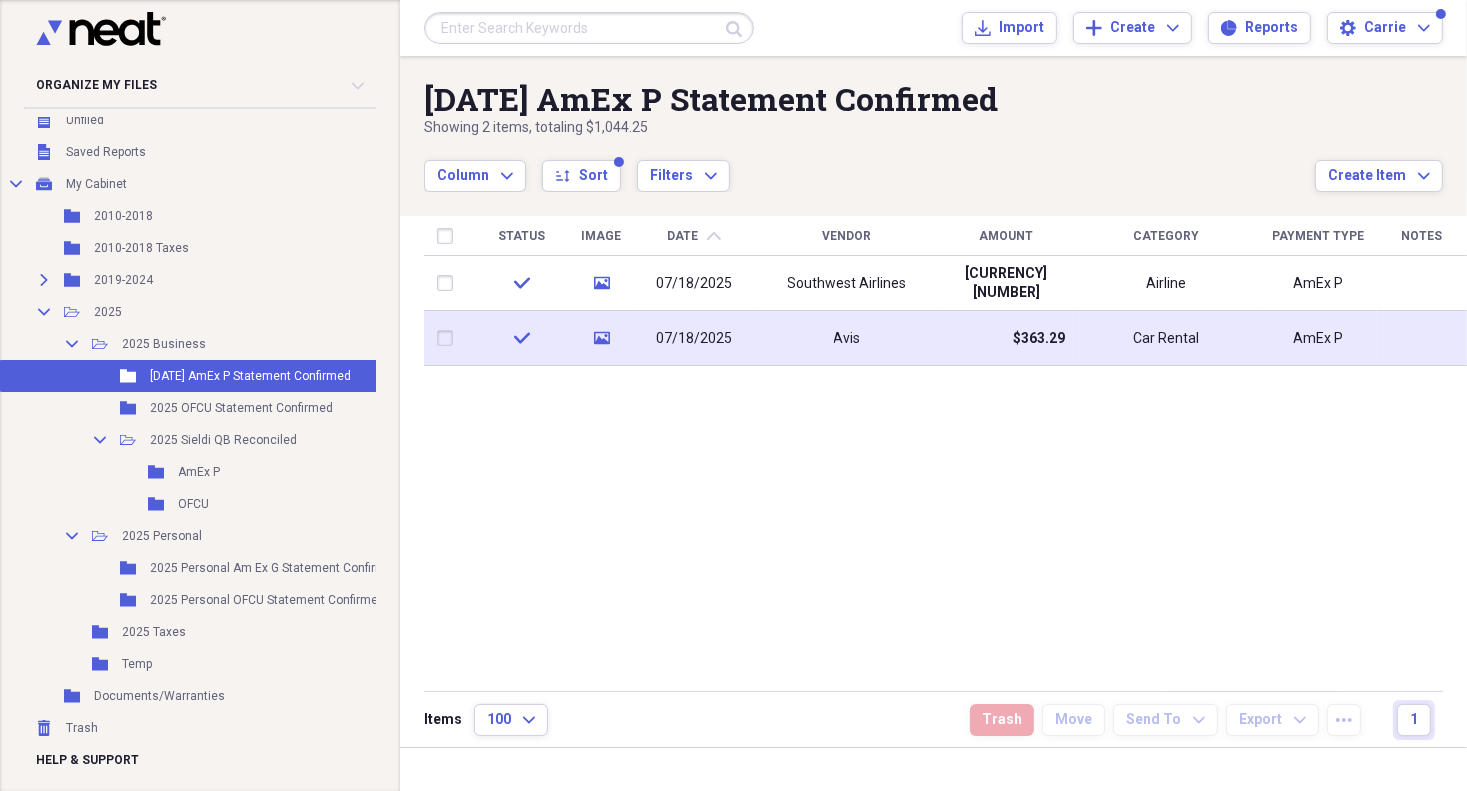 click on "07/18/2025" at bounding box center [694, 339] 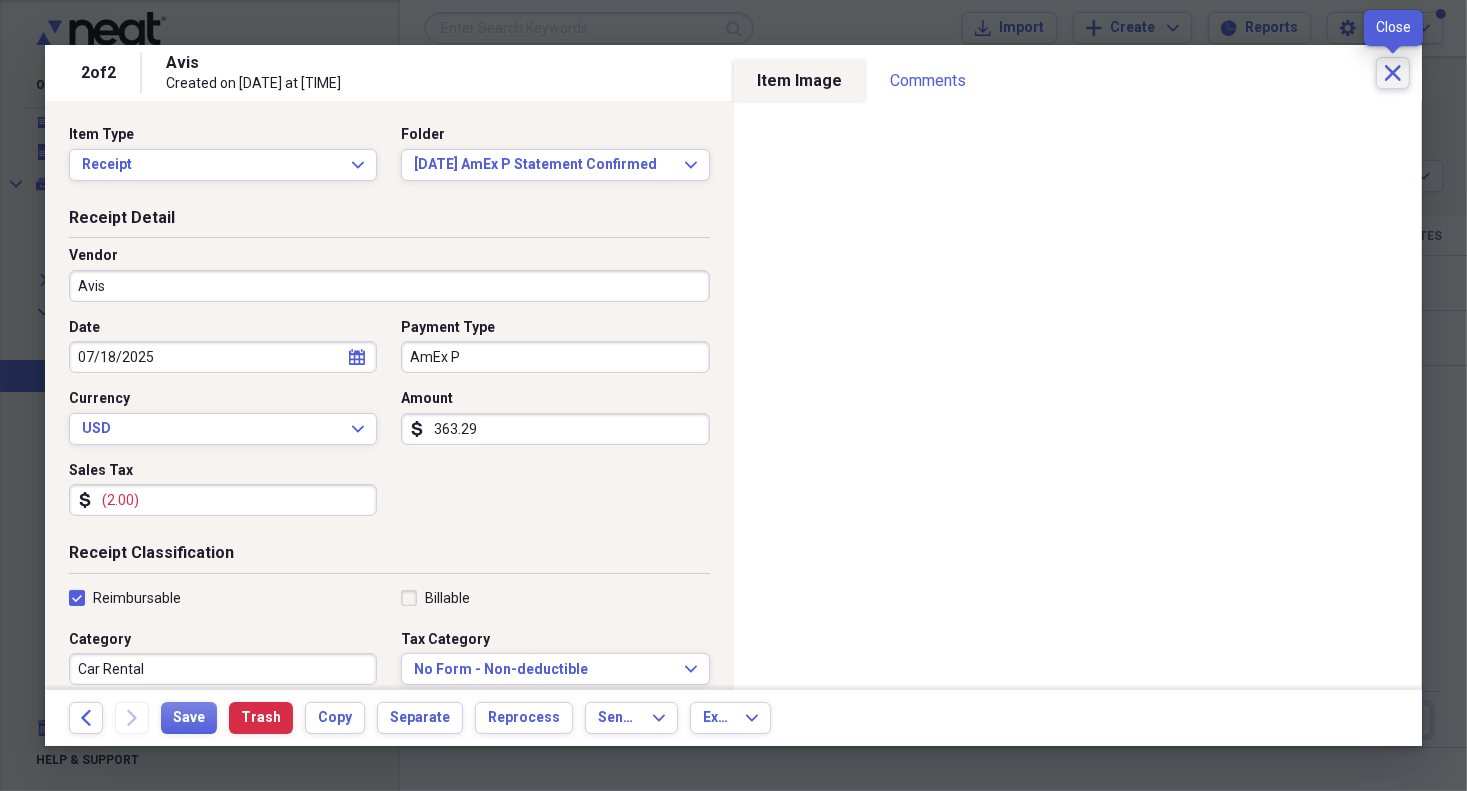 click on "Close" 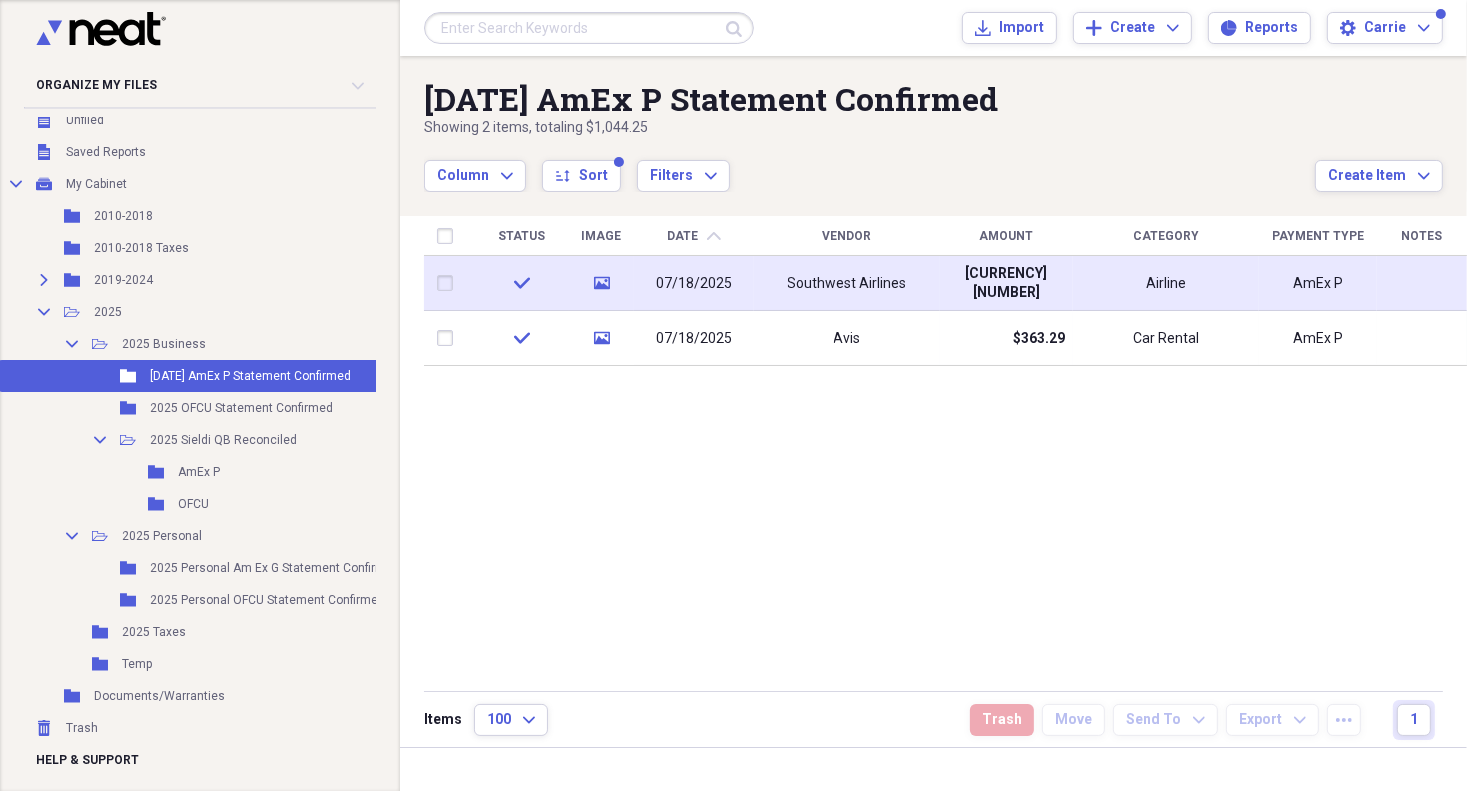 click on "07/18/2025" at bounding box center (694, 284) 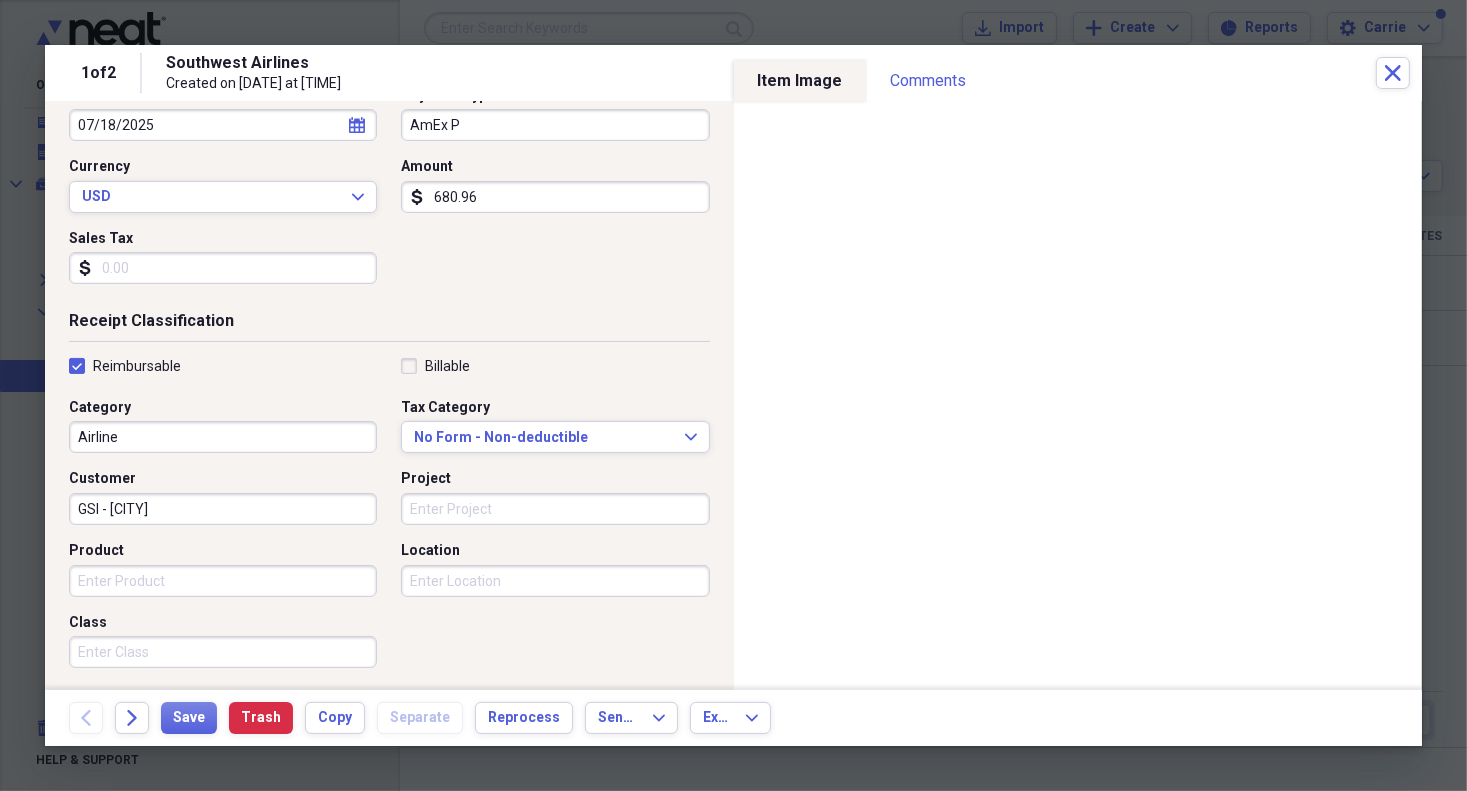 scroll, scrollTop: 113, scrollLeft: 0, axis: vertical 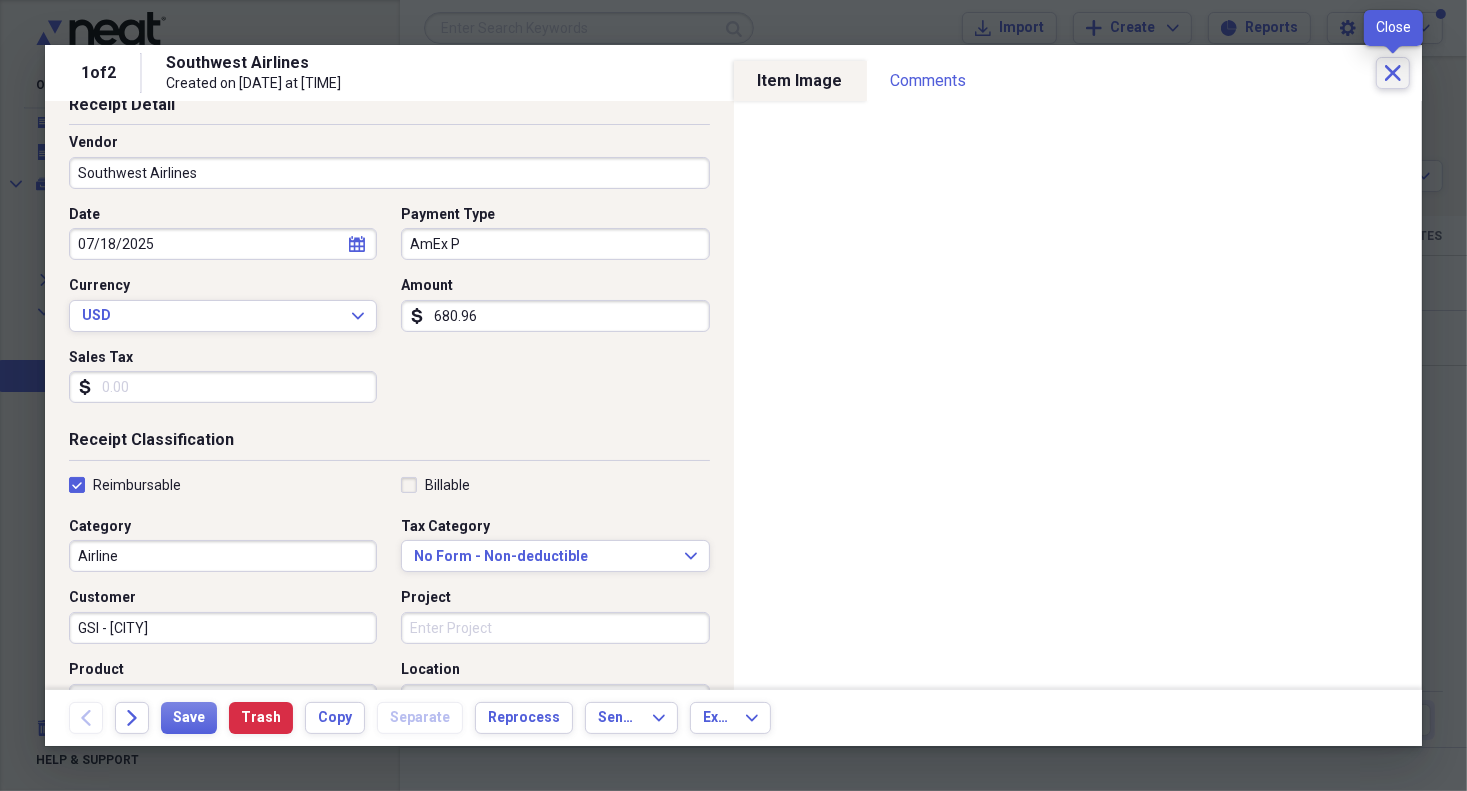 click on "Close" 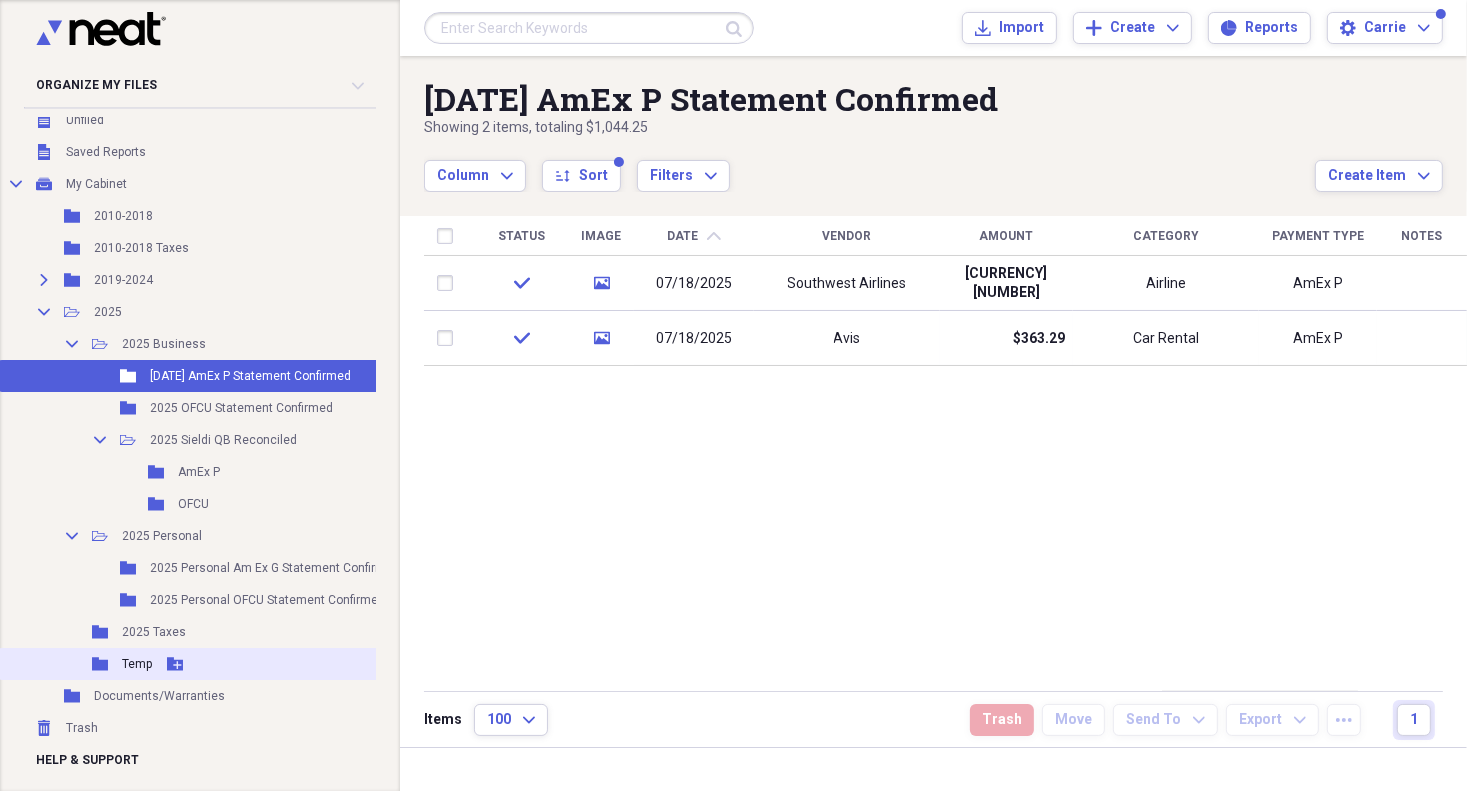 click on "Temp" at bounding box center [137, 664] 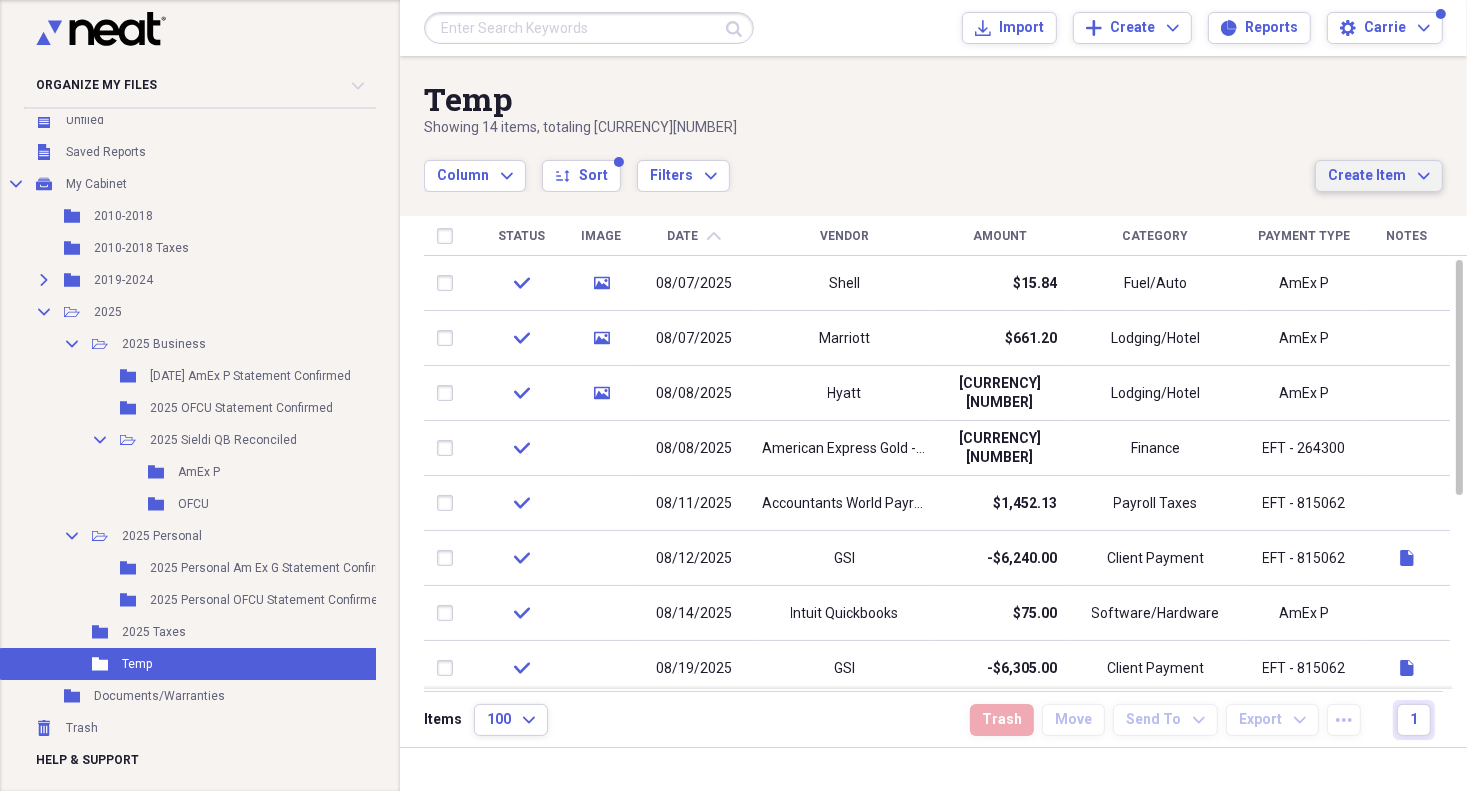 click on "Create Item" at bounding box center [1367, 176] 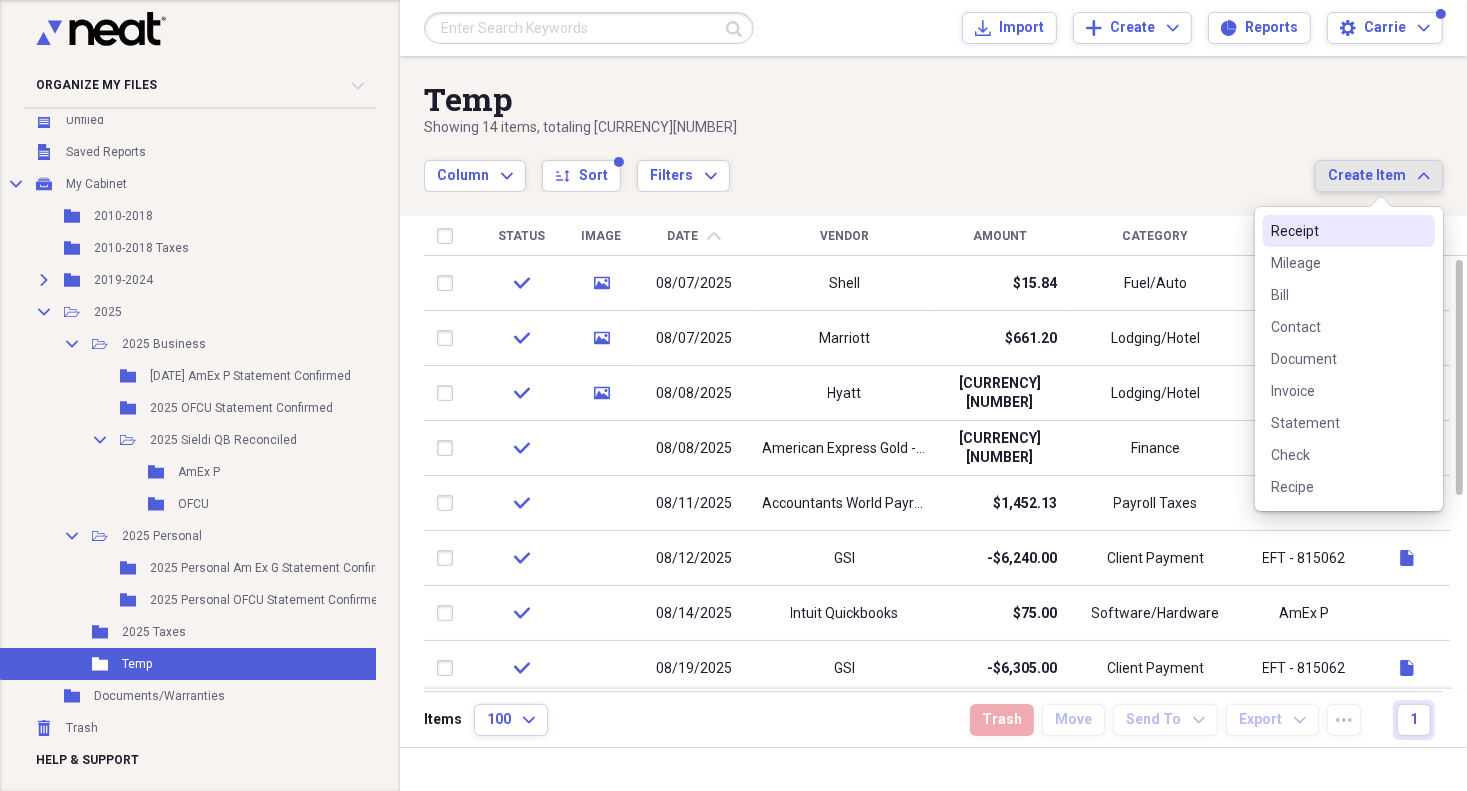 click on "Receipt" at bounding box center (1337, 231) 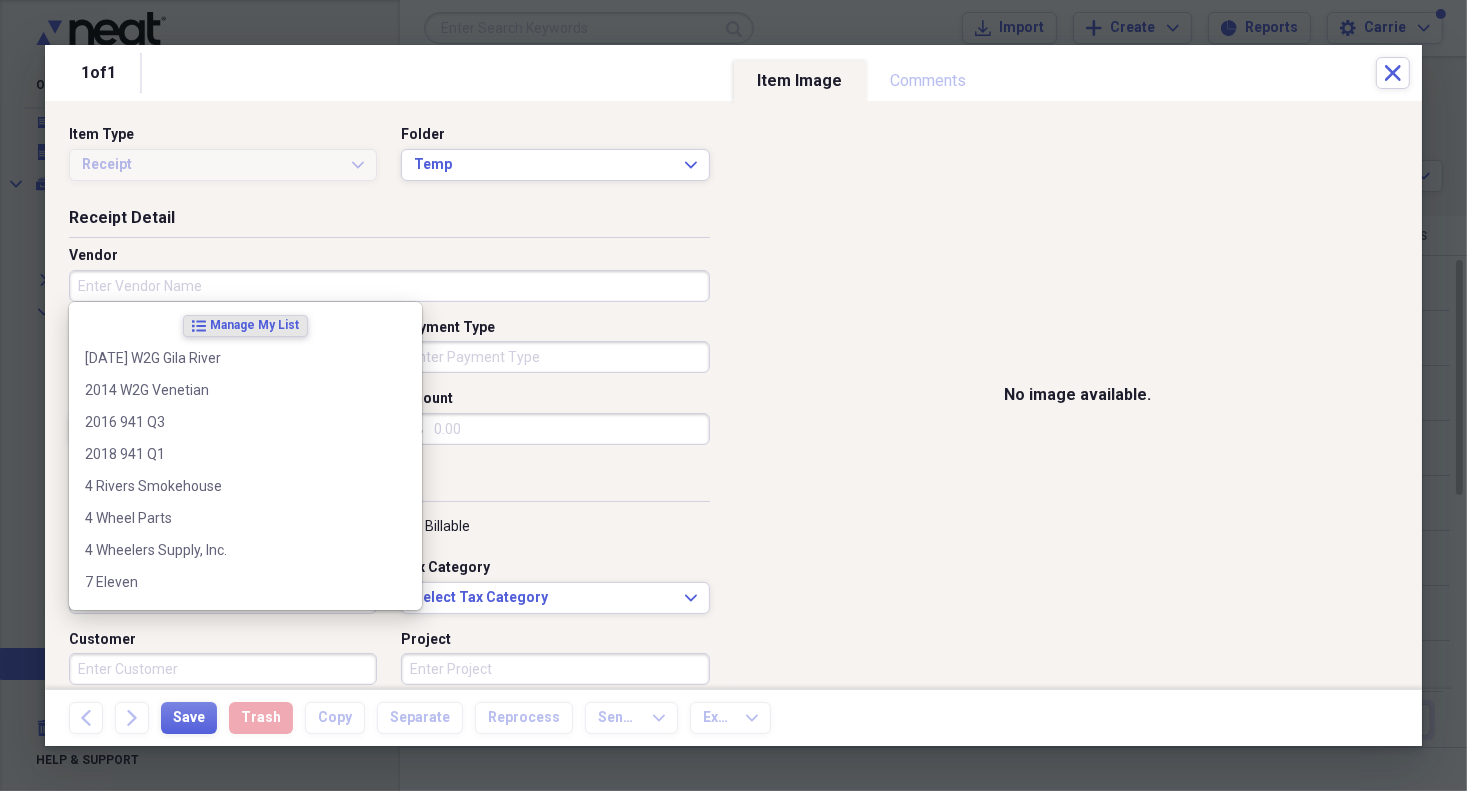 click on "Vendor" at bounding box center [389, 286] 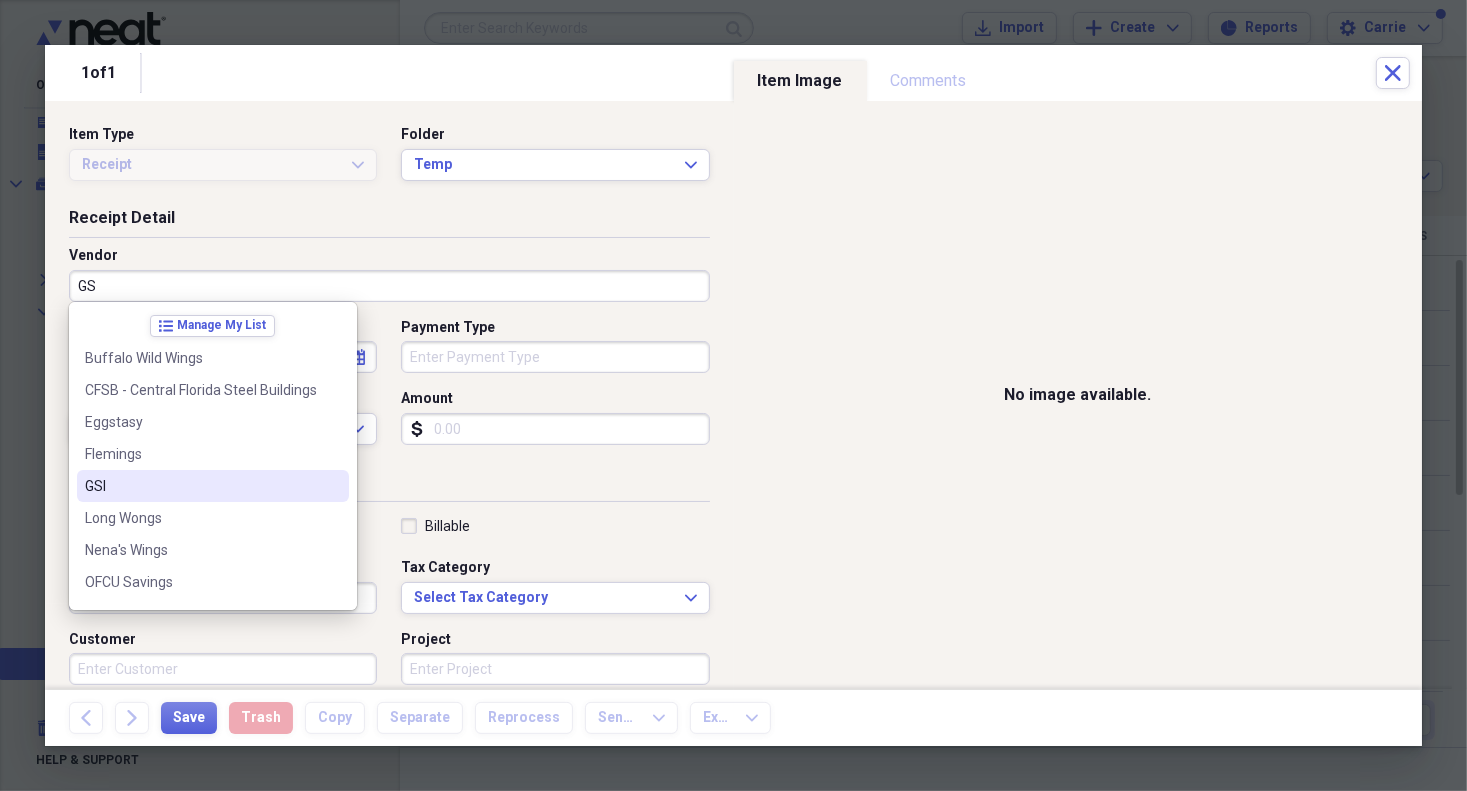 click on "GSI" at bounding box center [201, 486] 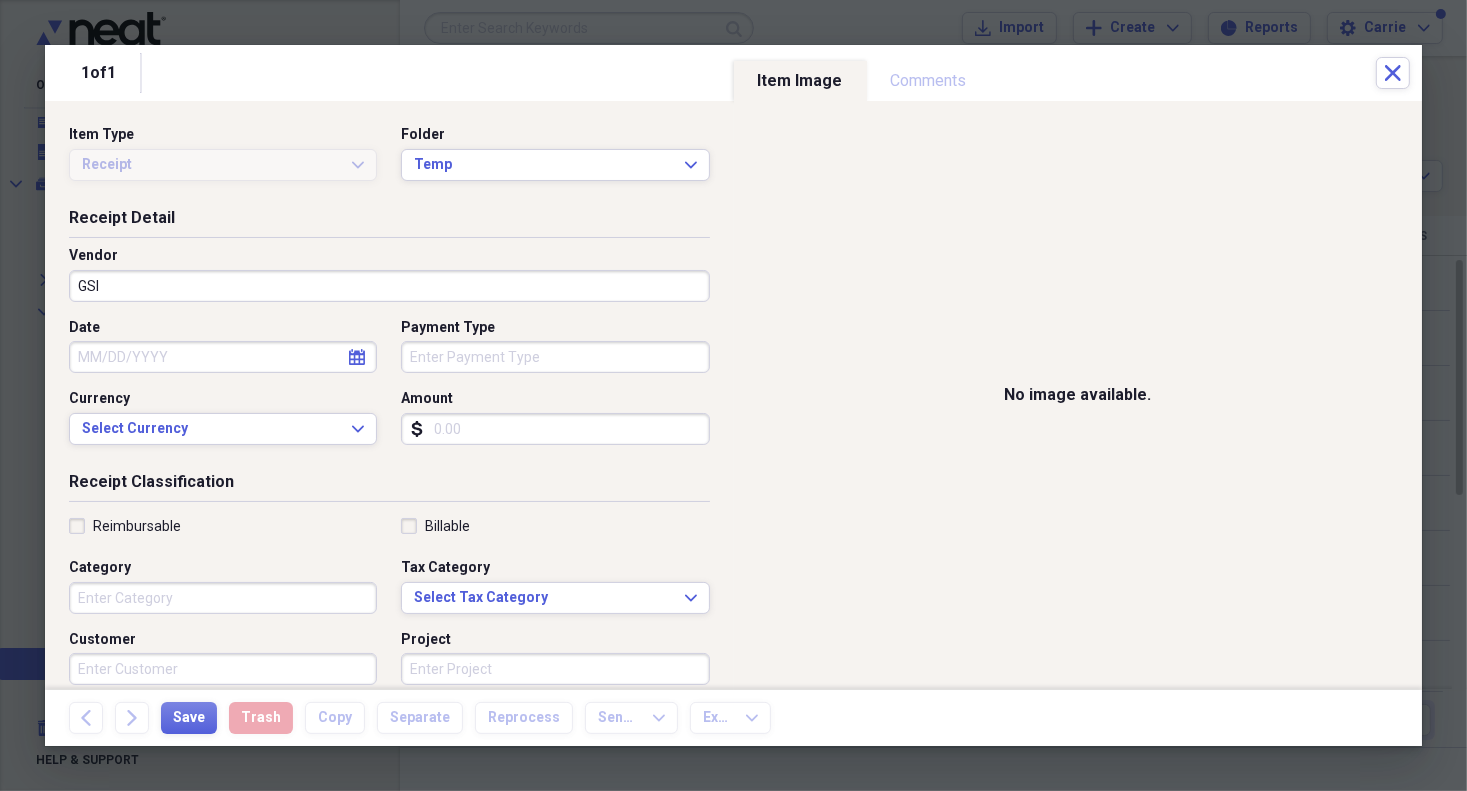 click on "calendar" 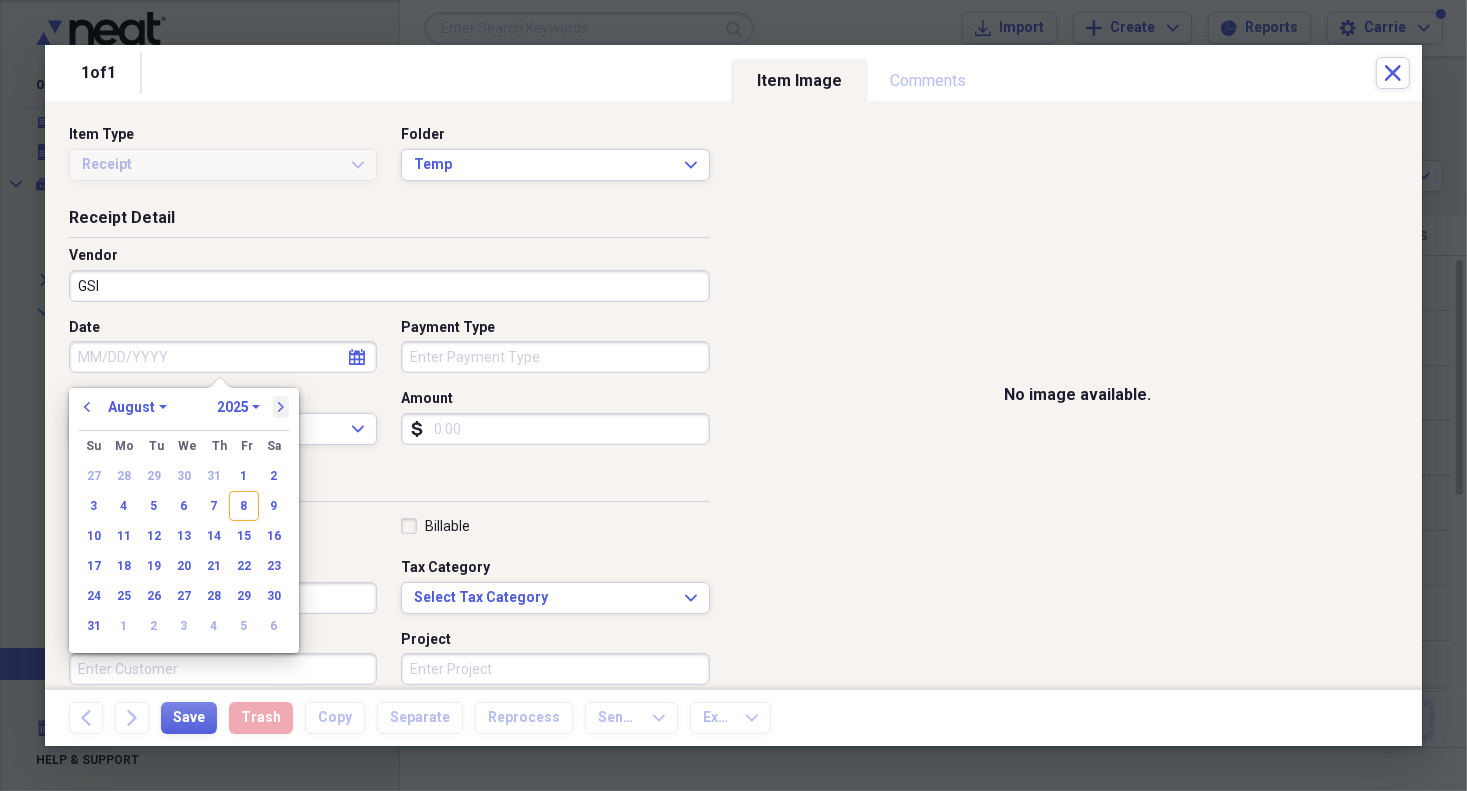 click on "next" at bounding box center (281, 407) 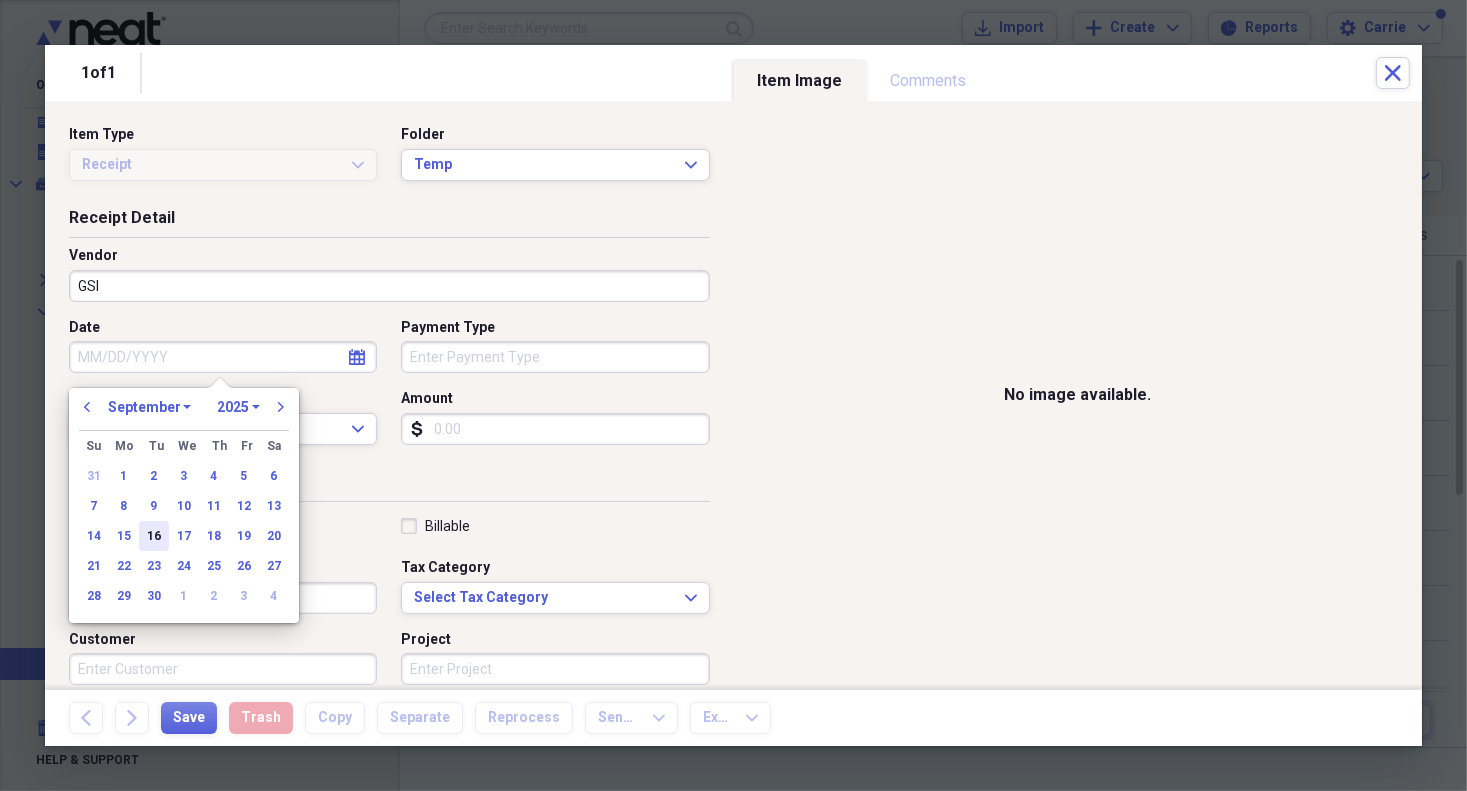 click on "16" at bounding box center (154, 536) 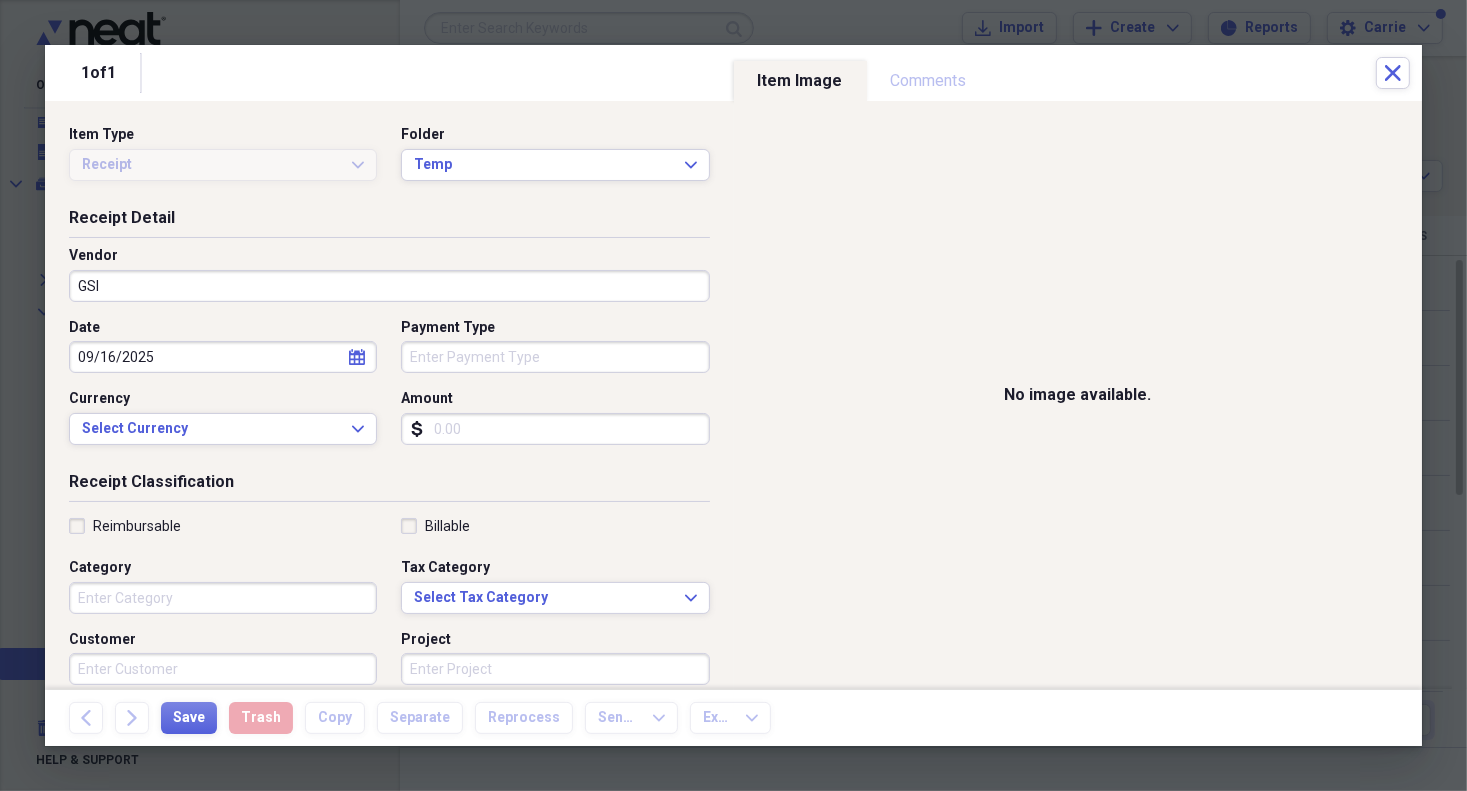 click 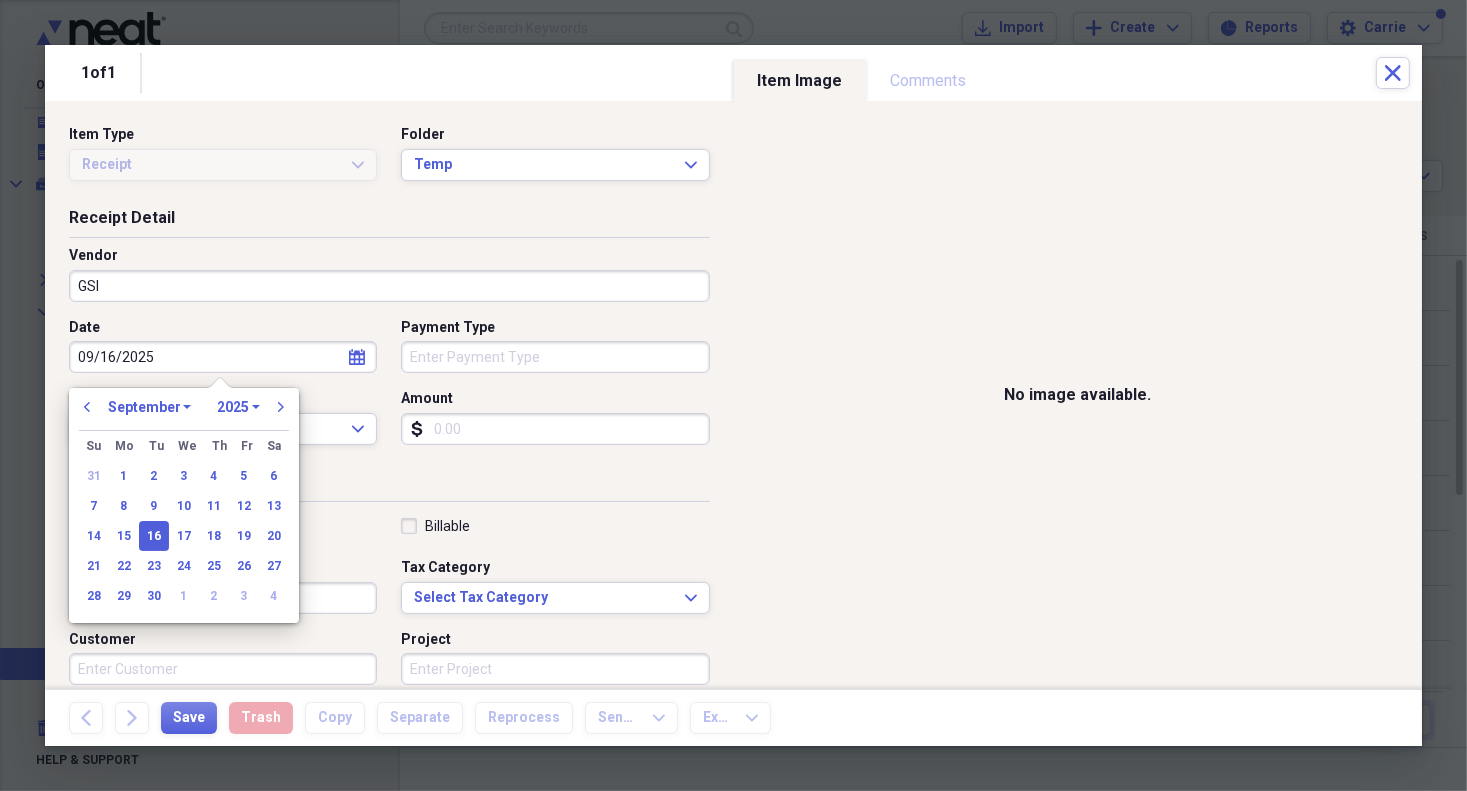 click on "Payment Type" at bounding box center (555, 357) 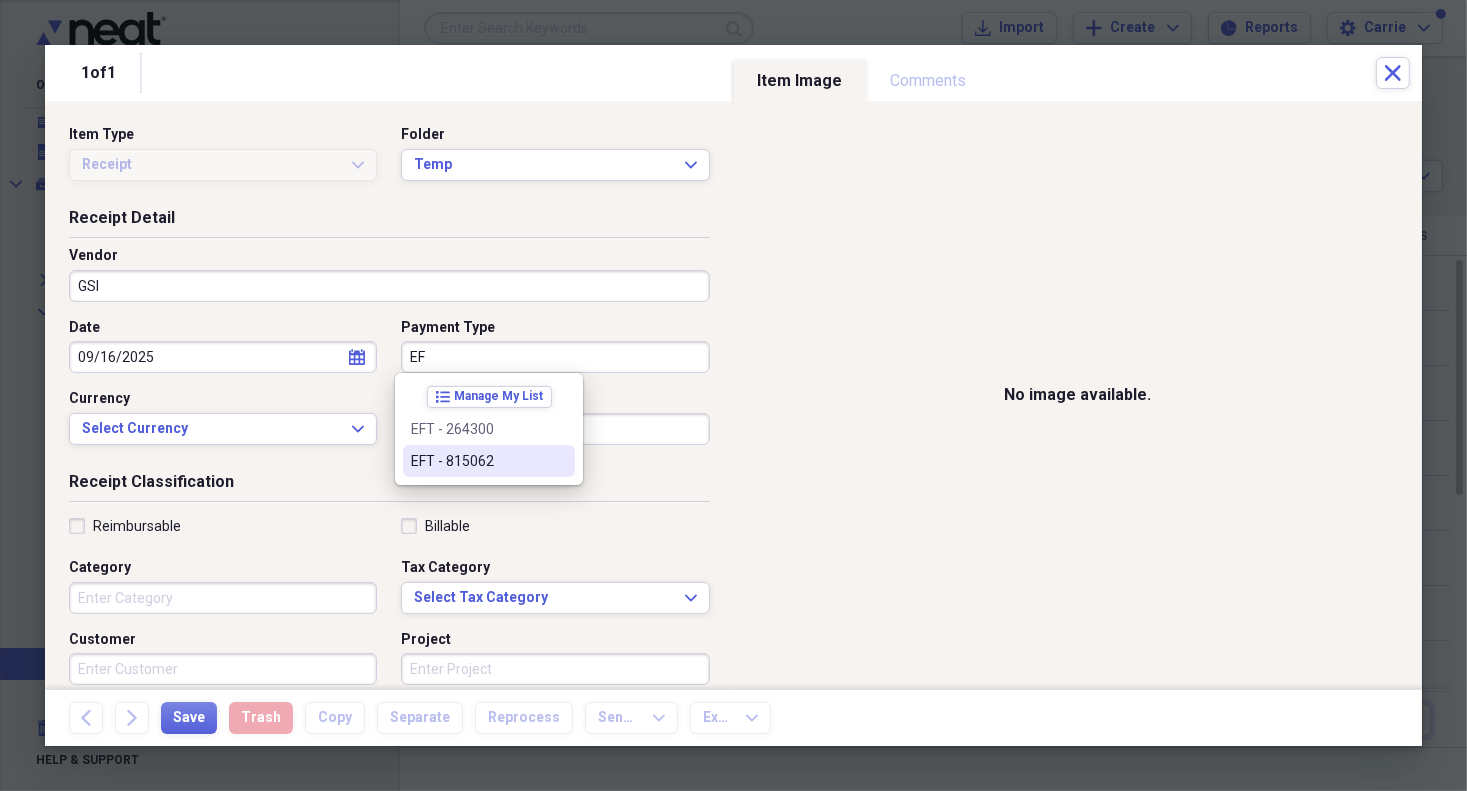 click on "EFT - 815062" at bounding box center (477, 461) 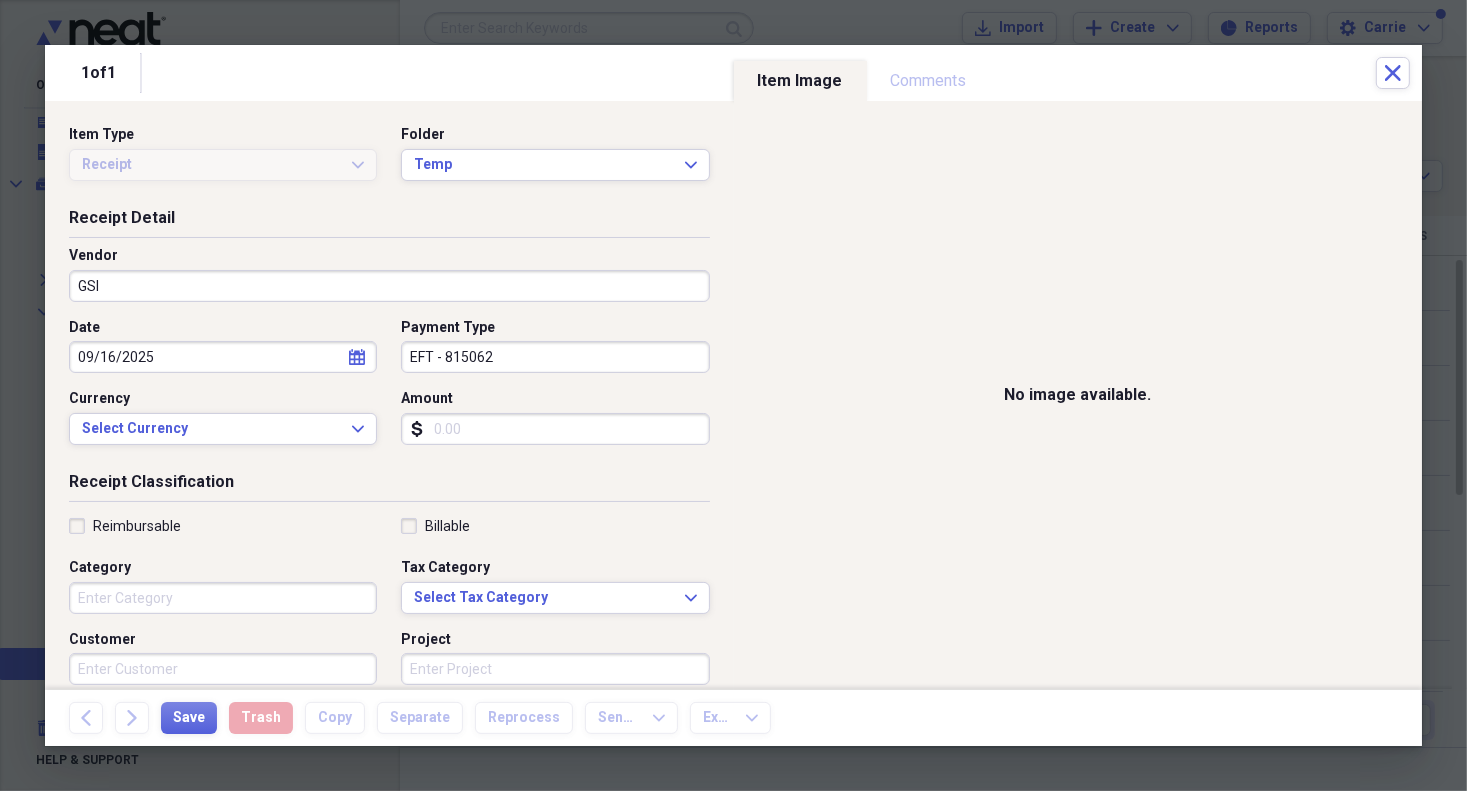 click on "Amount" at bounding box center [555, 429] 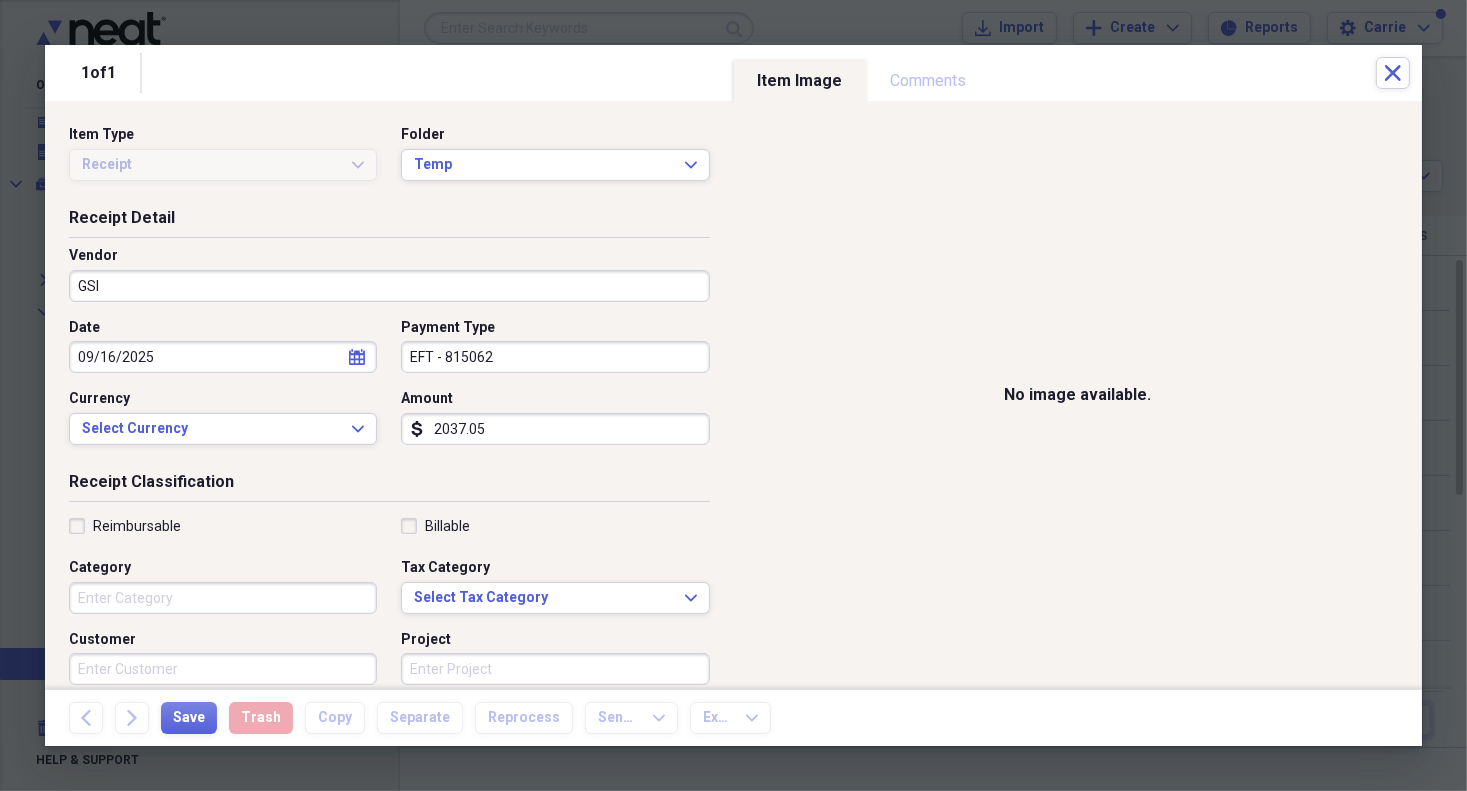 type on "2037.05" 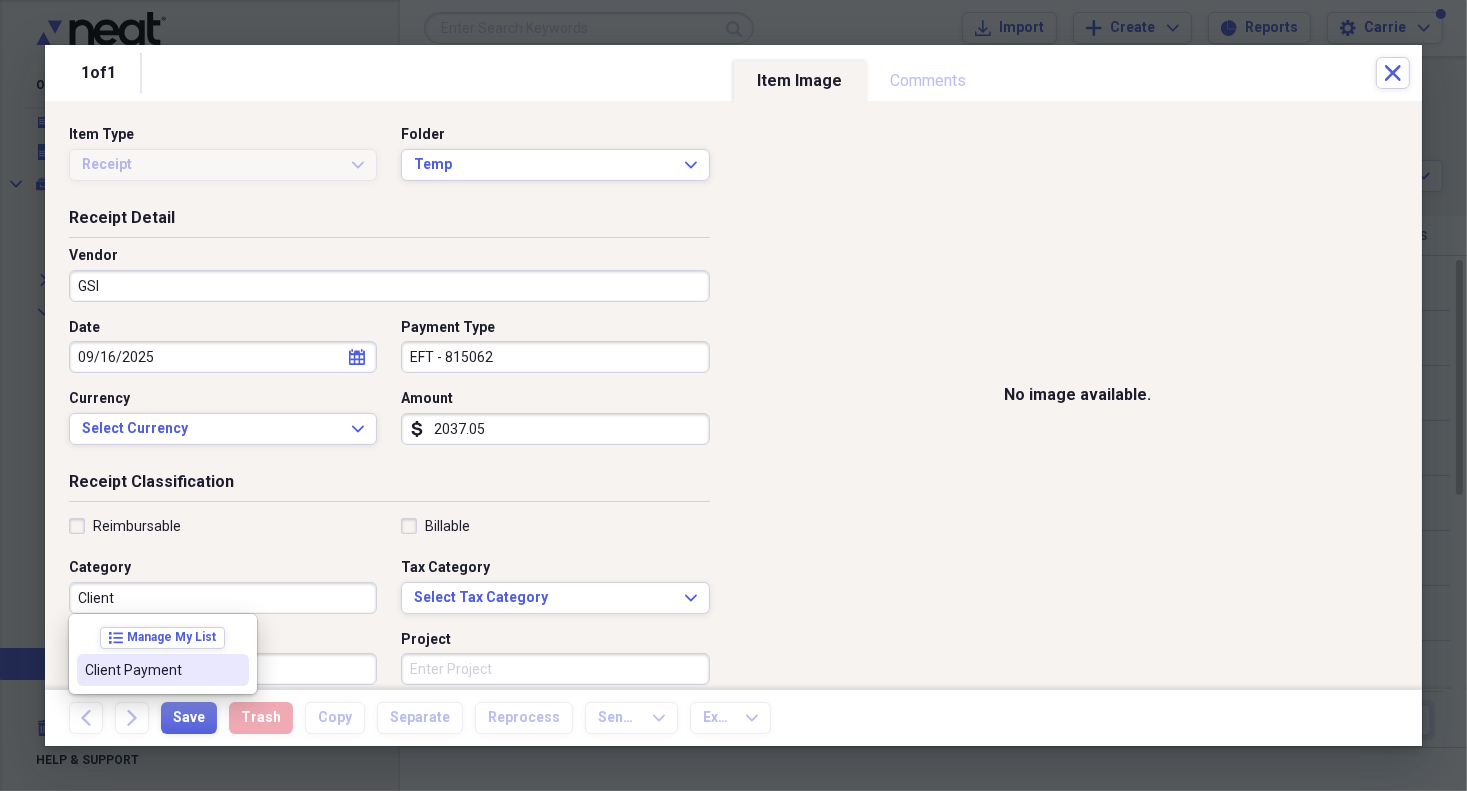 click on "Client Payment" at bounding box center (151, 670) 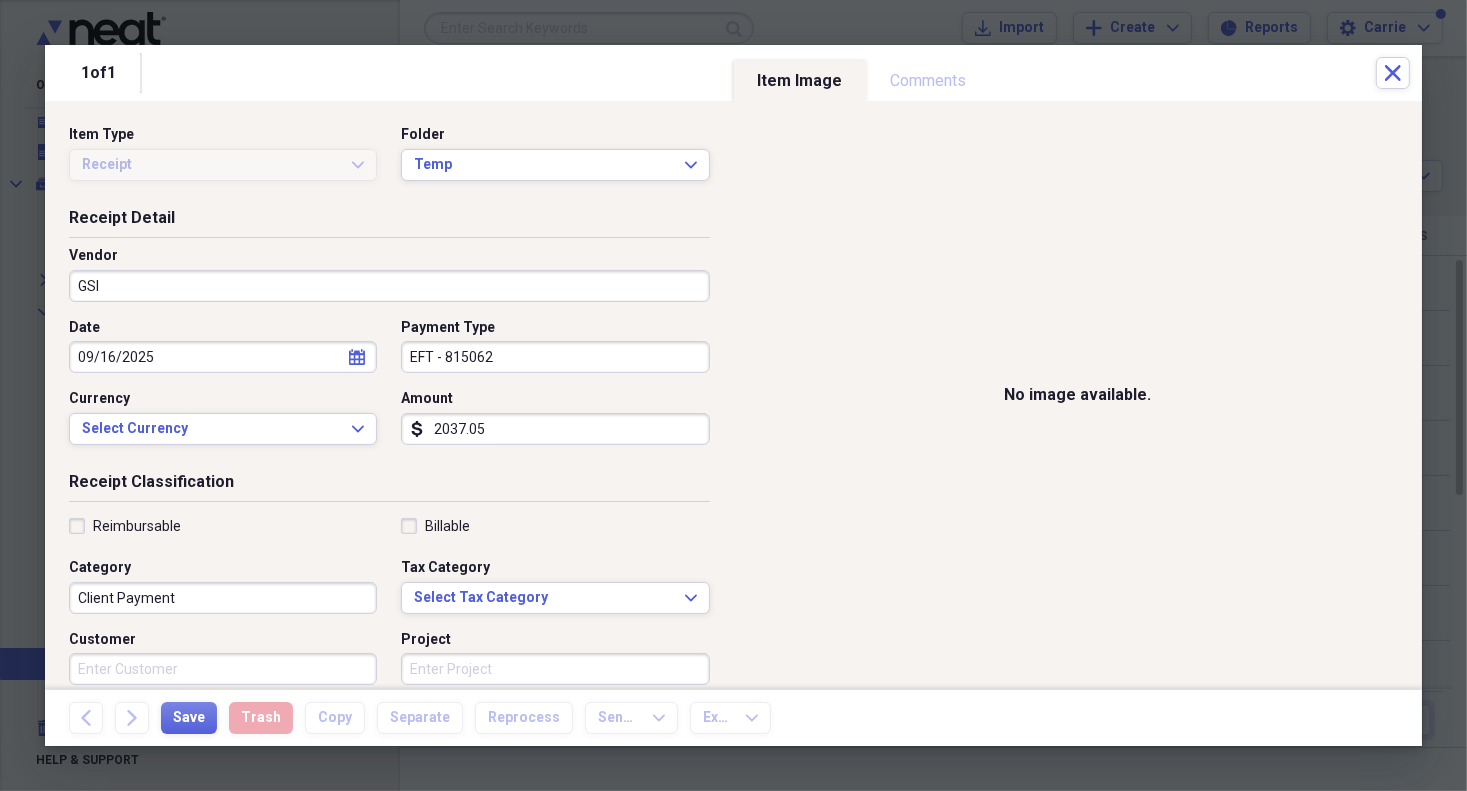 click on "2037.05" at bounding box center [555, 429] 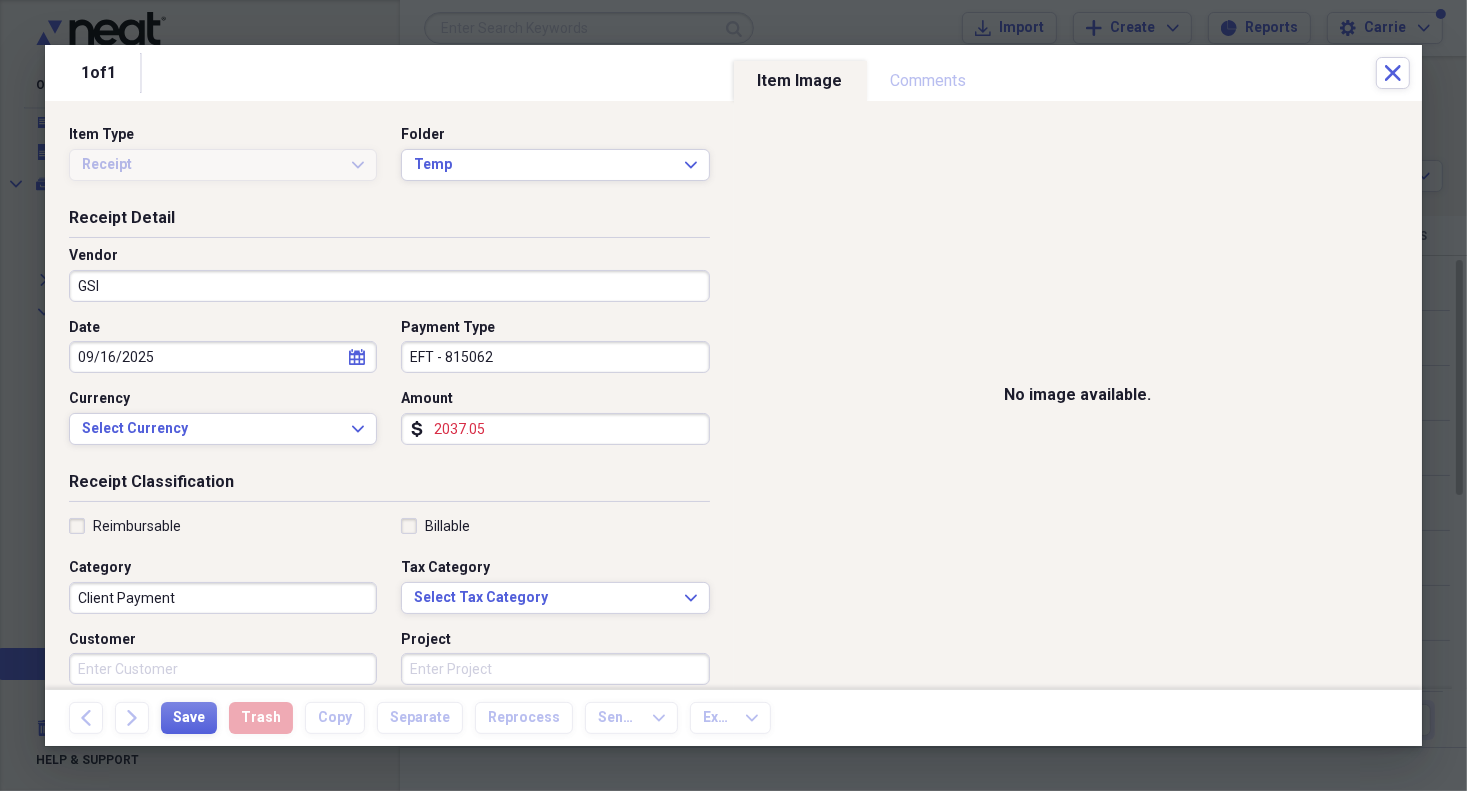 type on "([NUMBER])" 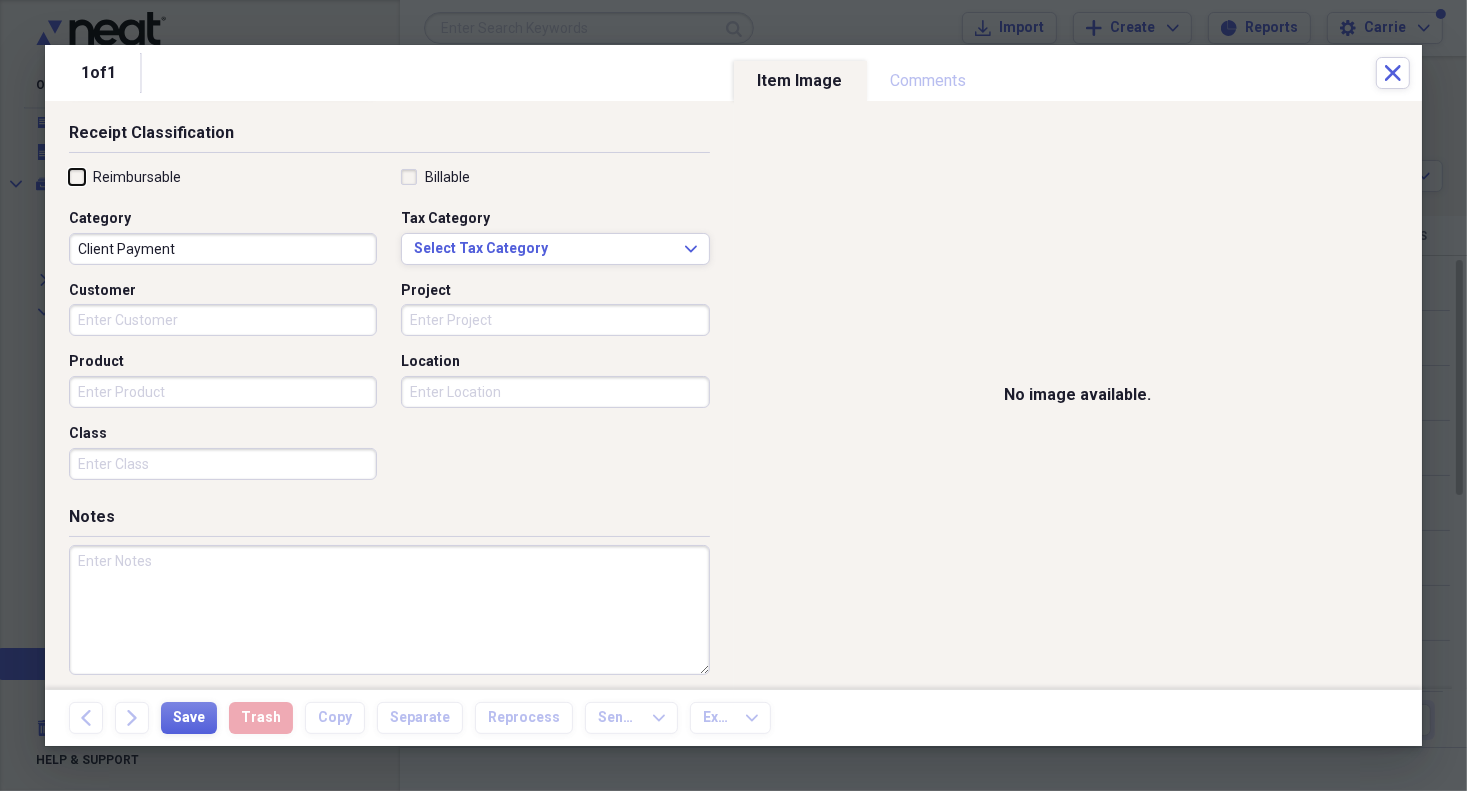 scroll, scrollTop: 358, scrollLeft: 0, axis: vertical 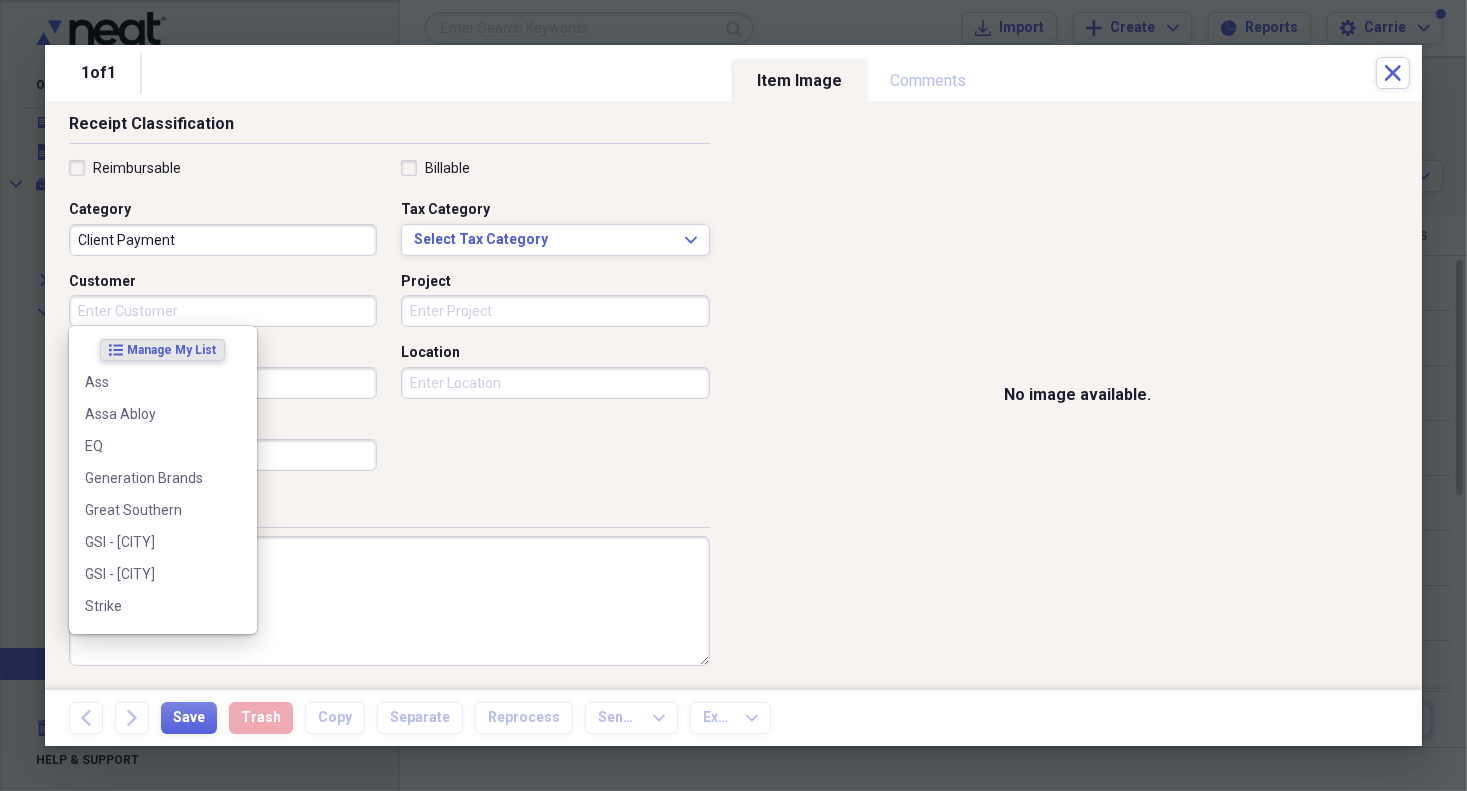 click on "Customer" at bounding box center [223, 311] 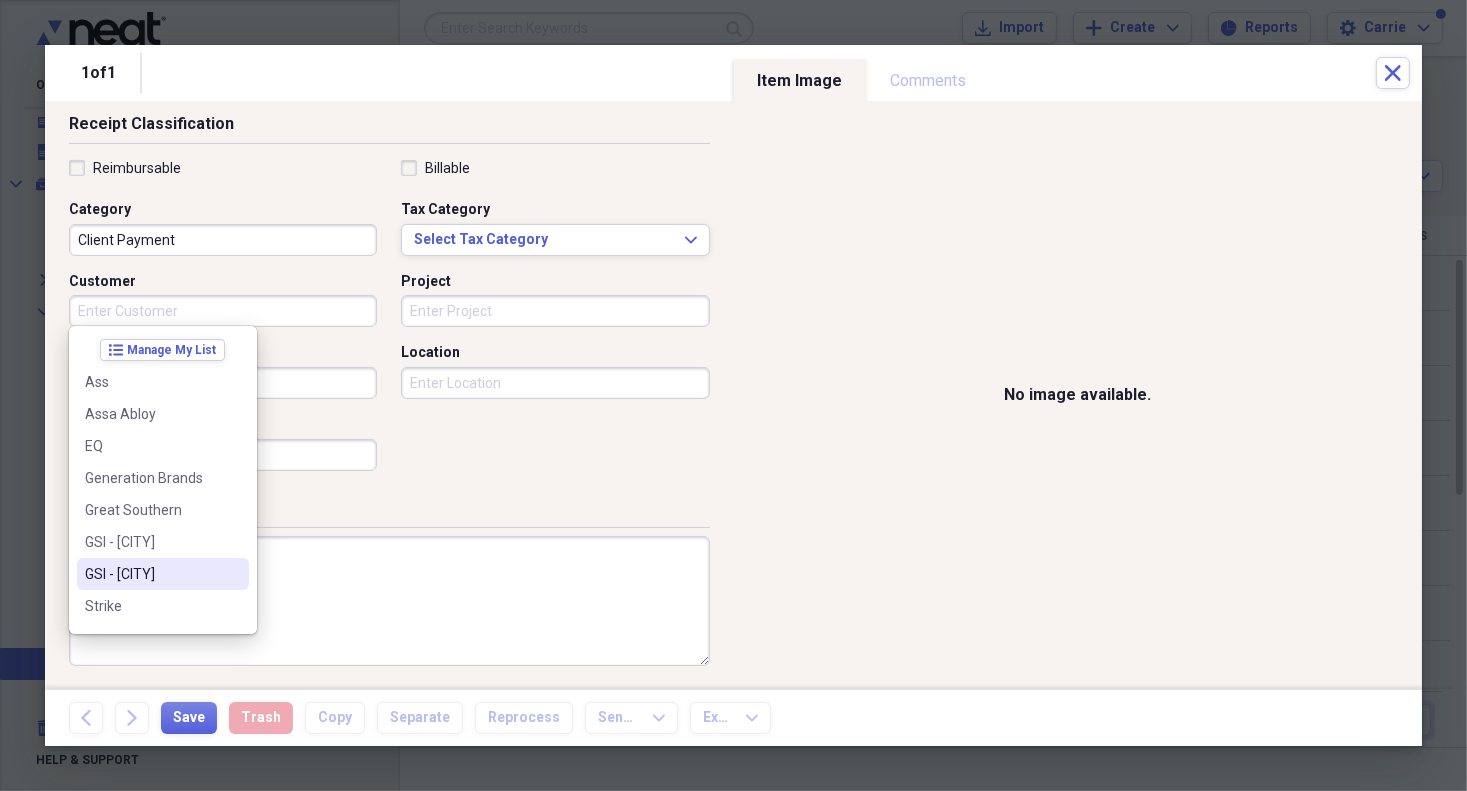 click at bounding box center [389, 601] 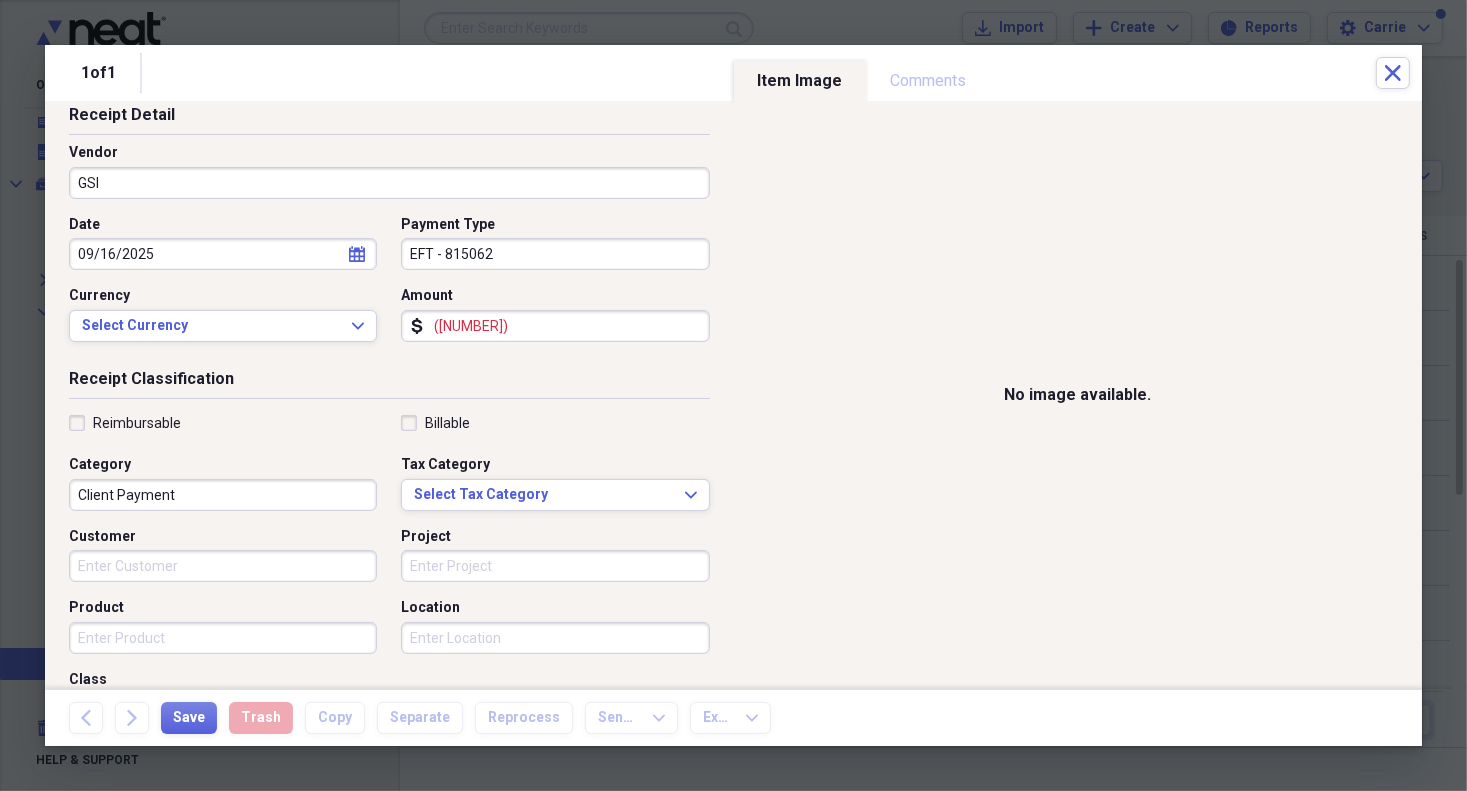 scroll, scrollTop: 358, scrollLeft: 0, axis: vertical 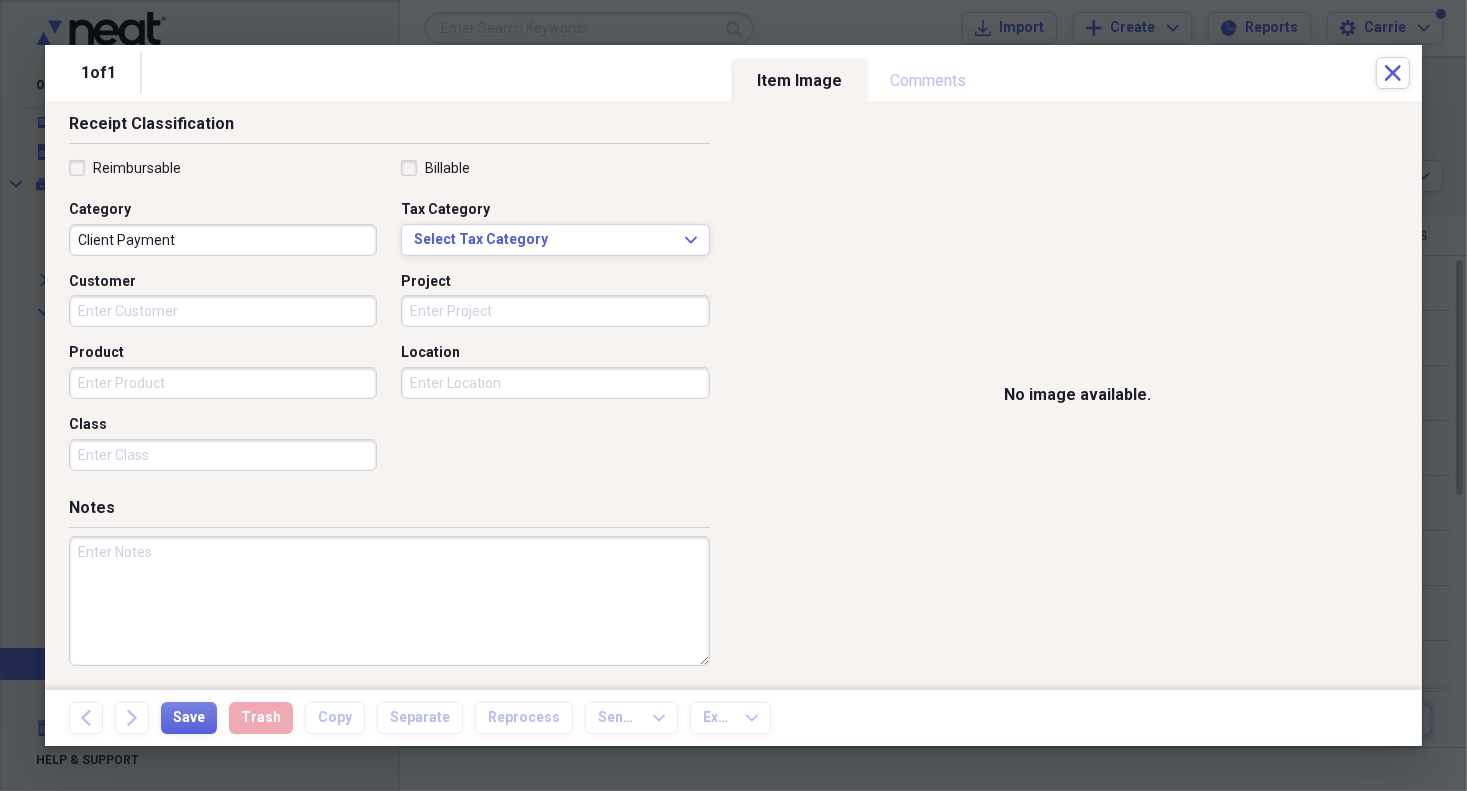 click at bounding box center [389, 601] 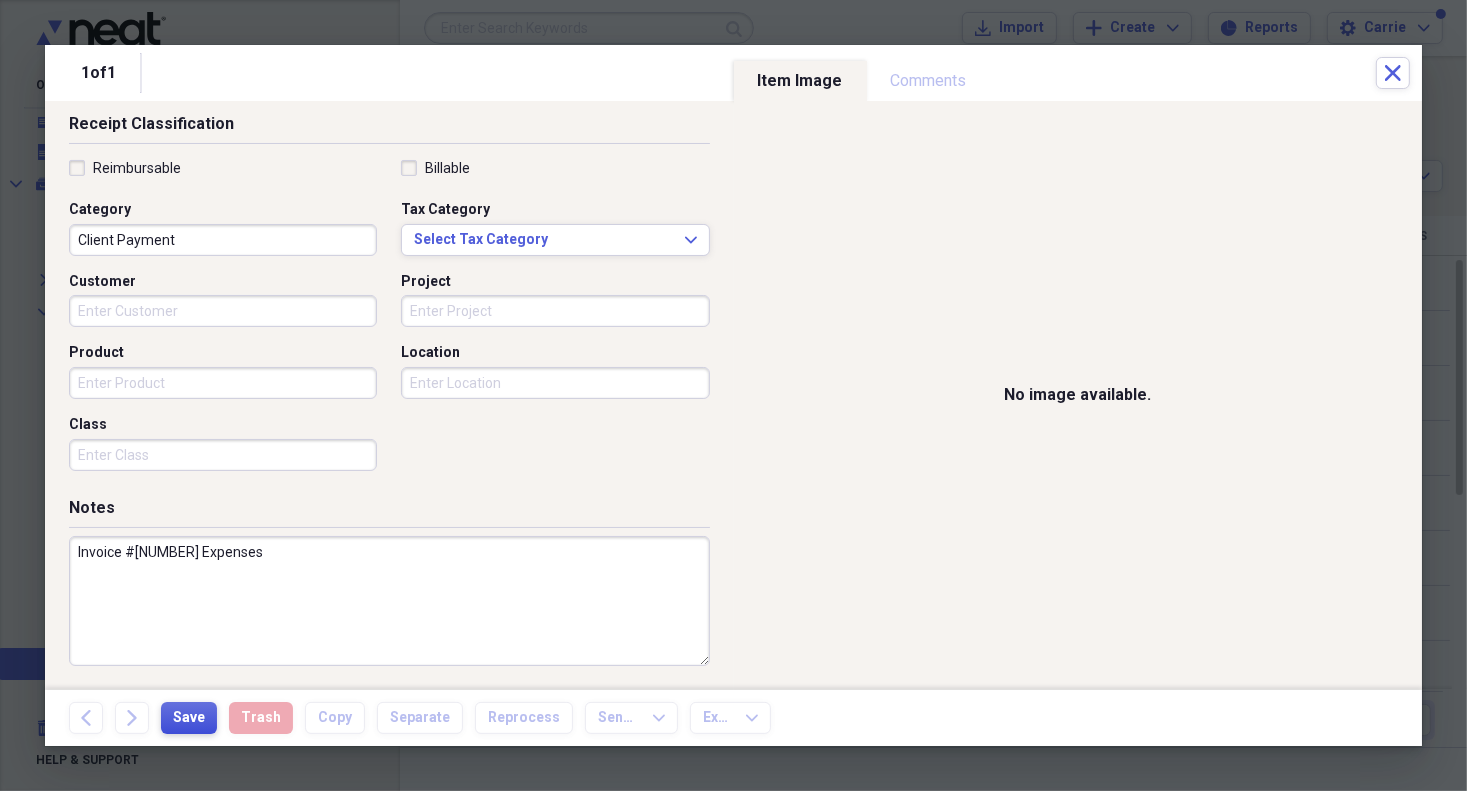 type on "Invoice #[NUMBER] Expenses" 